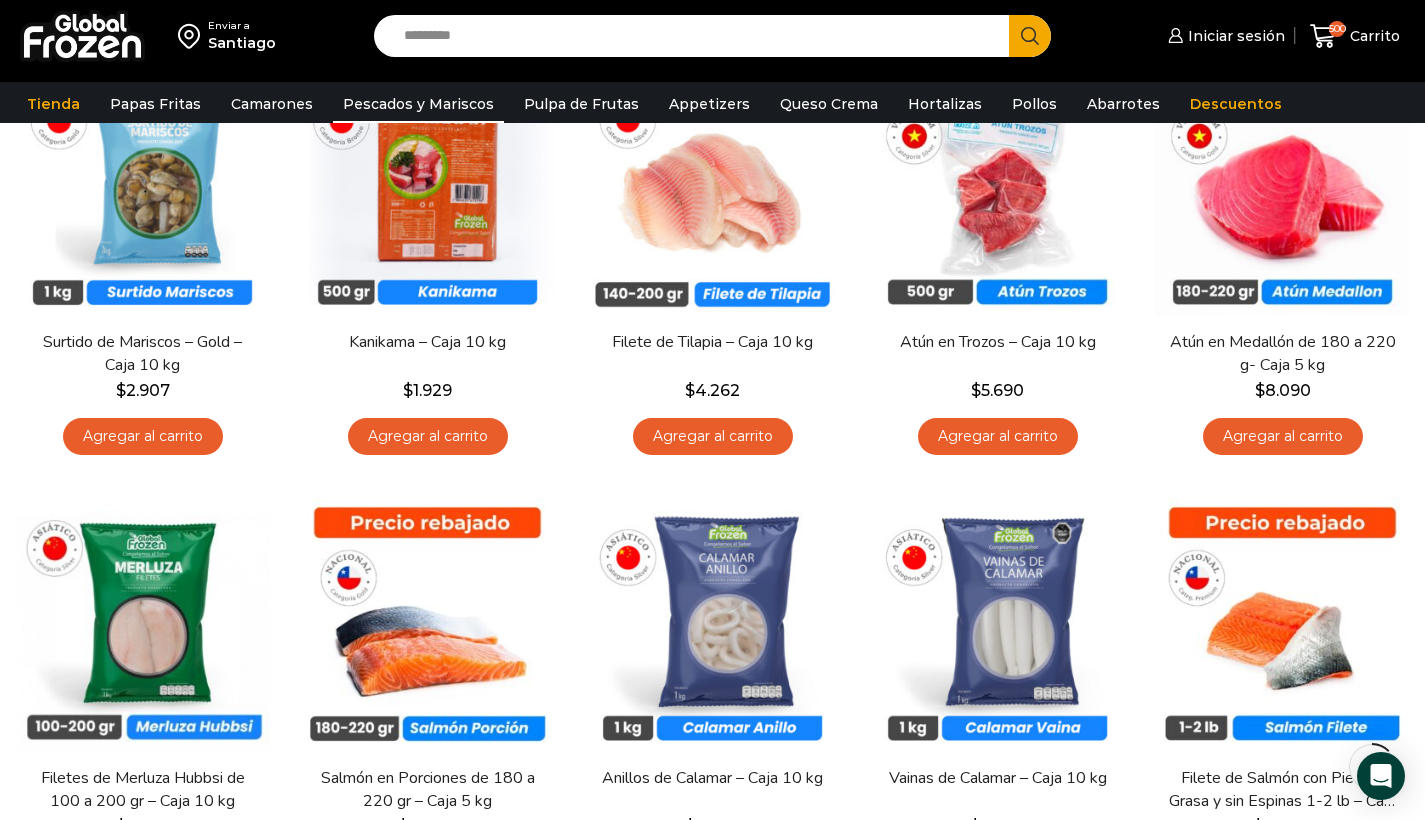 scroll, scrollTop: 246, scrollLeft: 0, axis: vertical 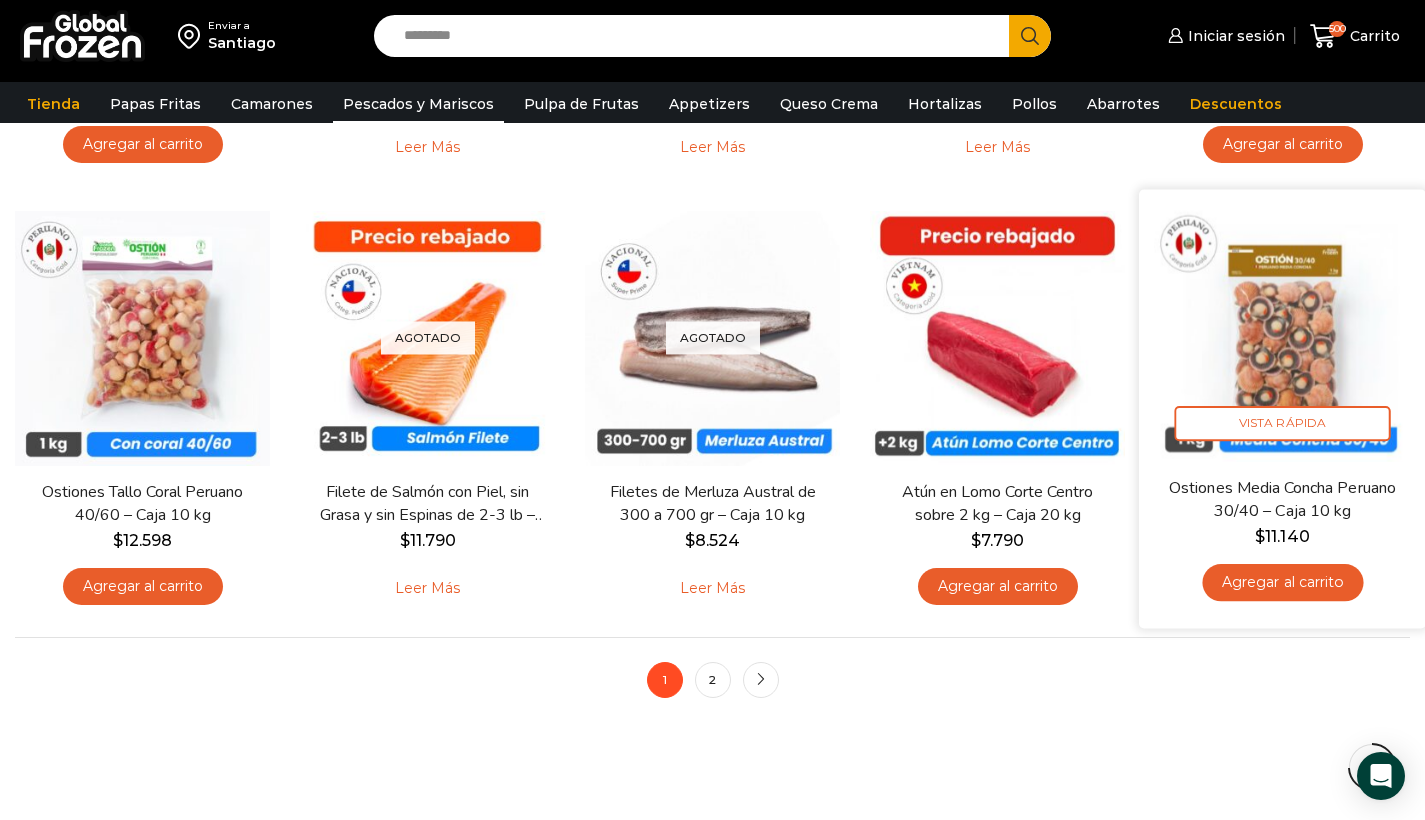 click at bounding box center [1282, 332] 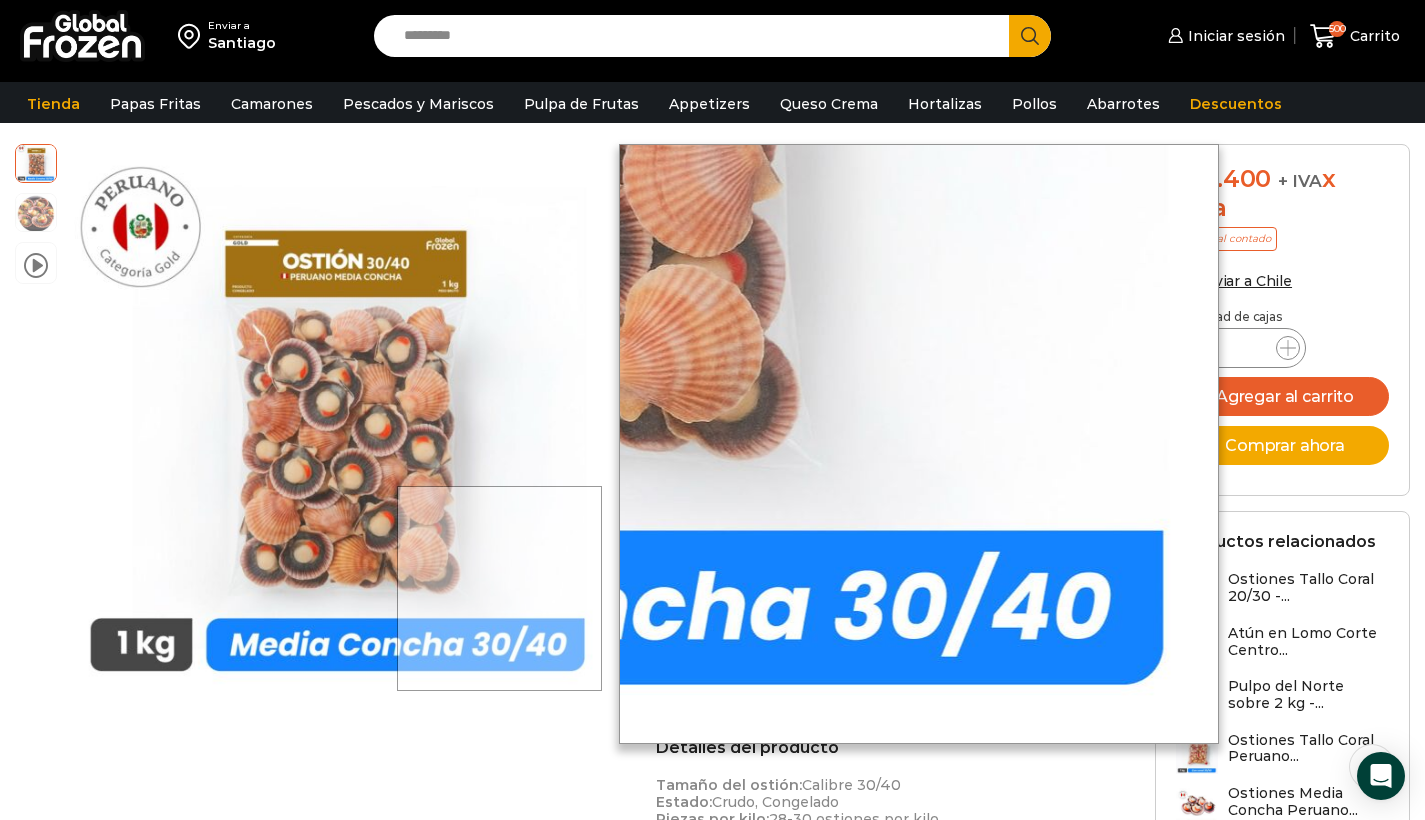 scroll, scrollTop: 143, scrollLeft: 0, axis: vertical 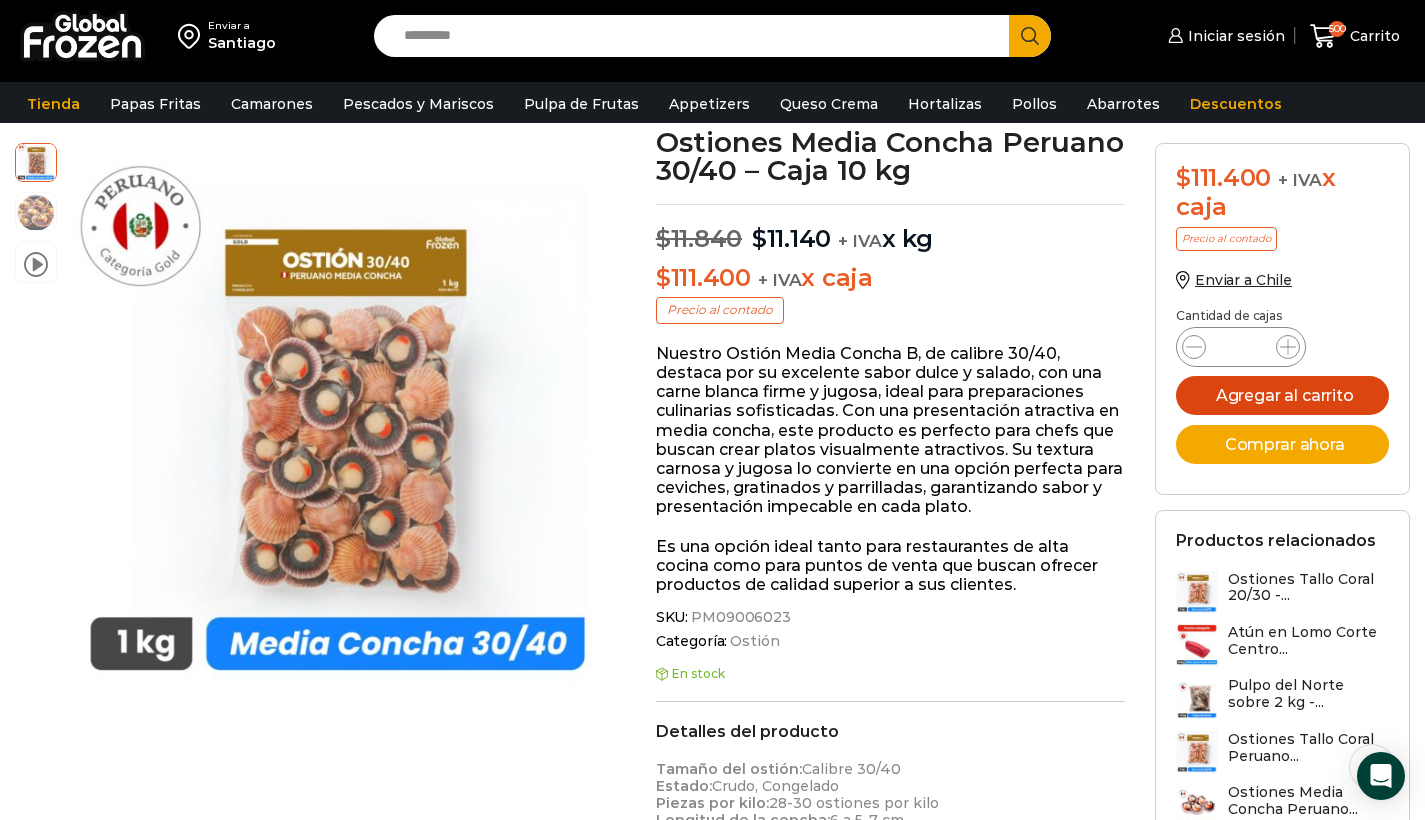 click on "Agregar al carrito" at bounding box center (1282, 395) 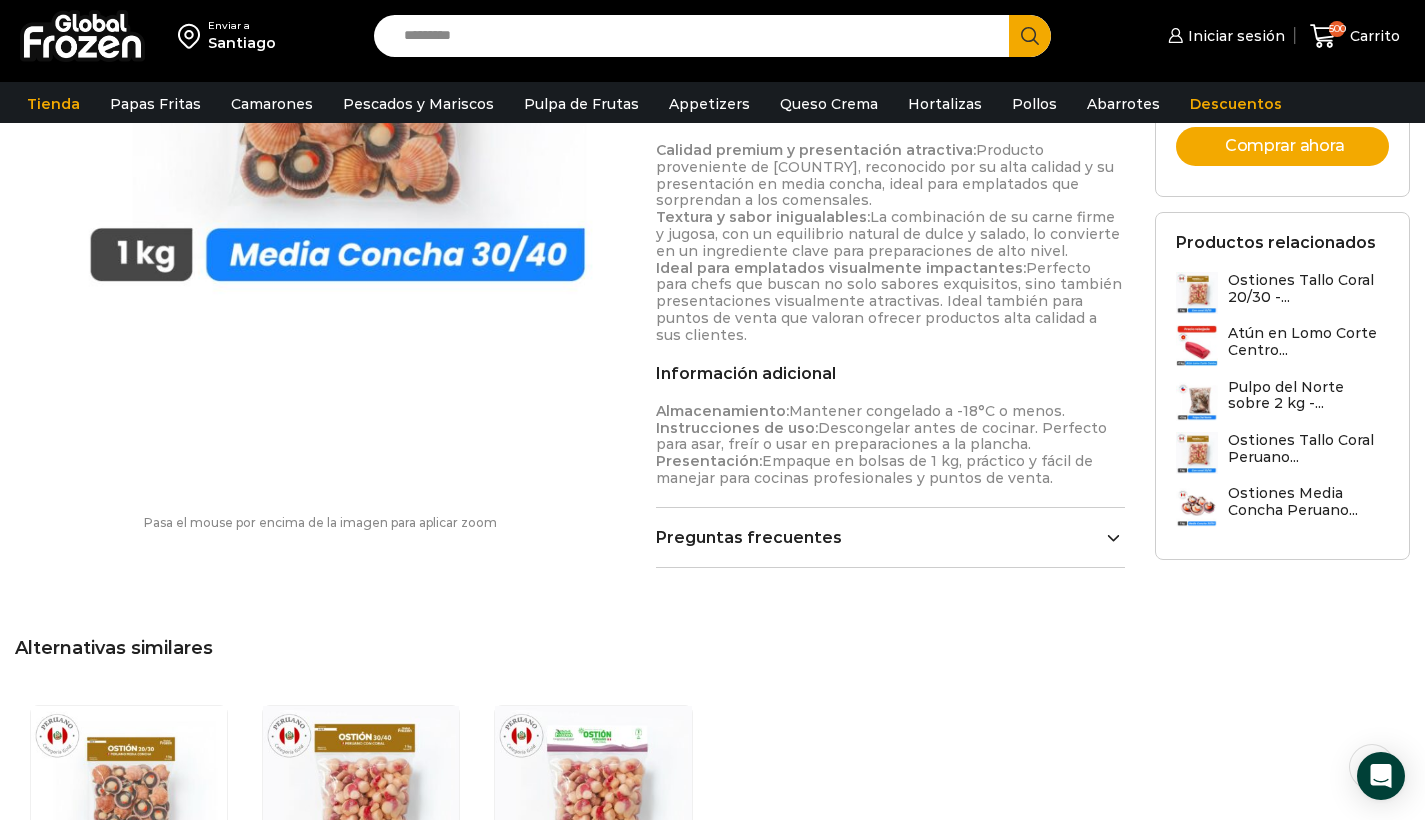scroll, scrollTop: 463, scrollLeft: 0, axis: vertical 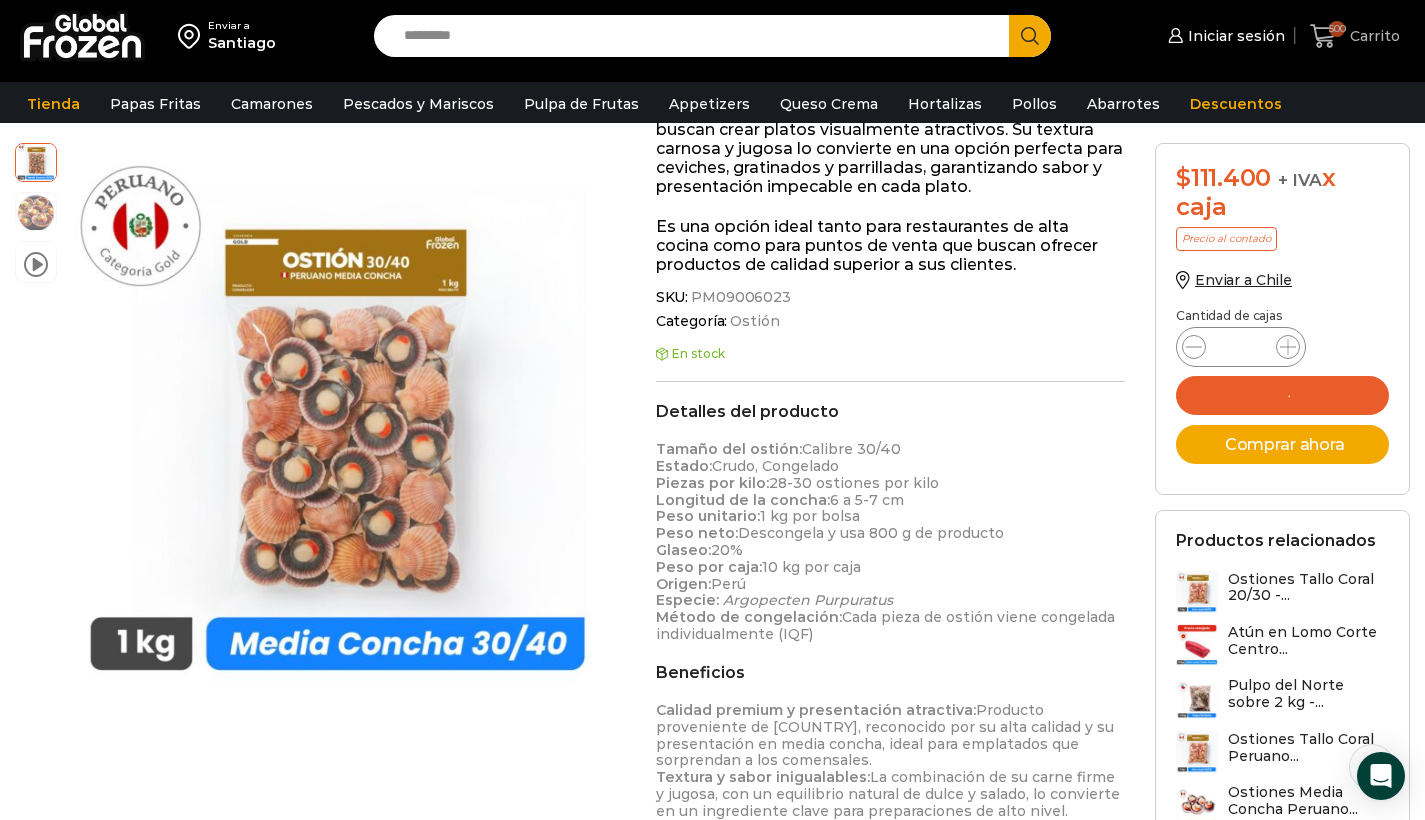 click on "Carrito" at bounding box center (1372, 36) 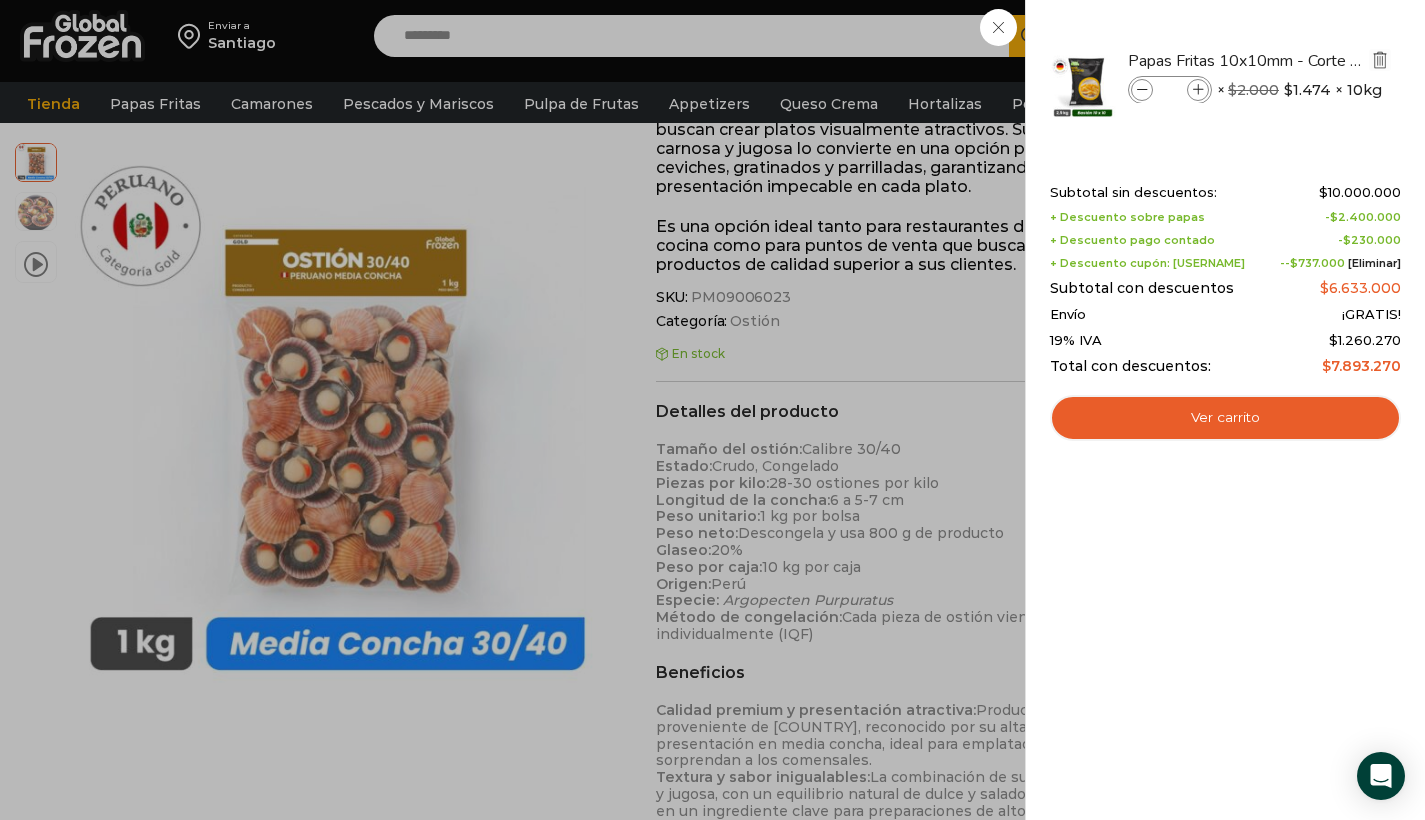 click at bounding box center (1380, 60) 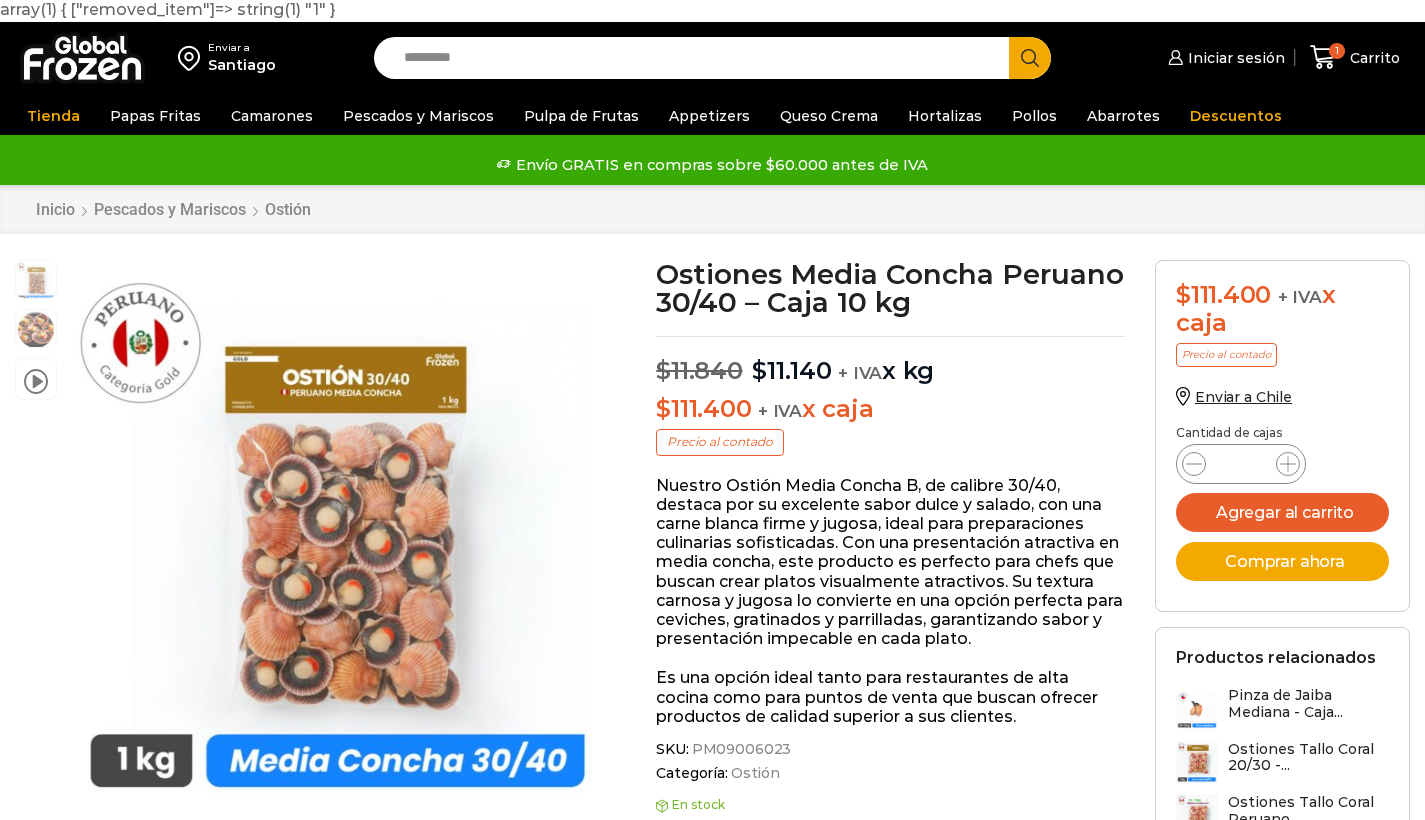 scroll, scrollTop: 0, scrollLeft: 0, axis: both 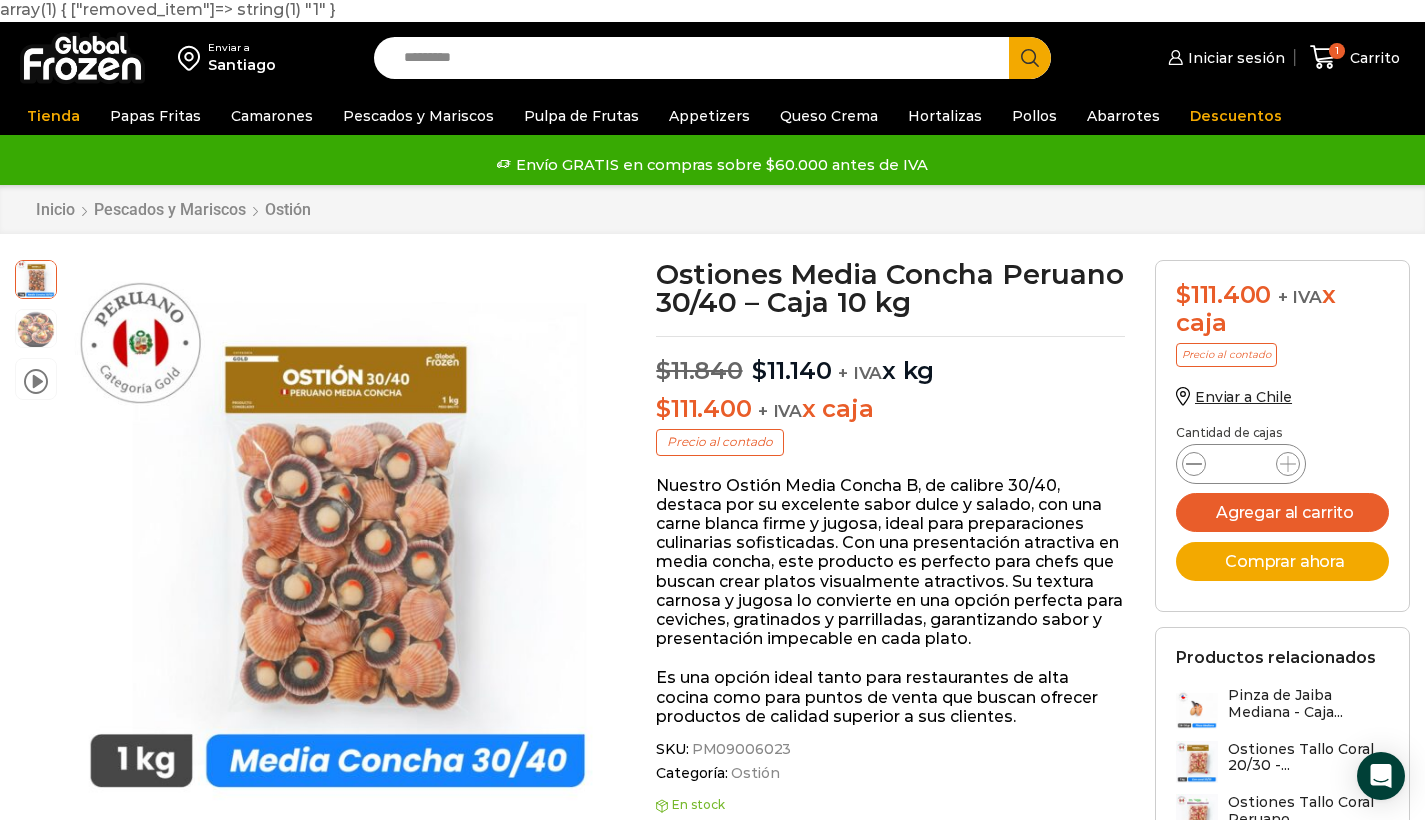 drag, startPoint x: 1241, startPoint y: 458, endPoint x: 1190, endPoint y: 450, distance: 51.62364 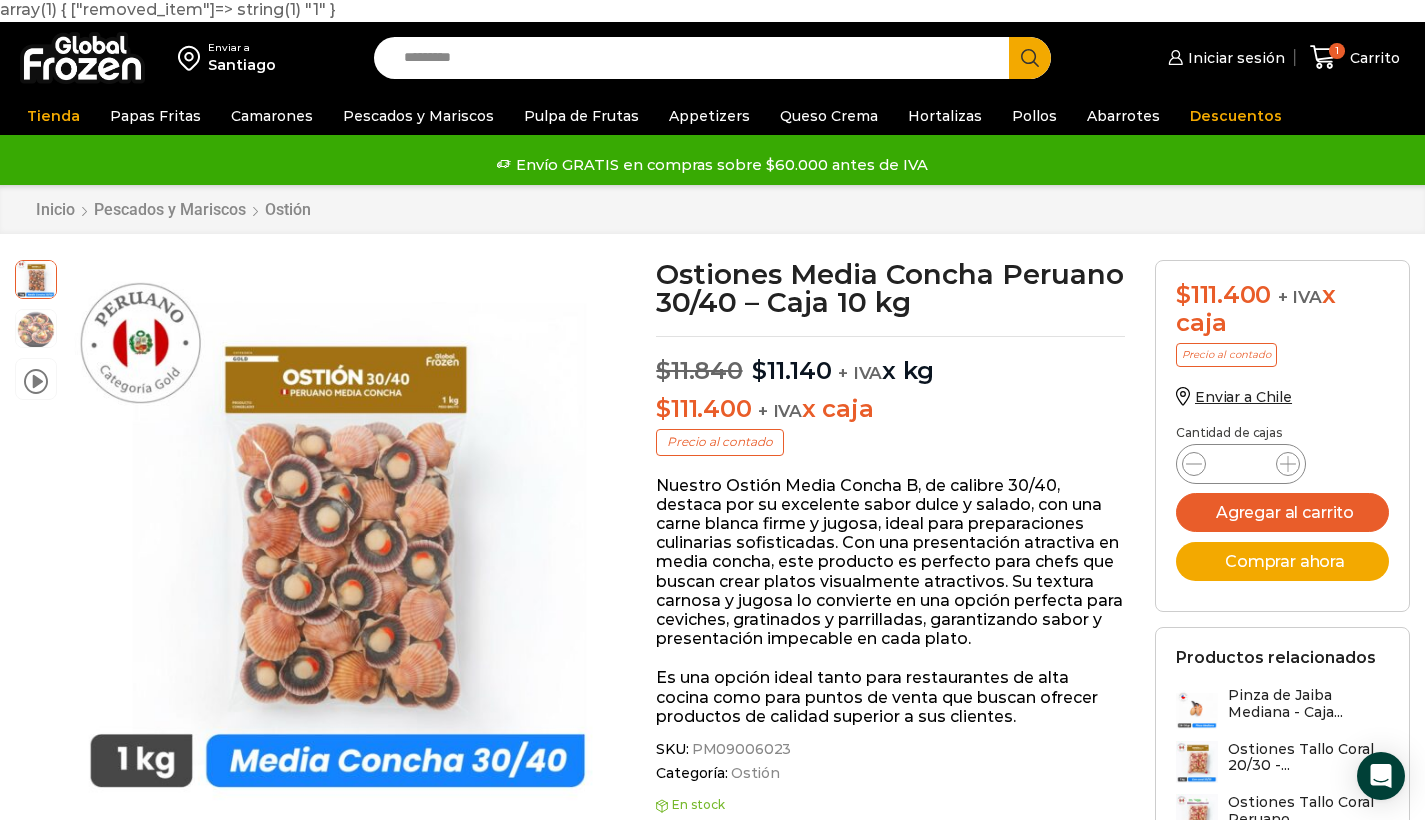 drag, startPoint x: 1242, startPoint y: 460, endPoint x: 1224, endPoint y: 459, distance: 18.027756 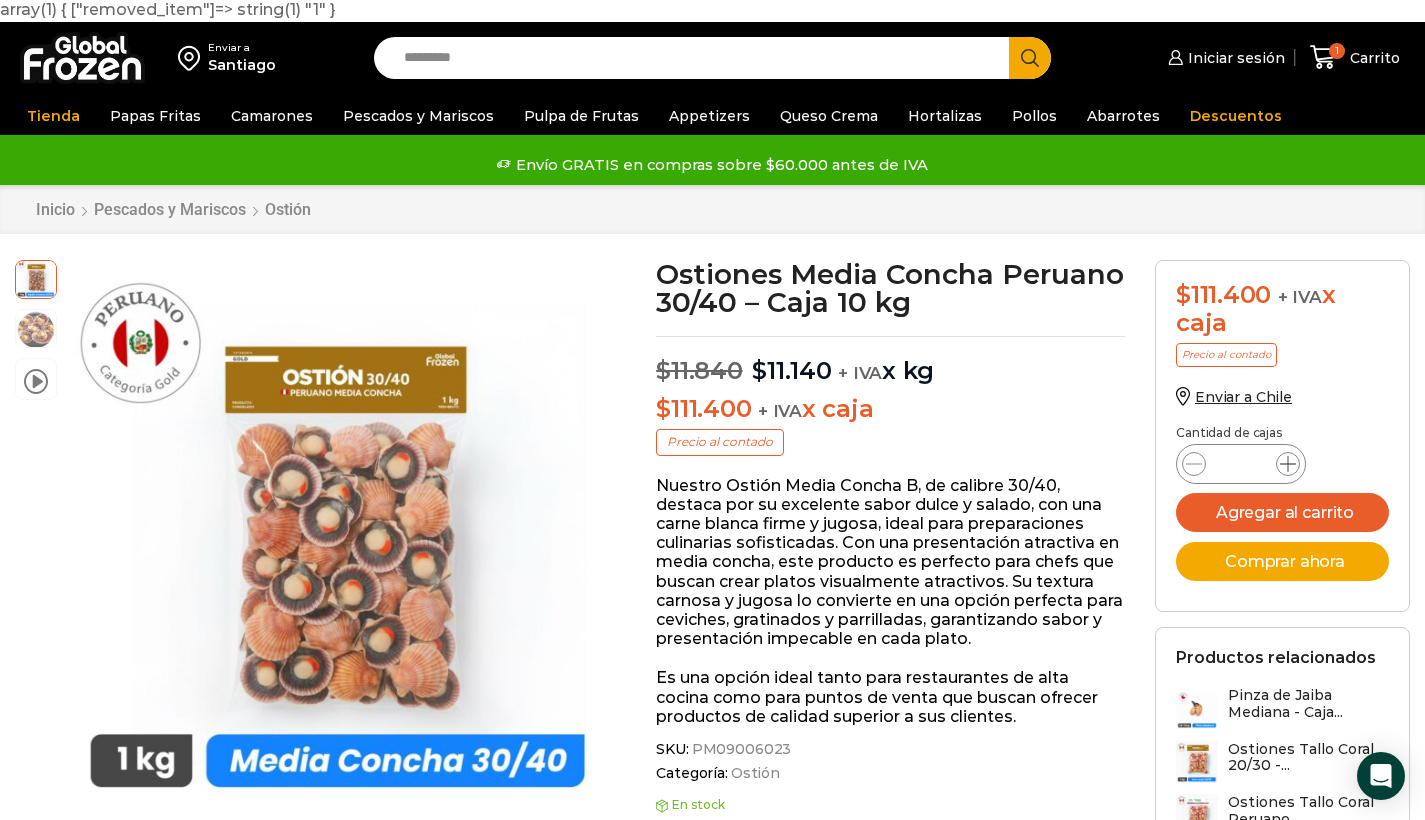 click at bounding box center (1288, 464) 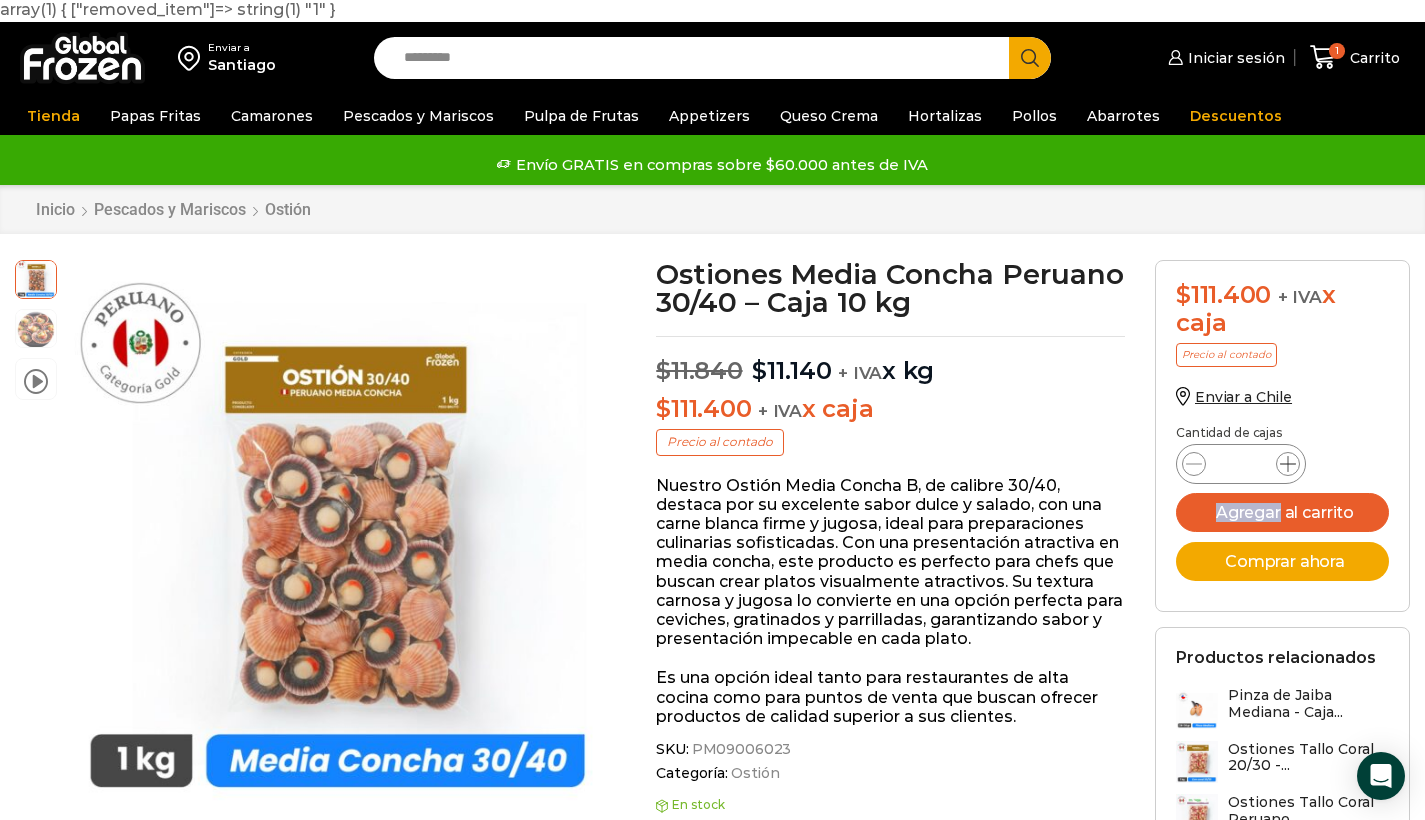 click at bounding box center (1288, 464) 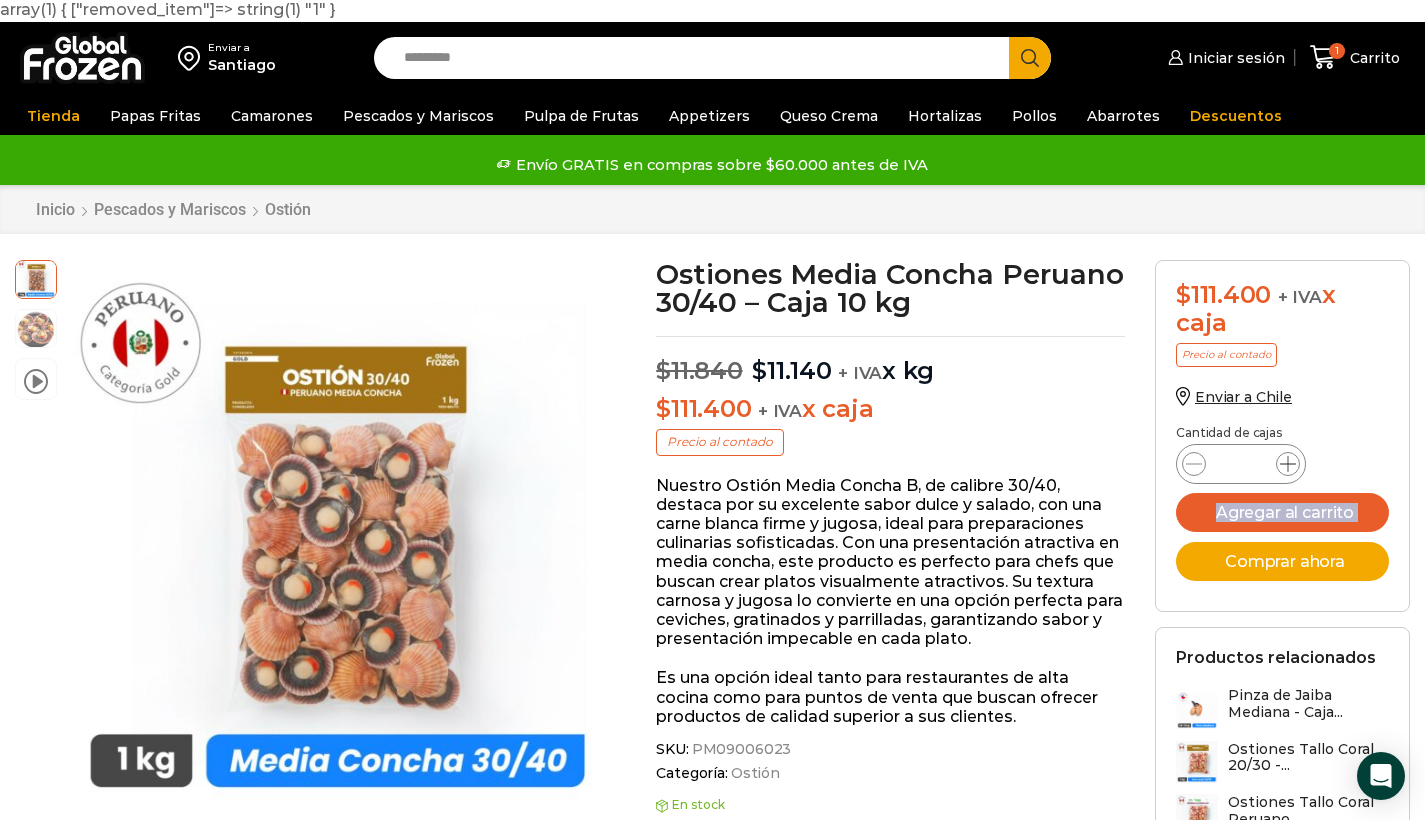 click at bounding box center [1288, 464] 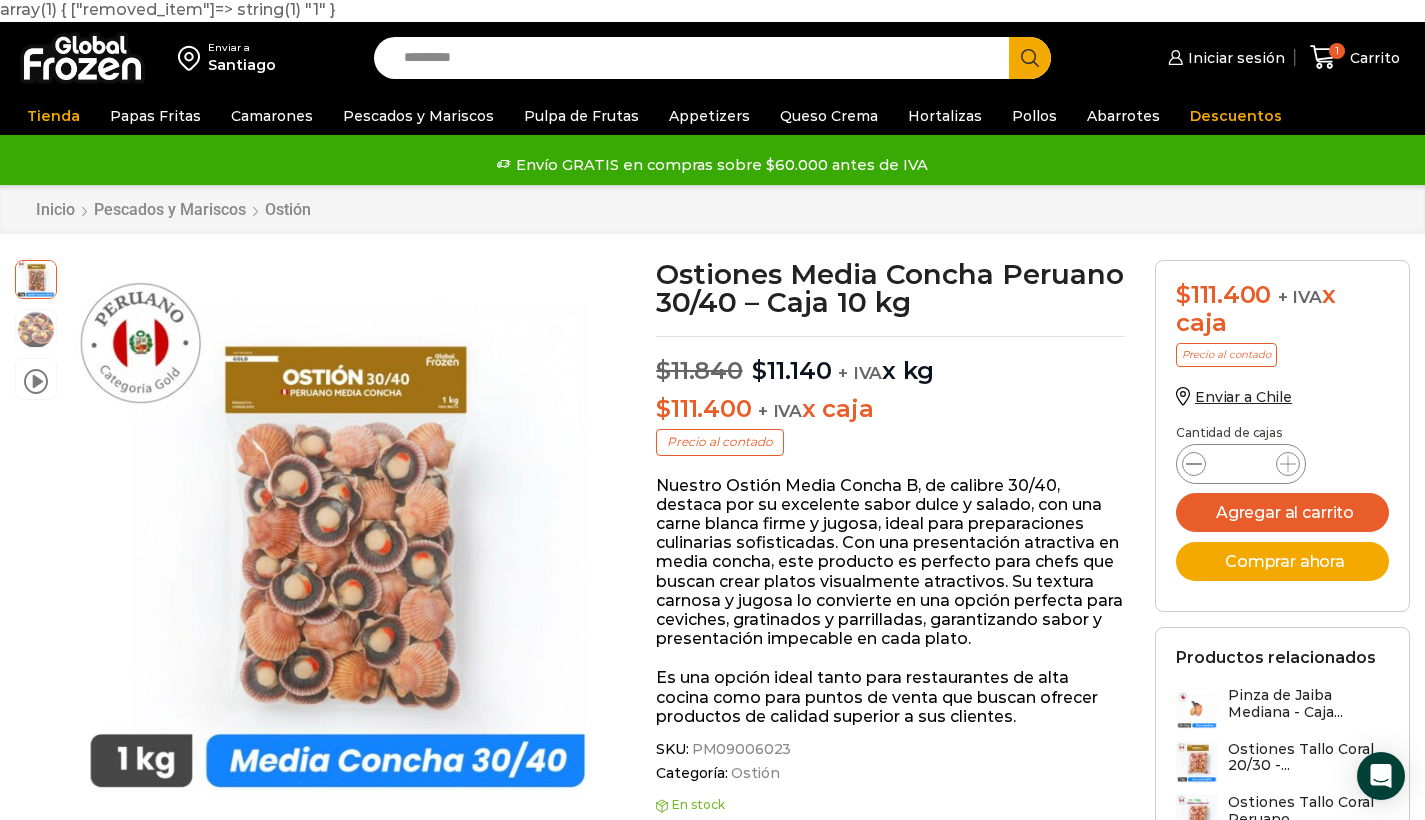 click 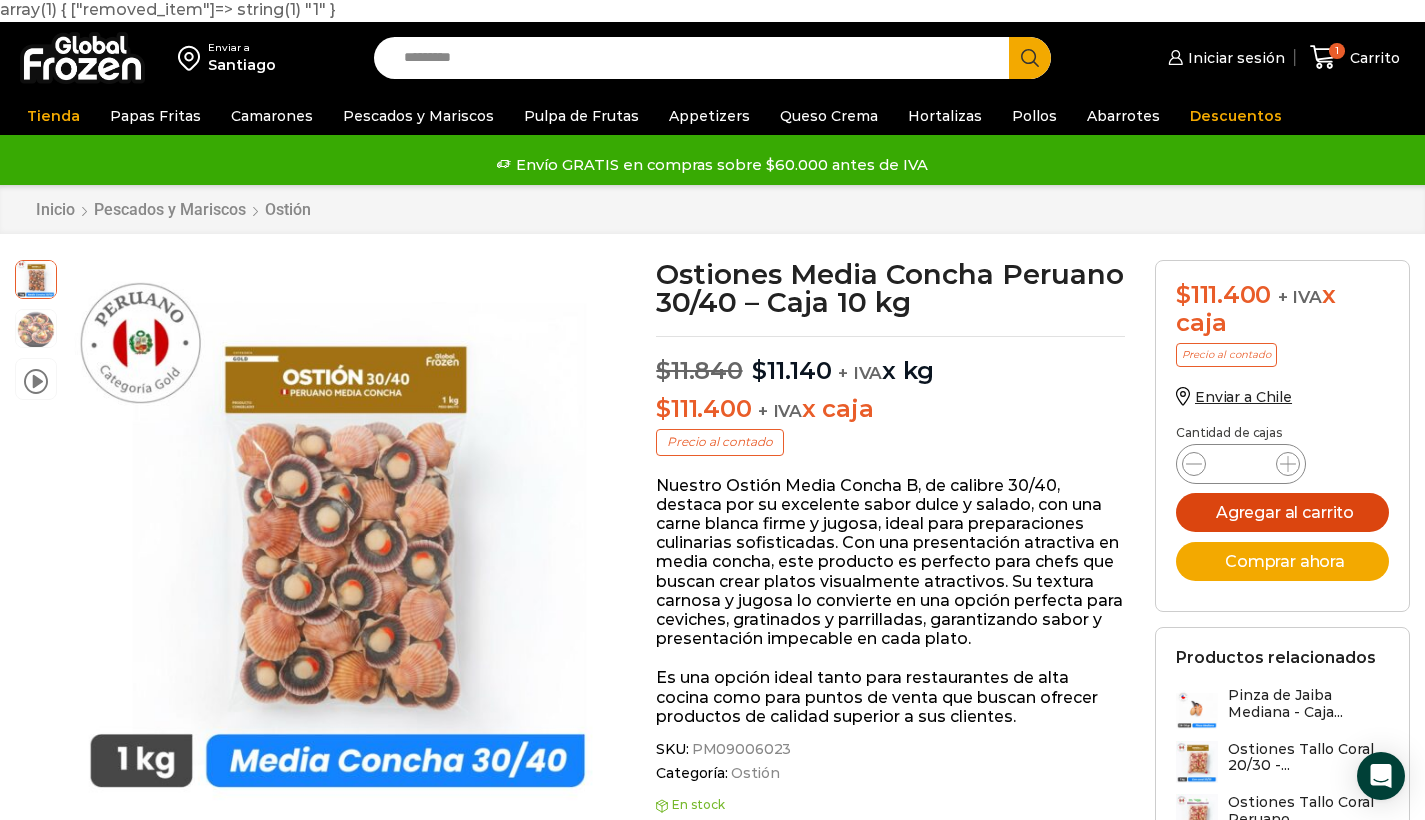 click on "Agregar al carrito" at bounding box center (1282, 512) 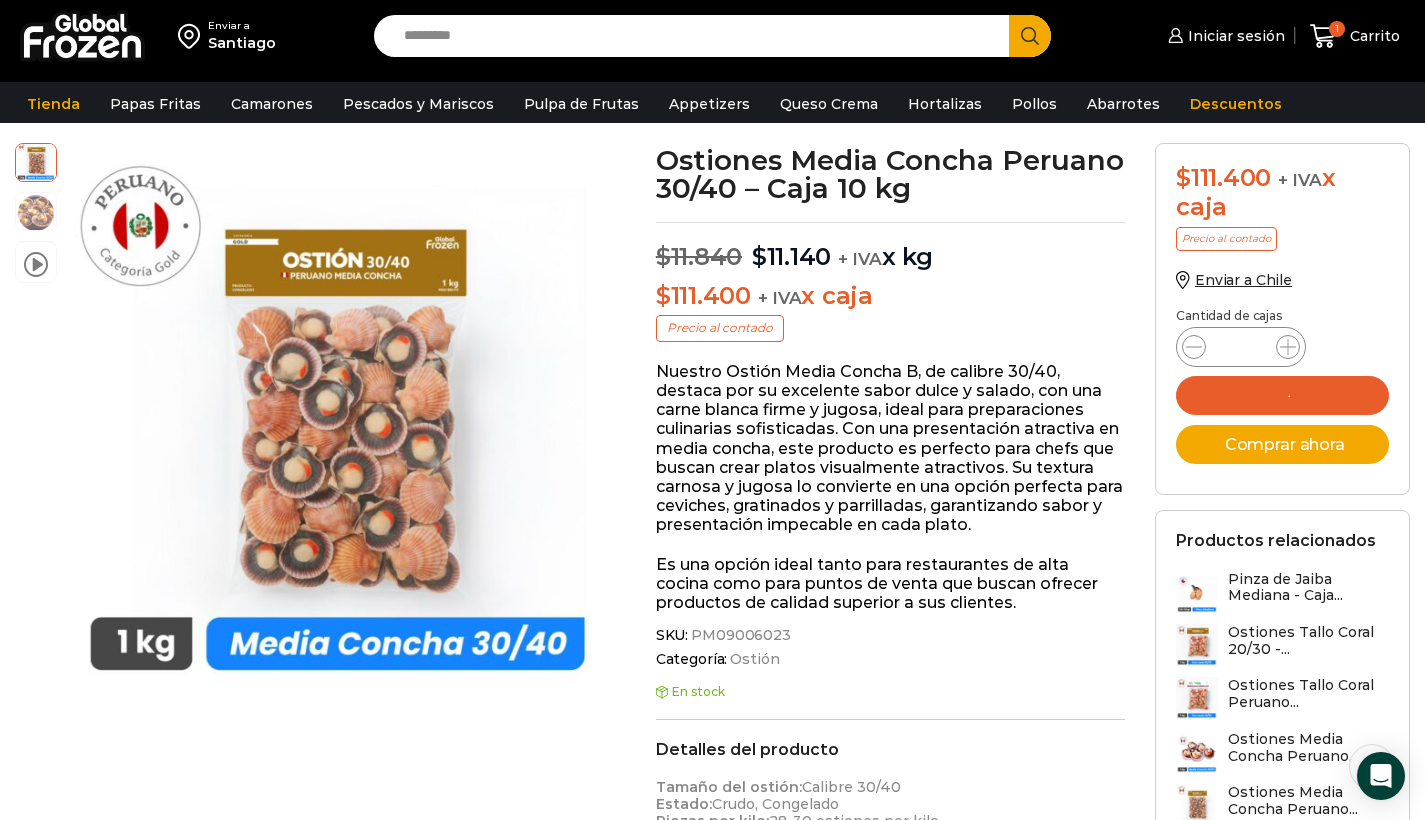 scroll, scrollTop: 276, scrollLeft: 0, axis: vertical 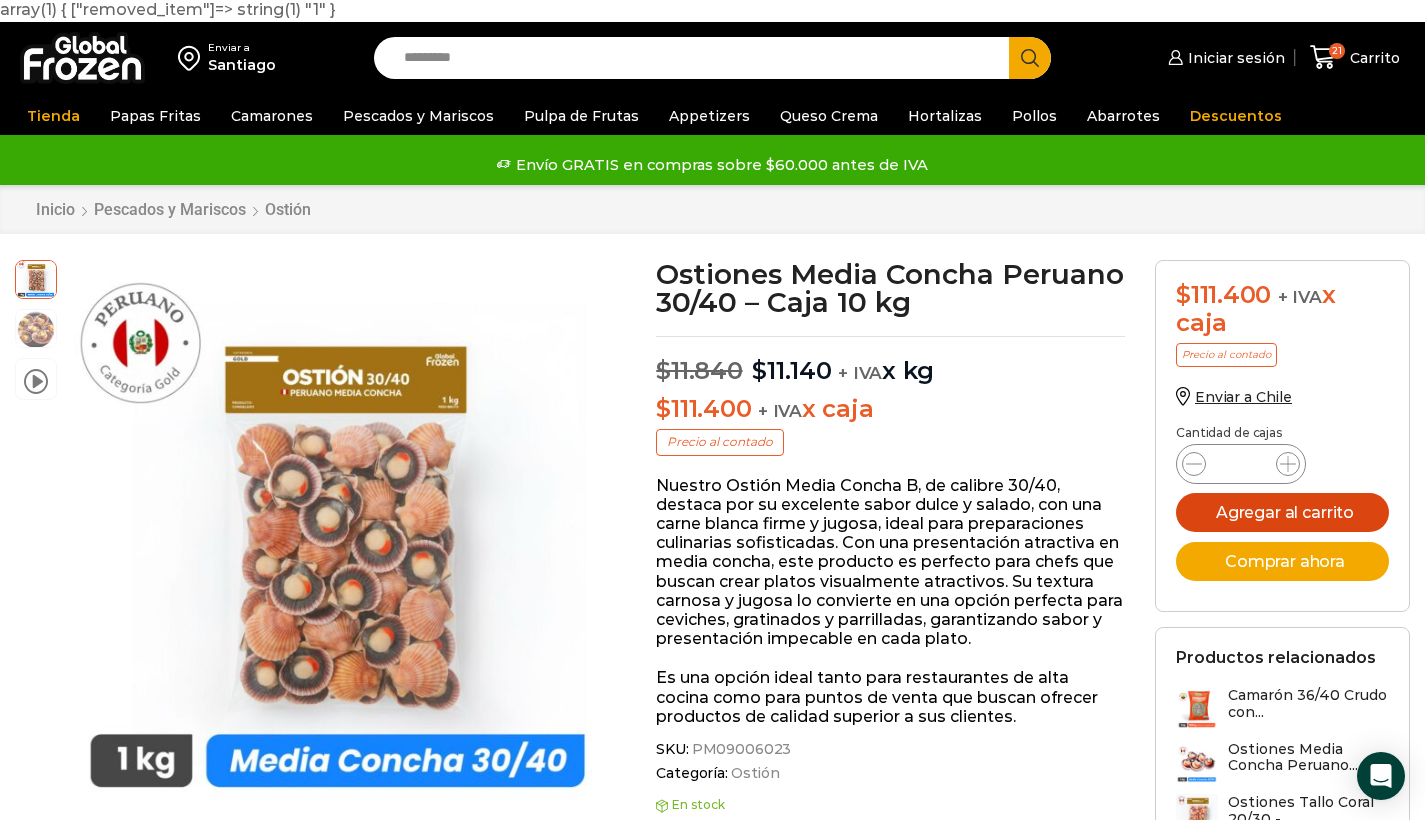 click on "Agregar al carrito" at bounding box center [1282, 512] 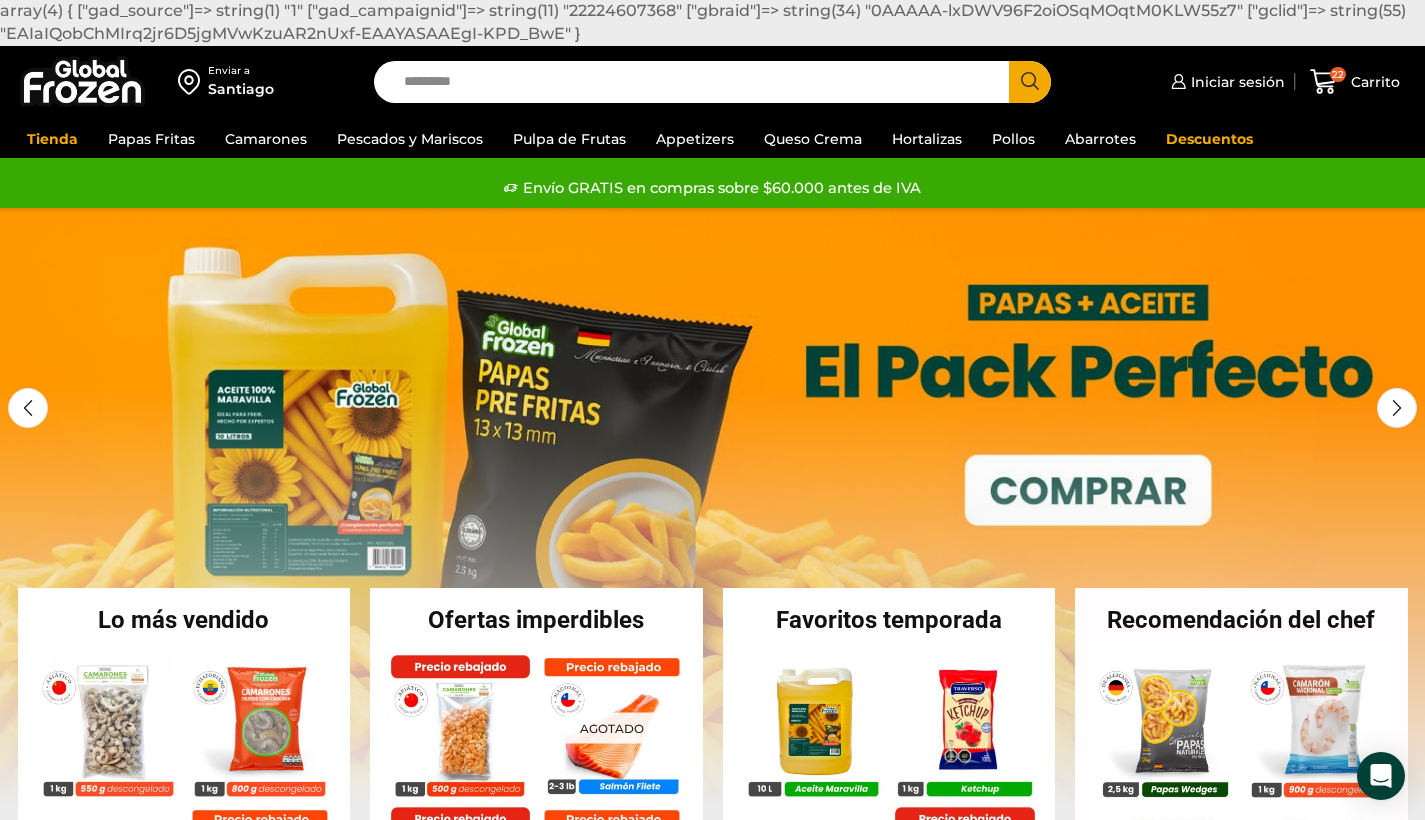 scroll, scrollTop: 0, scrollLeft: 0, axis: both 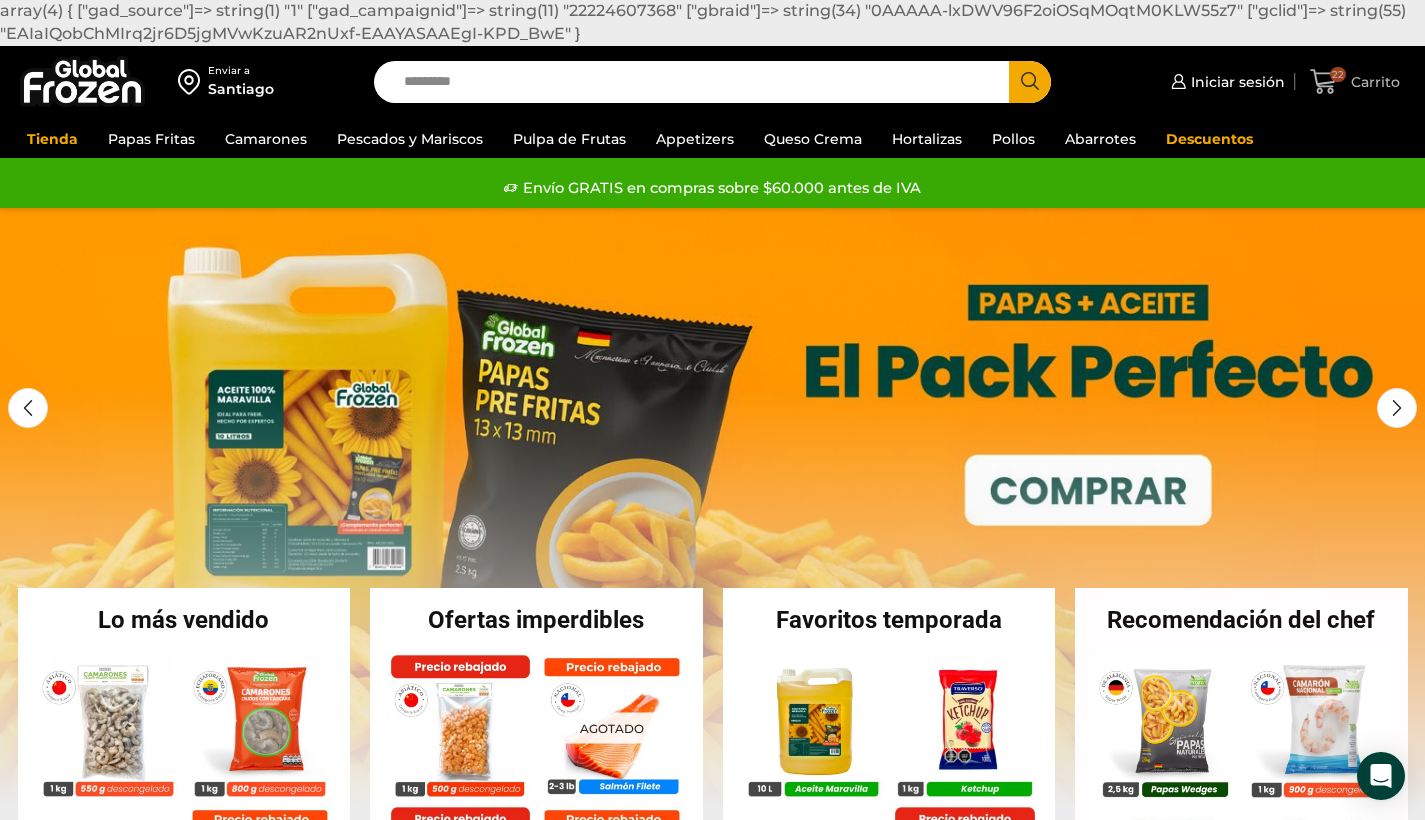 click on "22" at bounding box center (1338, 75) 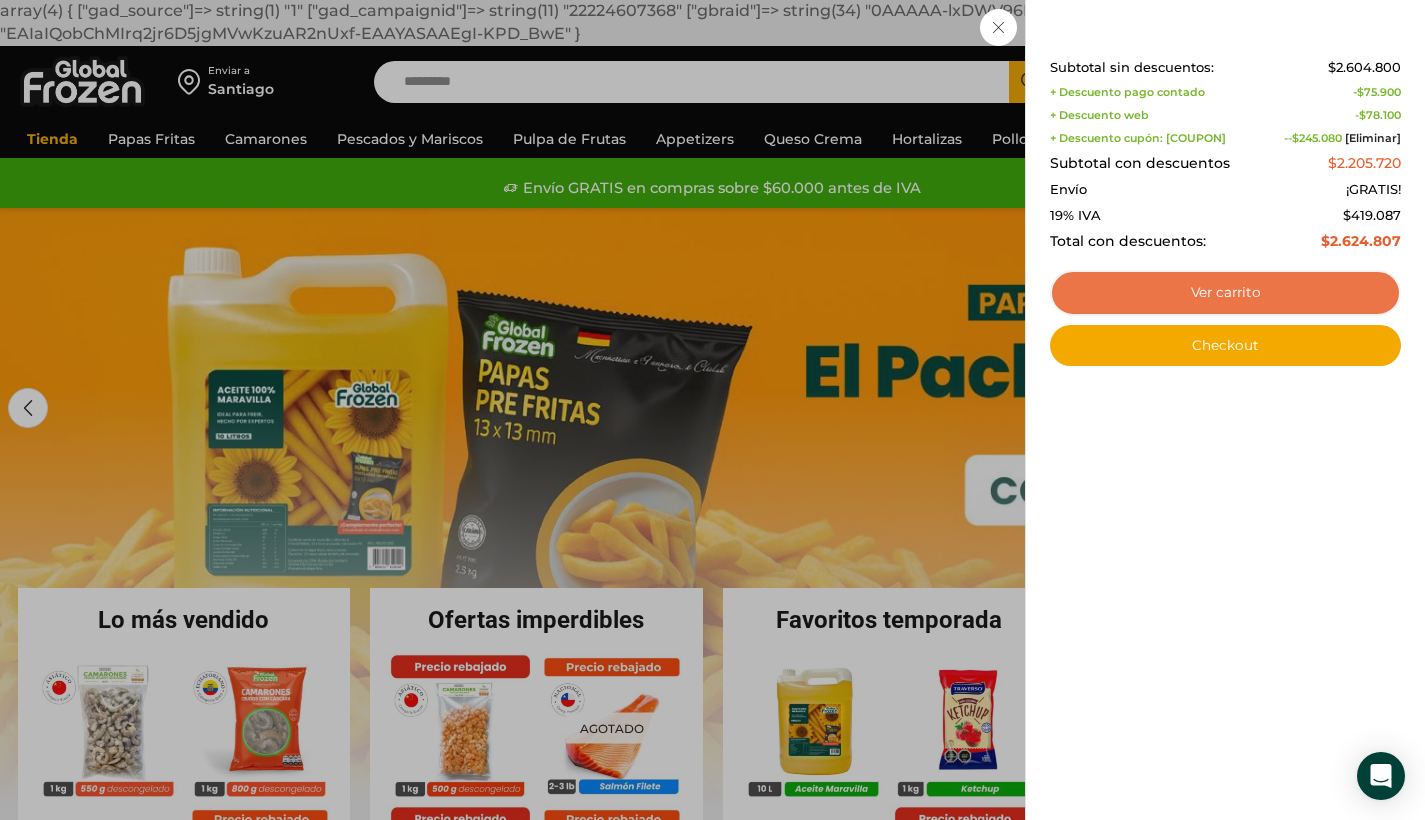 click on "Ver carrito" at bounding box center [1225, 293] 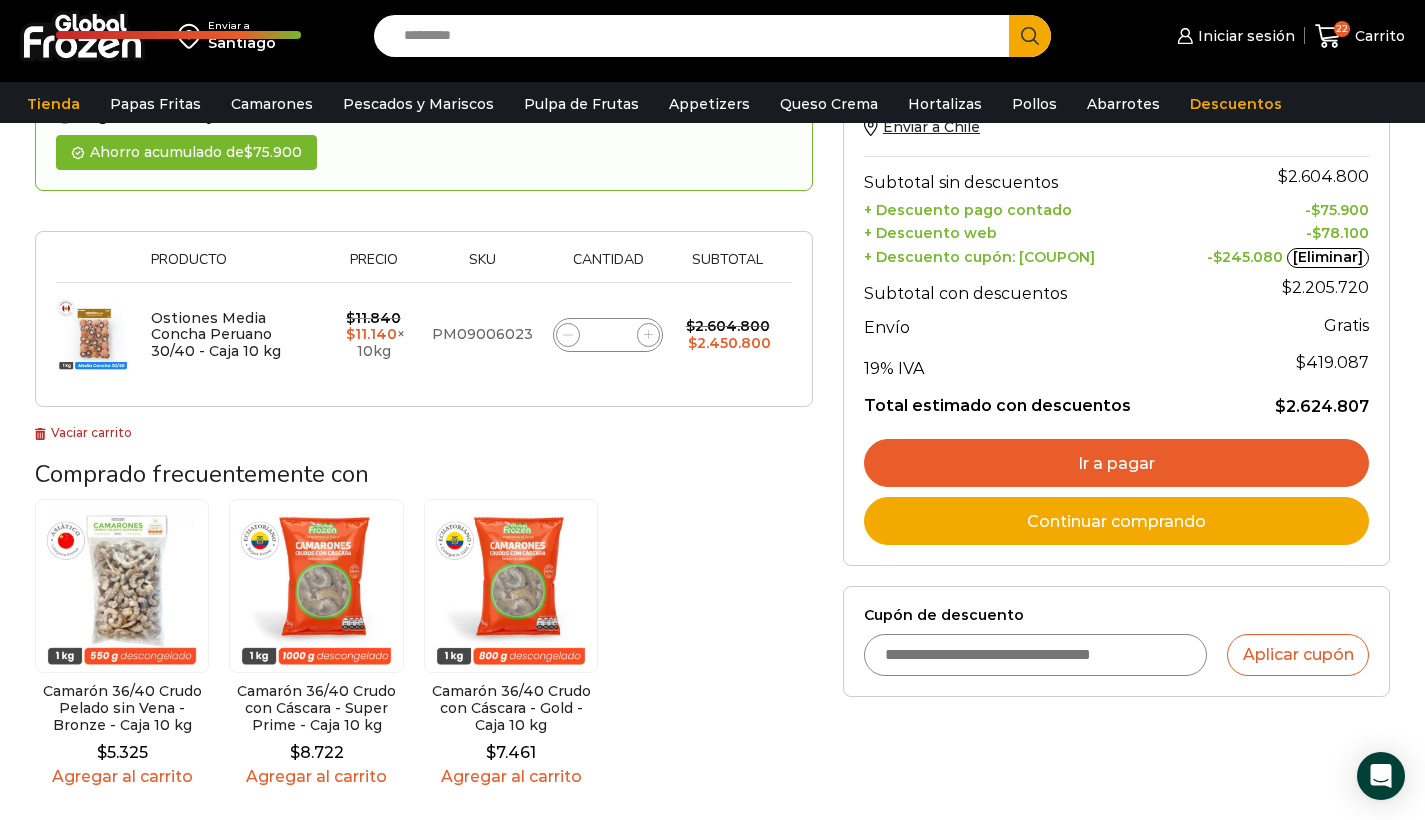 scroll, scrollTop: 0, scrollLeft: 0, axis: both 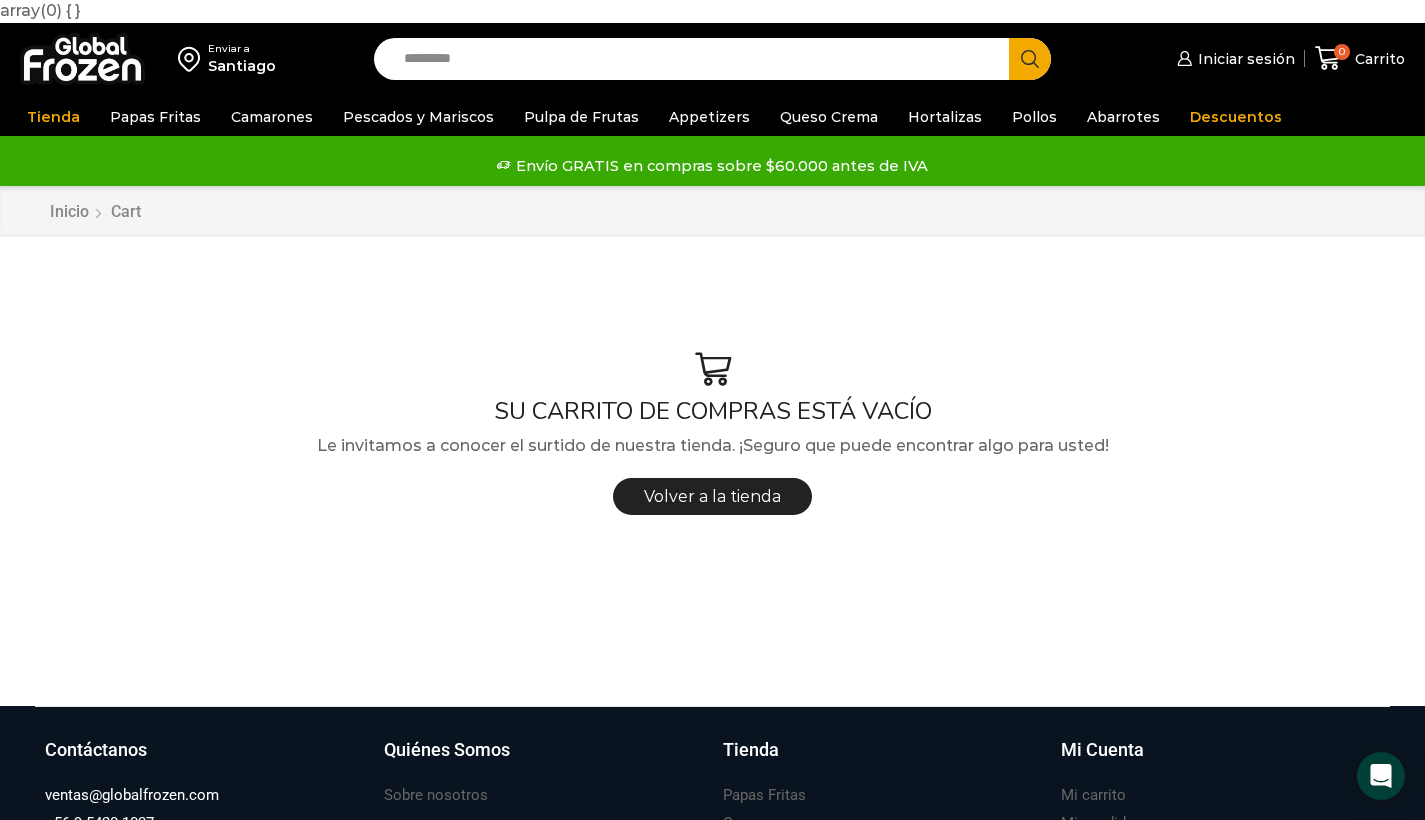 click on "Search input" at bounding box center [697, 59] 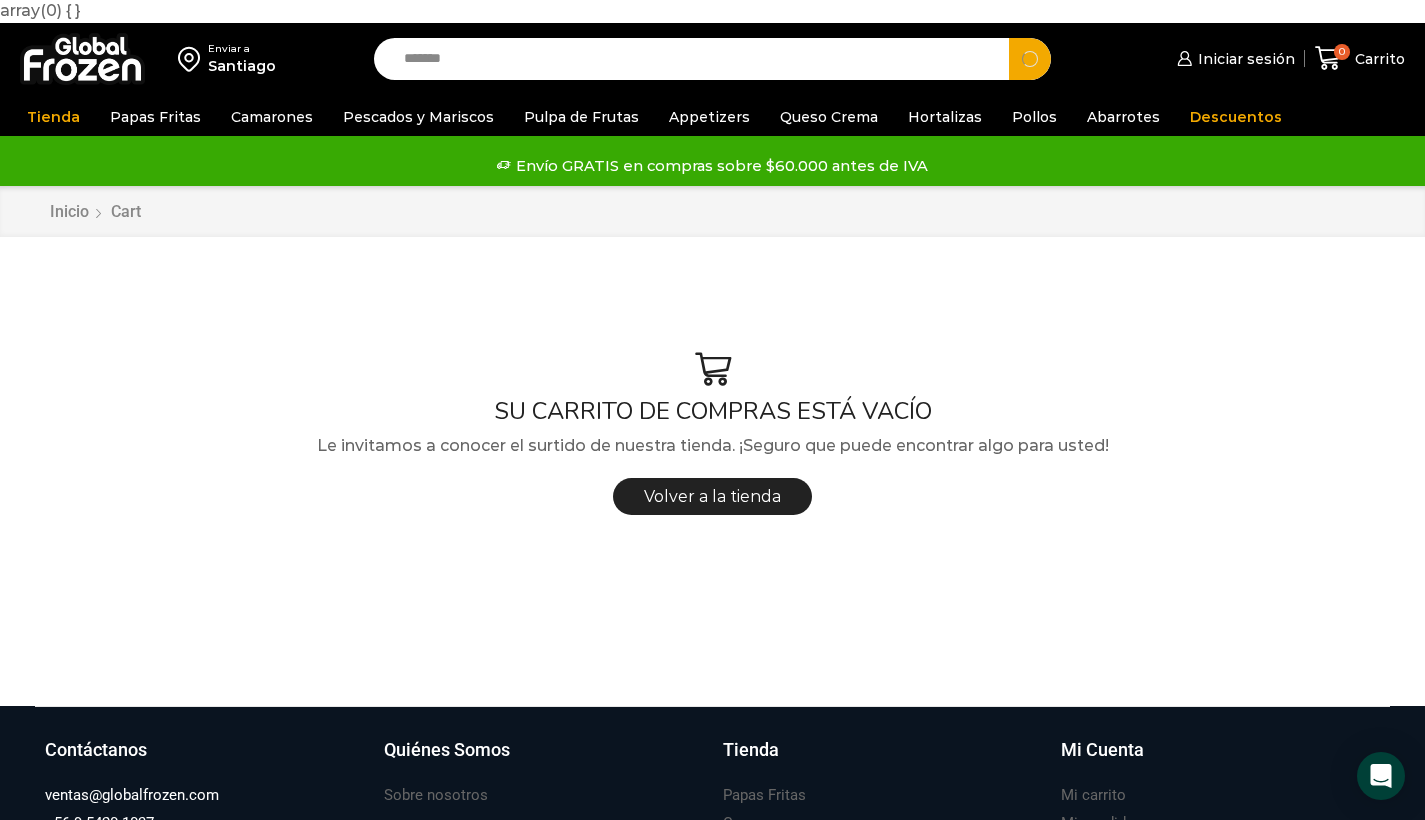type on "******" 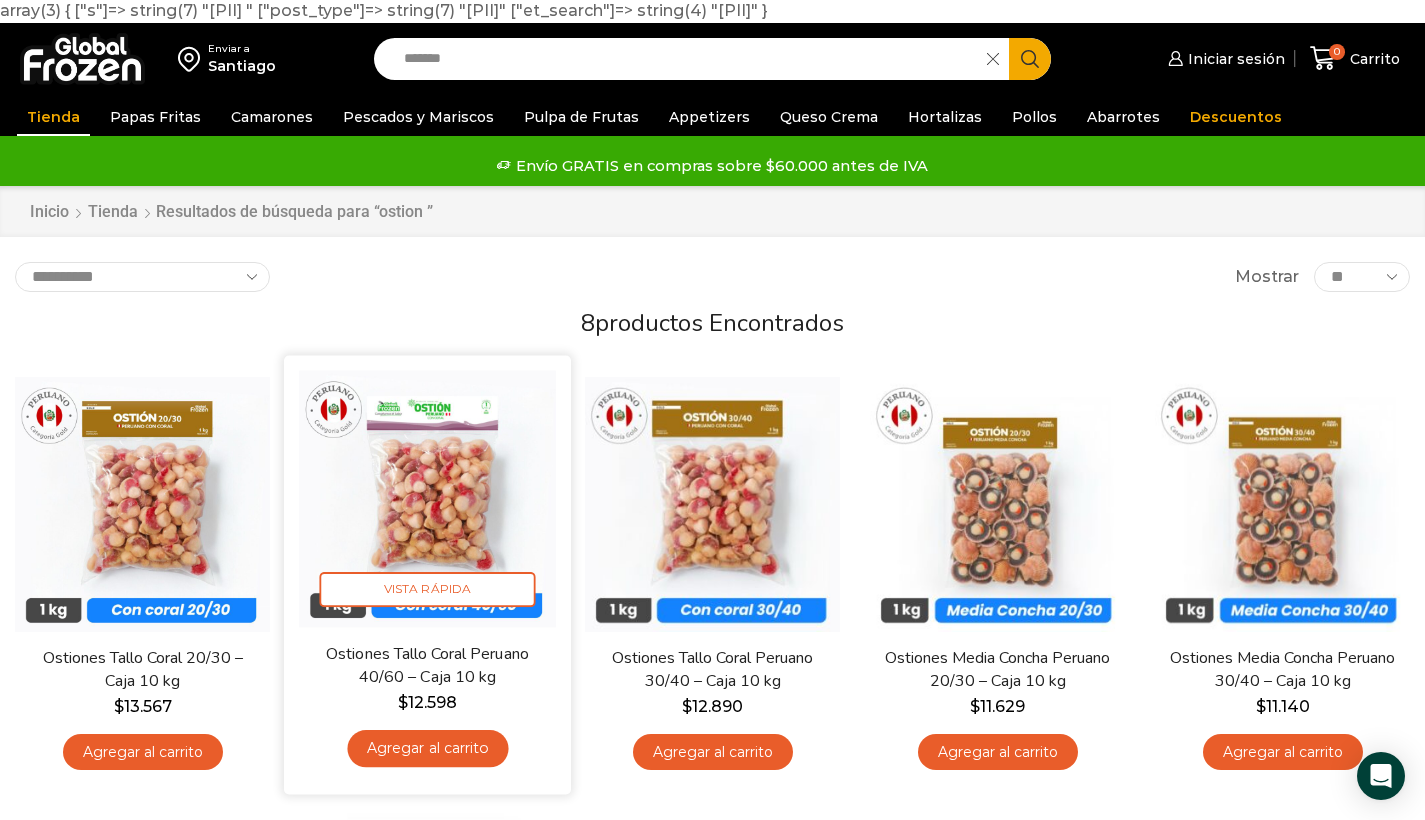 scroll, scrollTop: 0, scrollLeft: 0, axis: both 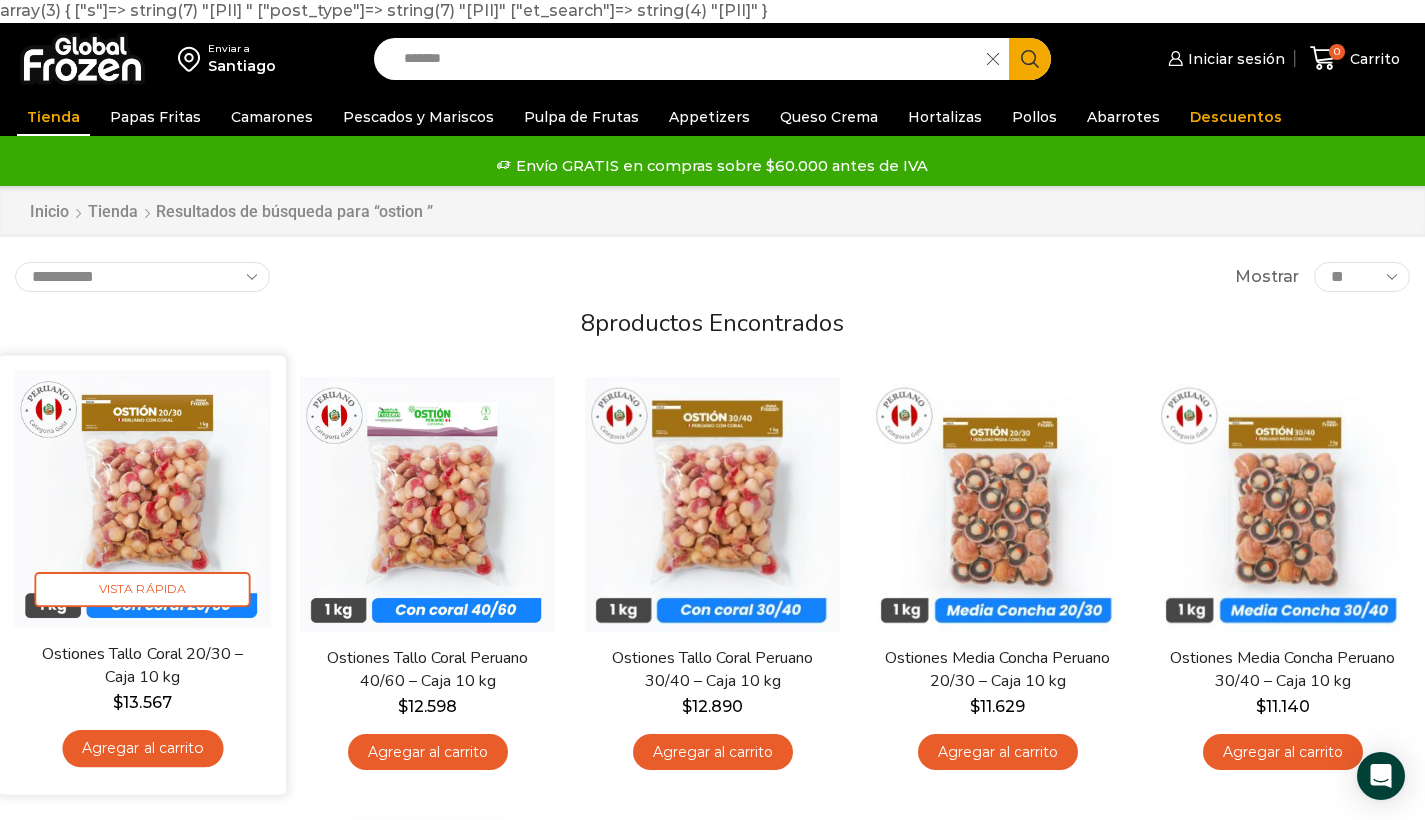 click on "Agregar al carrito" at bounding box center (142, 748) 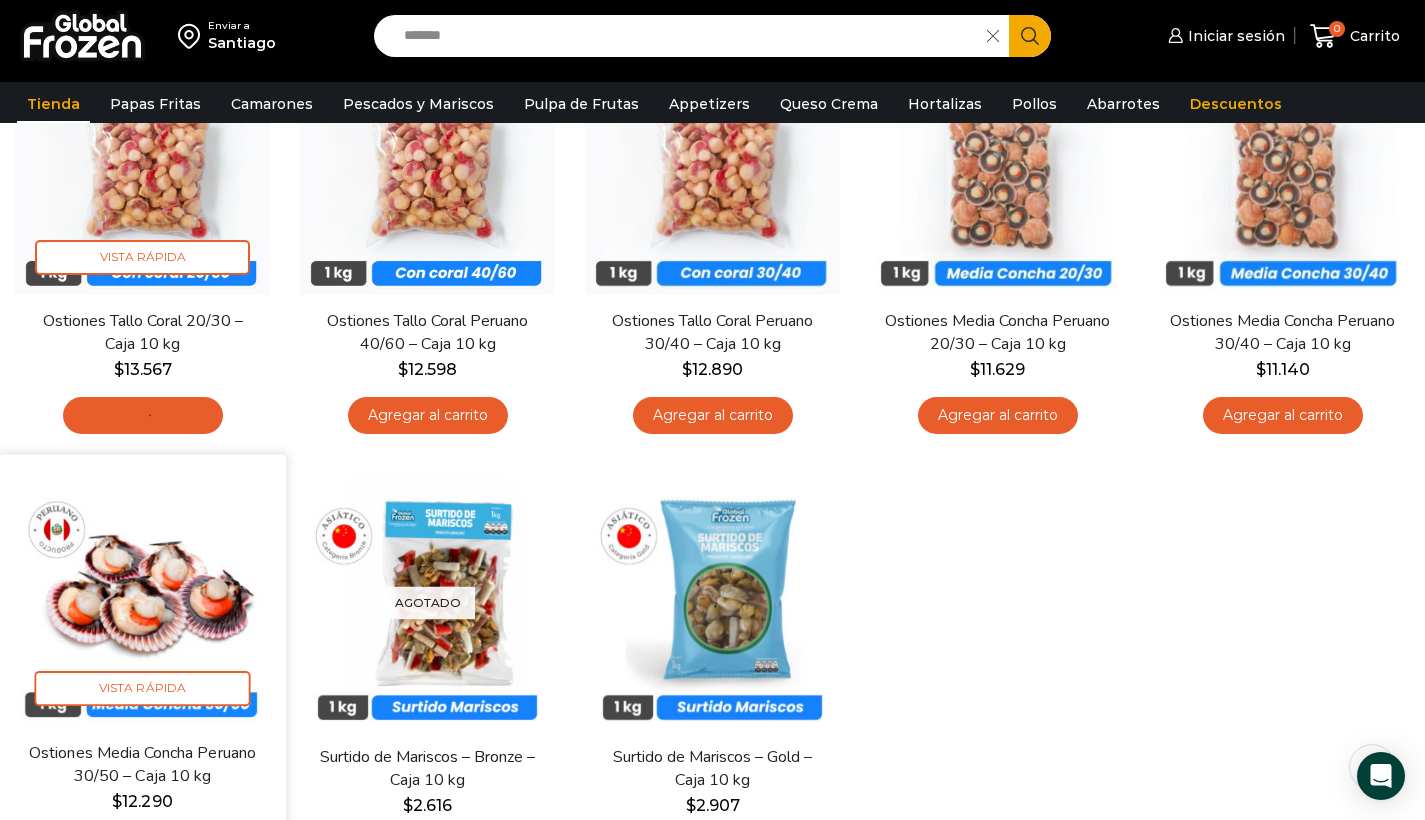 scroll, scrollTop: 163, scrollLeft: 0, axis: vertical 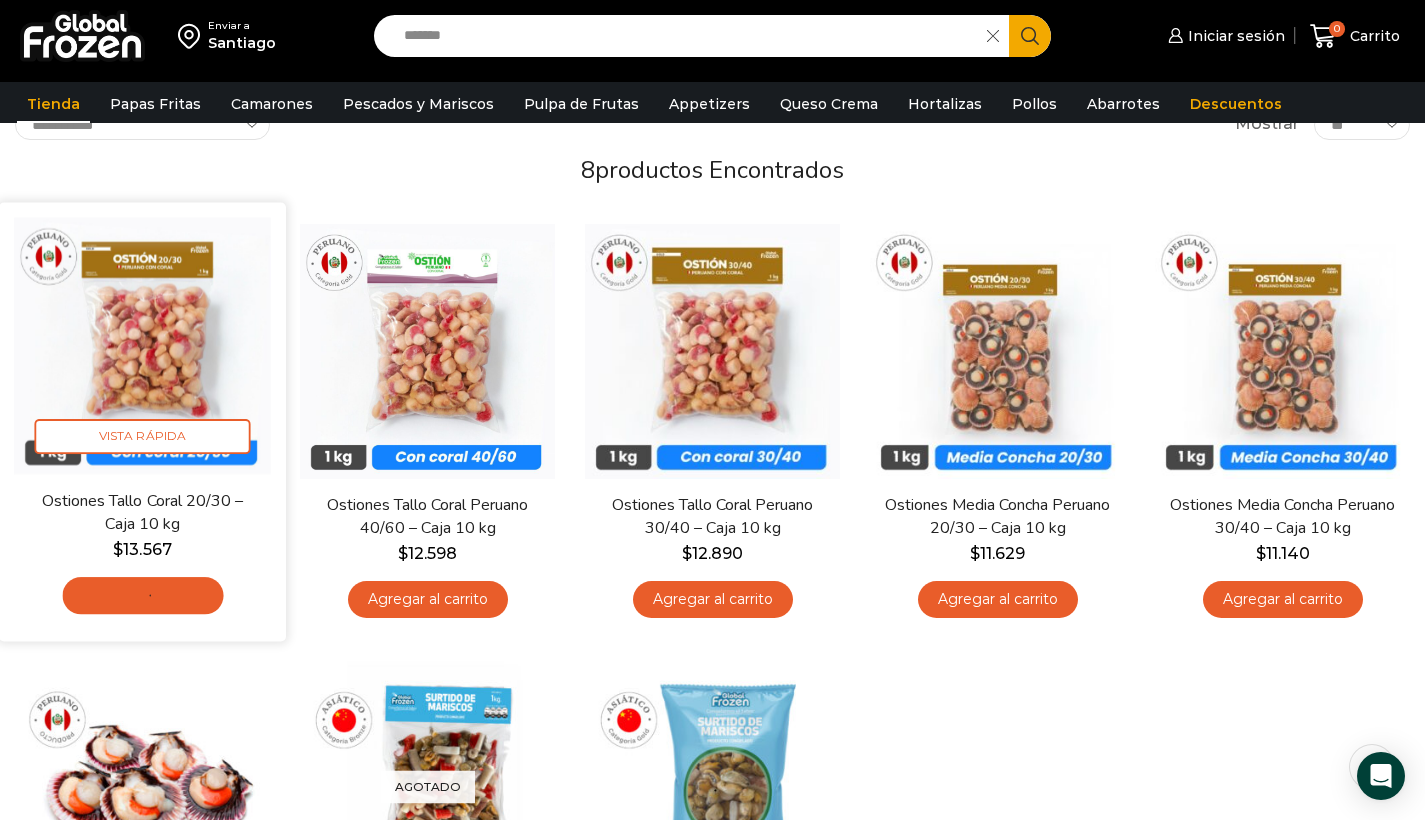 click on "Agregar al carrito" at bounding box center (142, 595) 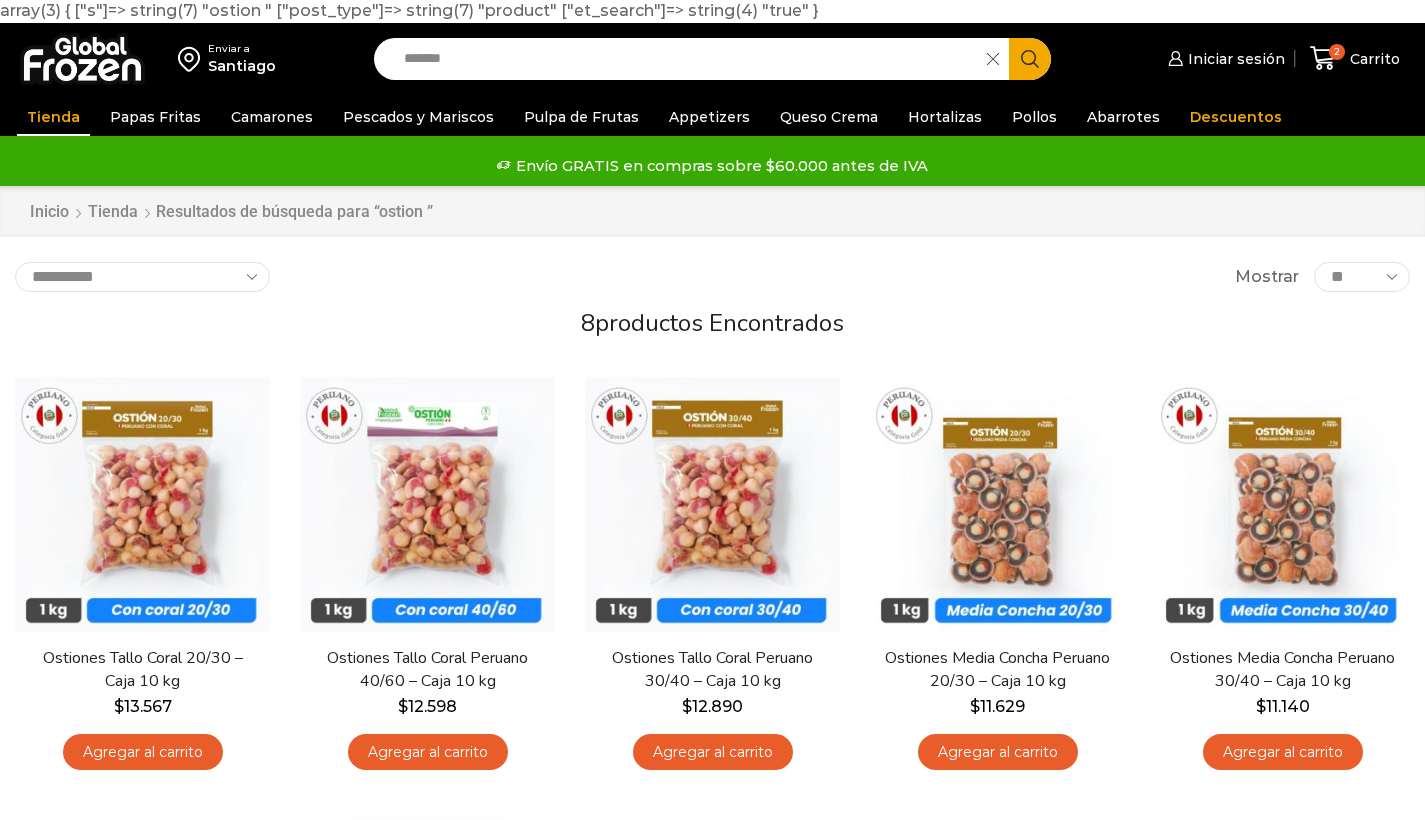 scroll, scrollTop: 0, scrollLeft: 0, axis: both 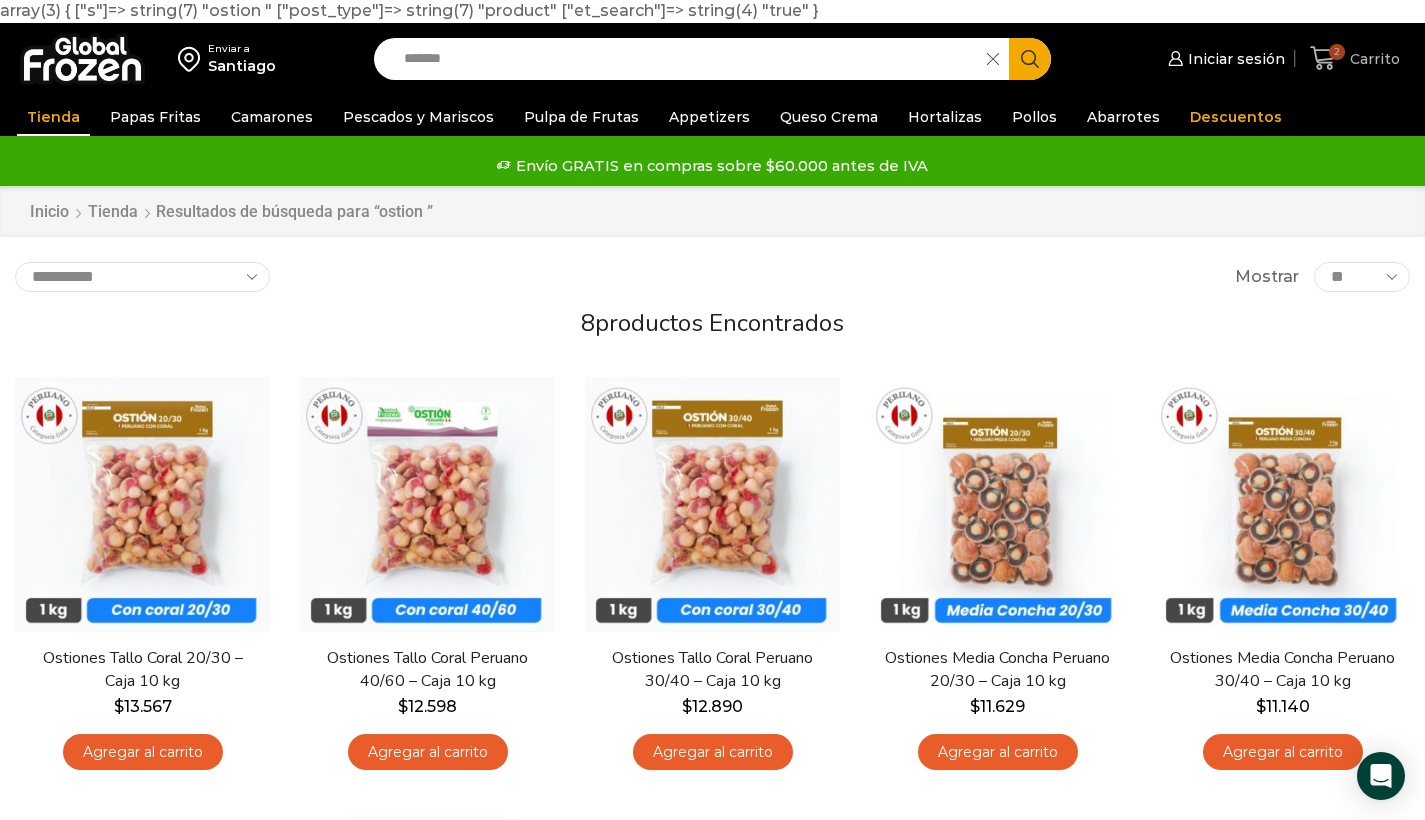 click 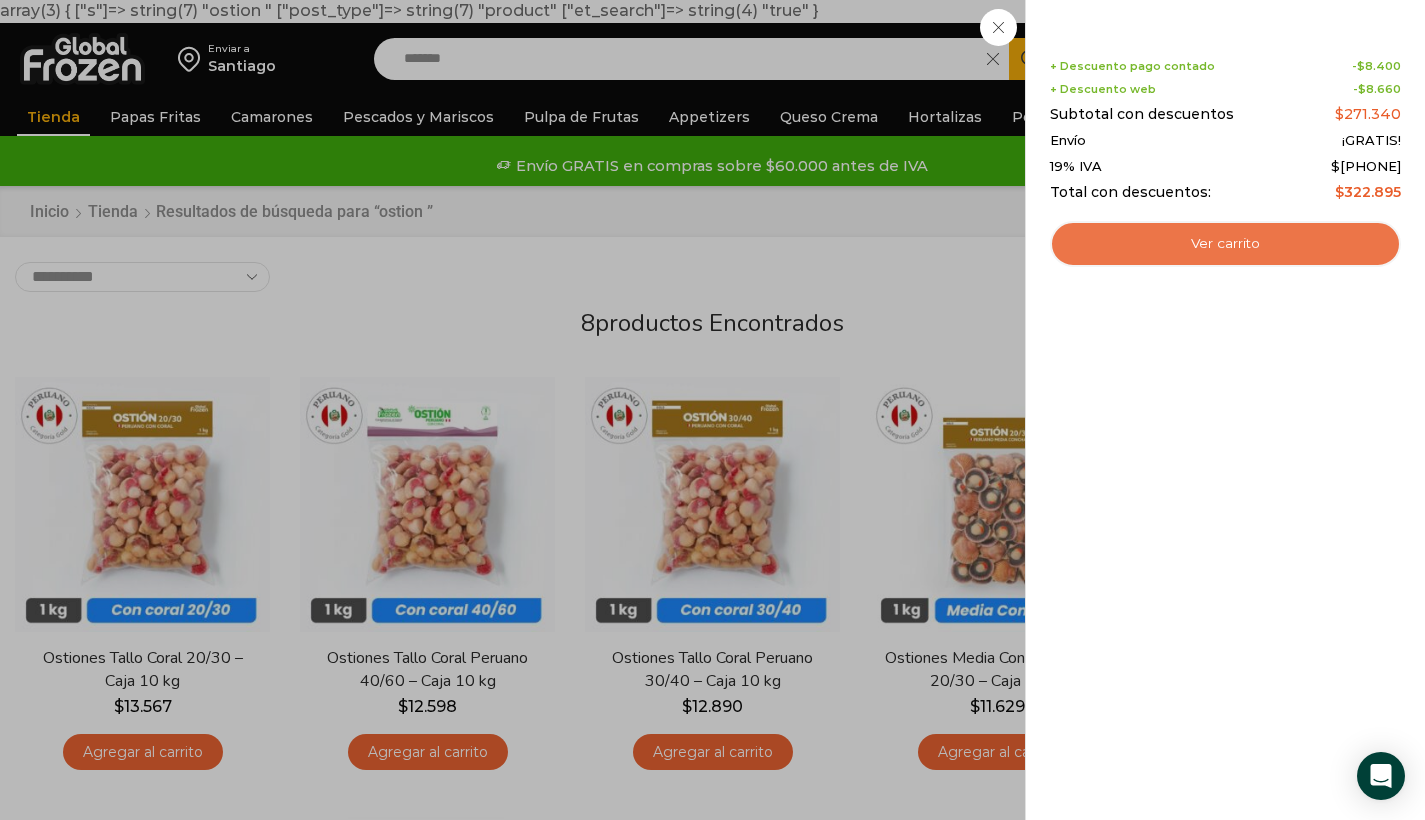 click on "Ver carrito" at bounding box center [1225, 244] 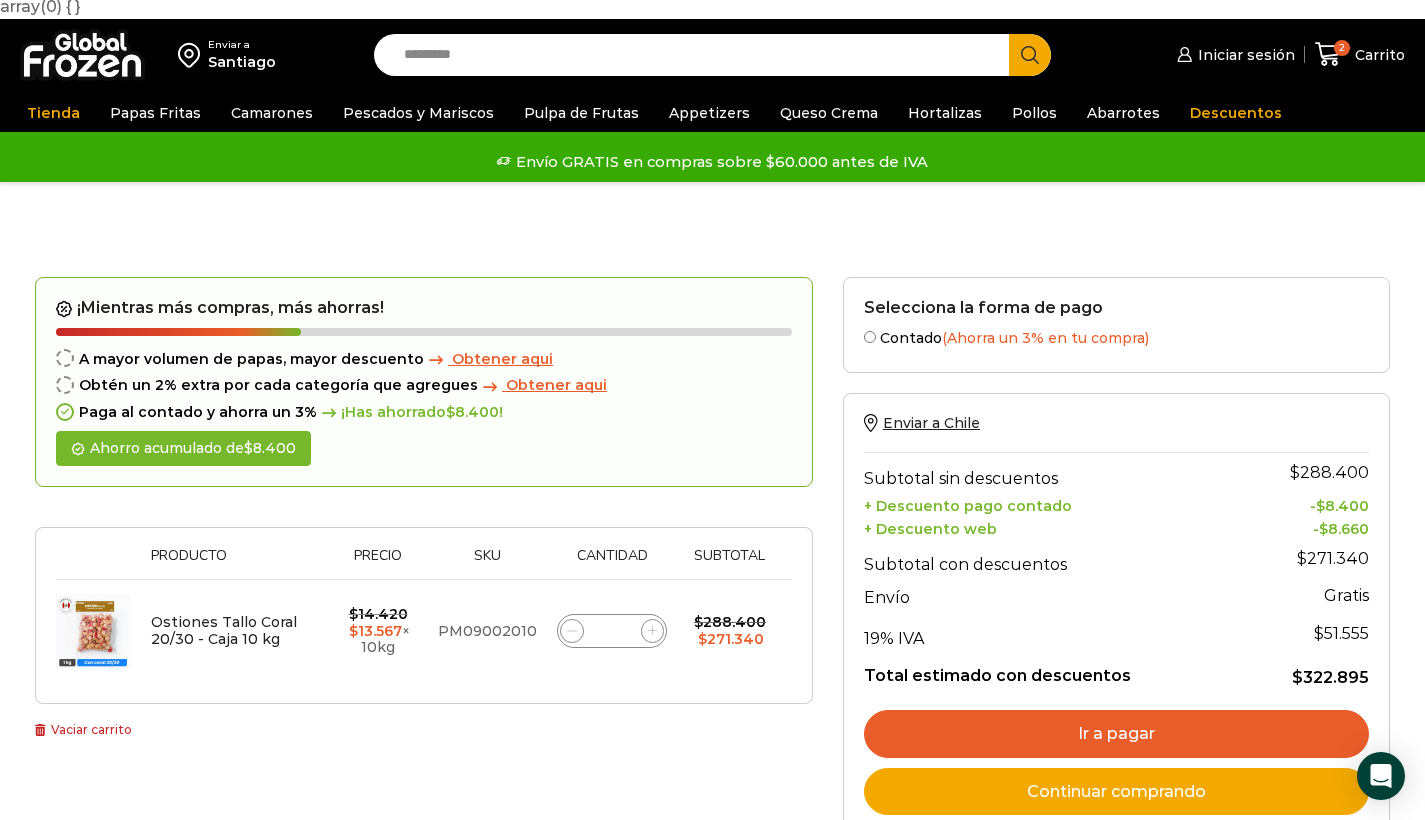 scroll, scrollTop: 8, scrollLeft: 0, axis: vertical 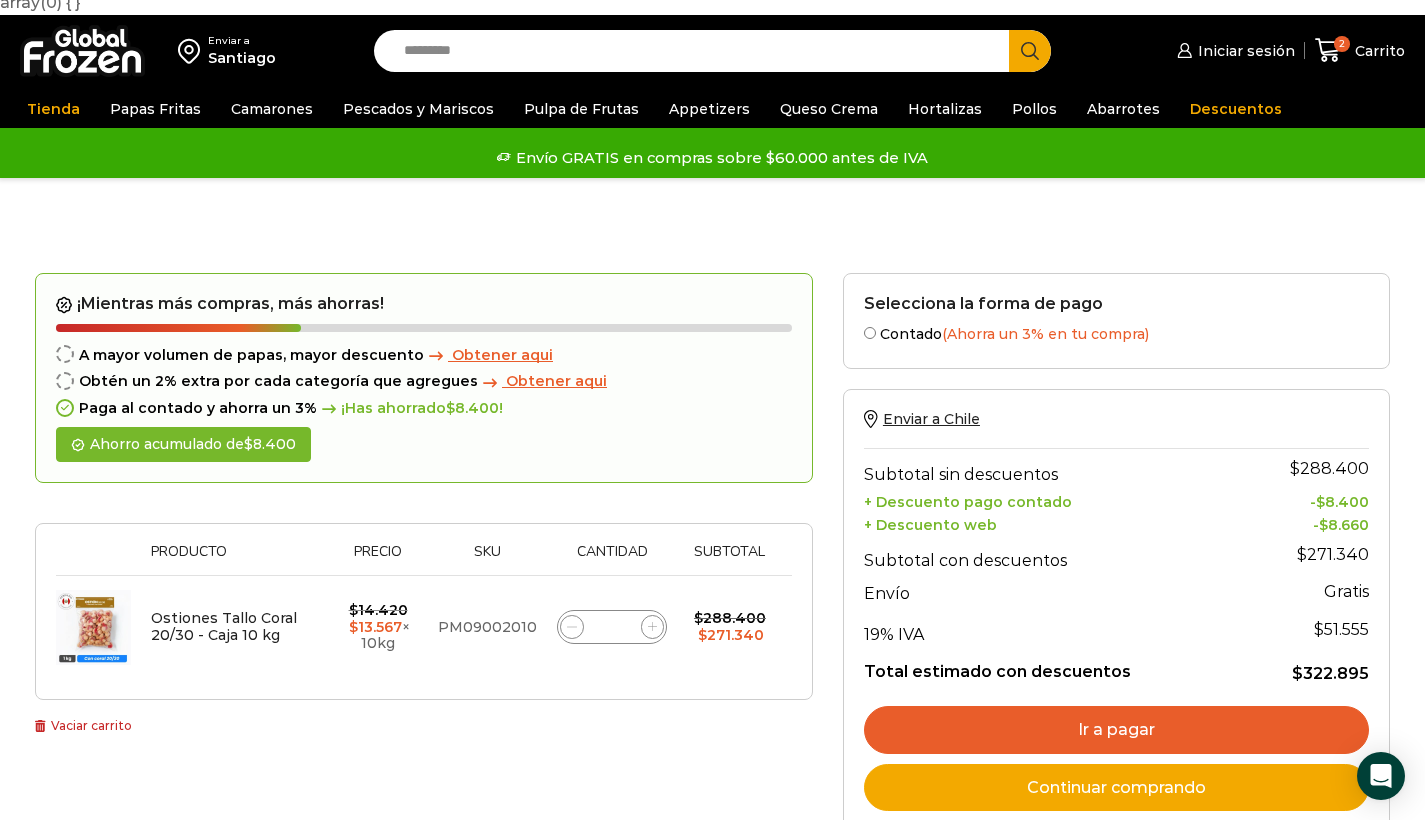 click on "*" 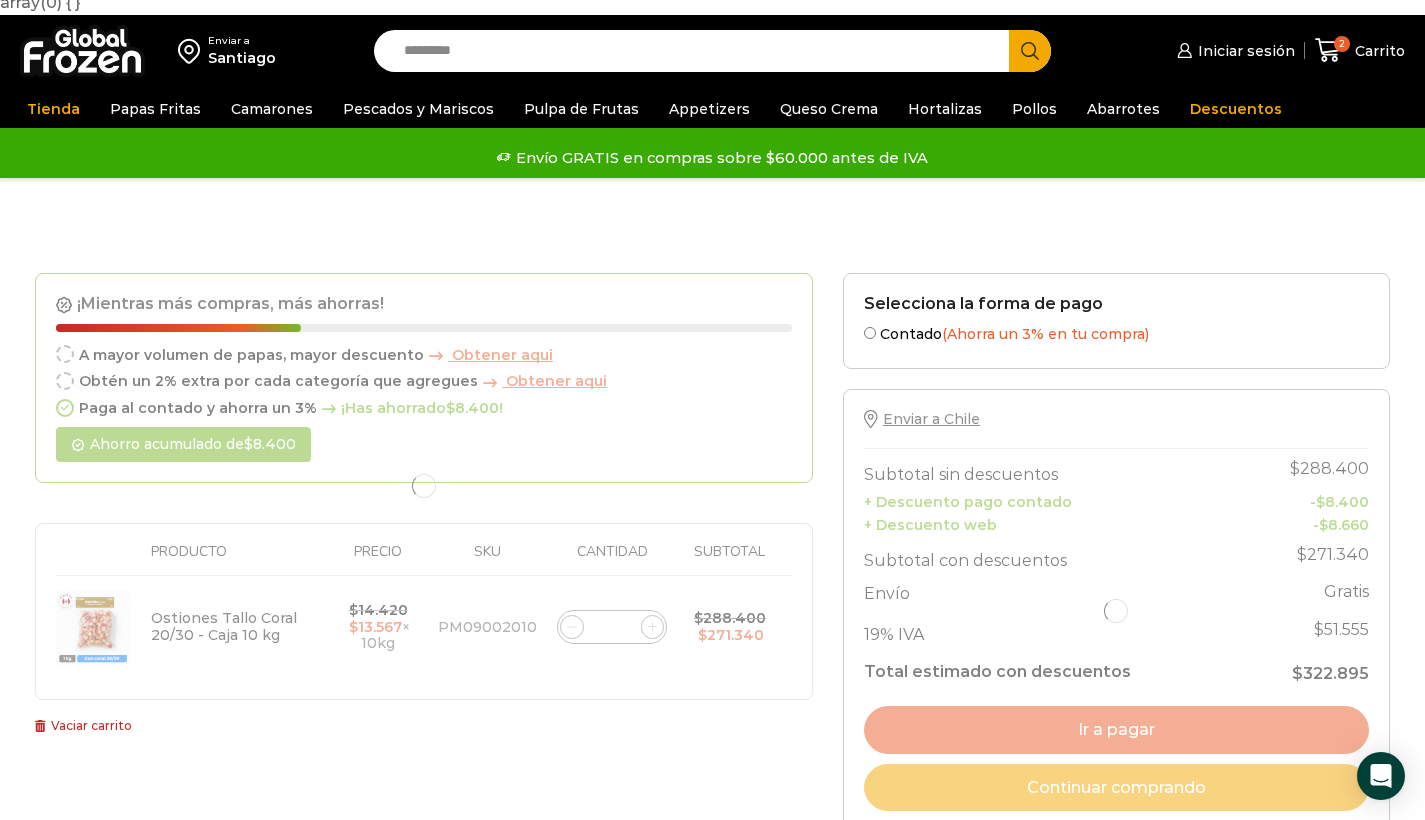 type on "**" 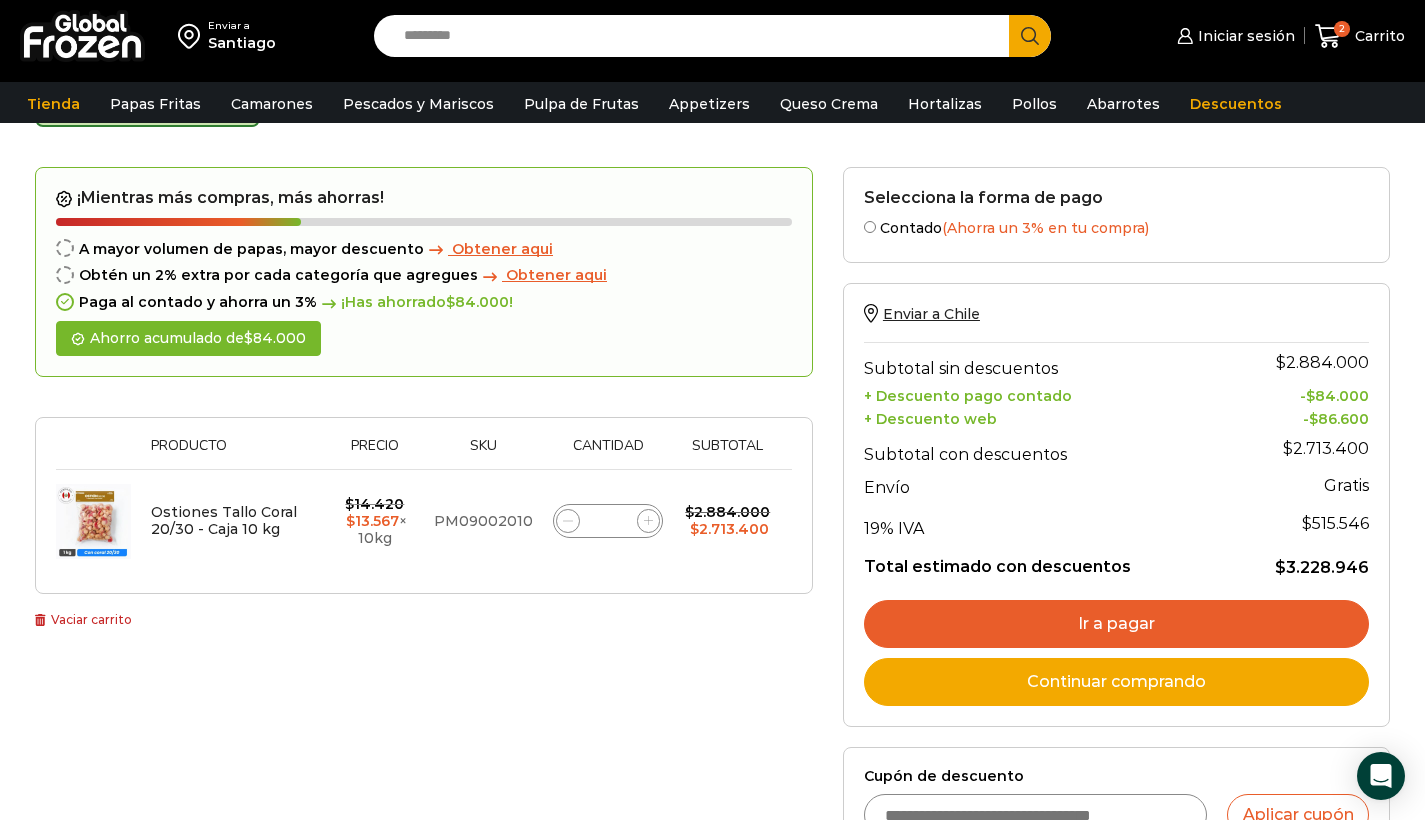scroll, scrollTop: 263, scrollLeft: 0, axis: vertical 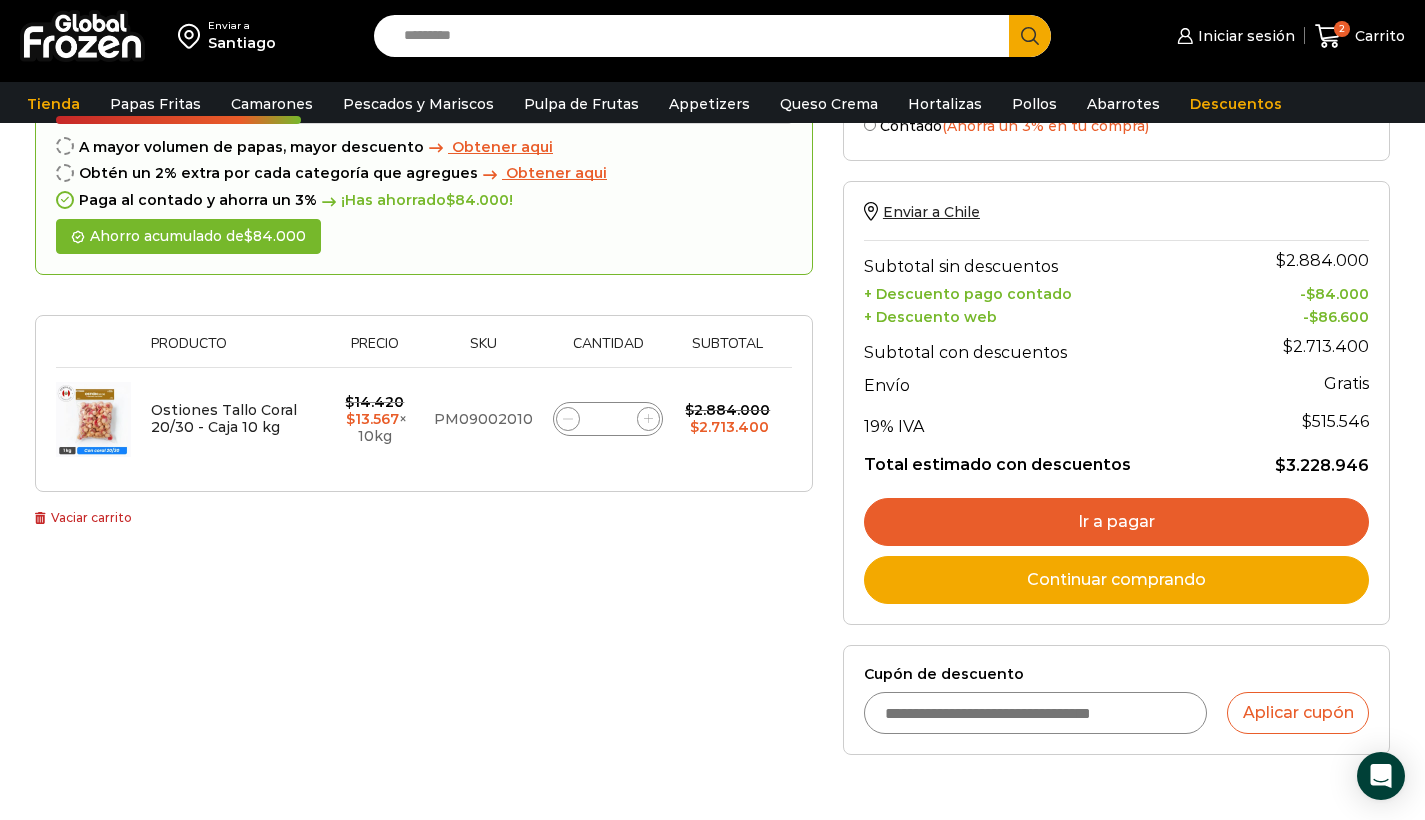 click on "Cupón de descuento" at bounding box center [1036, 713] 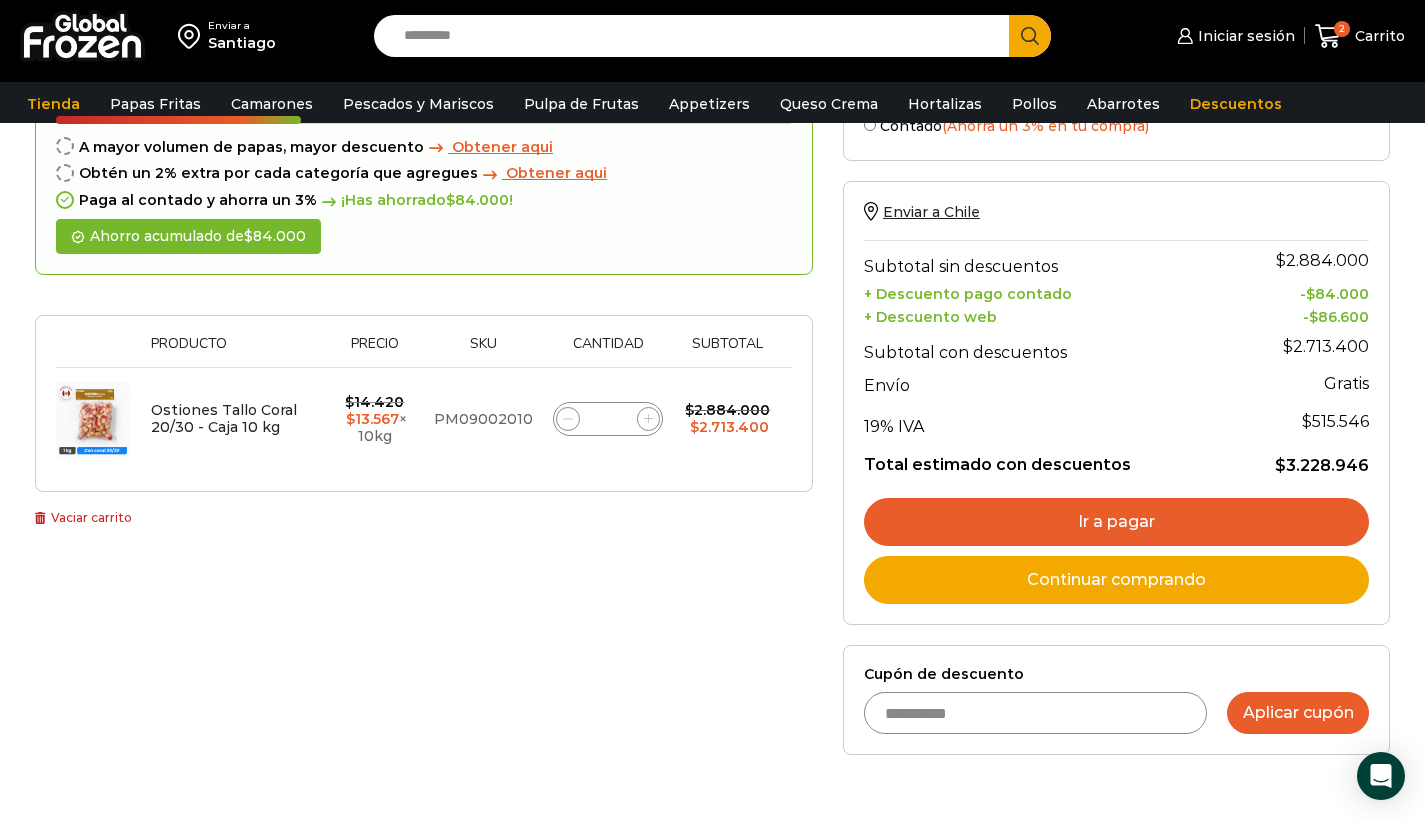 type on "**********" 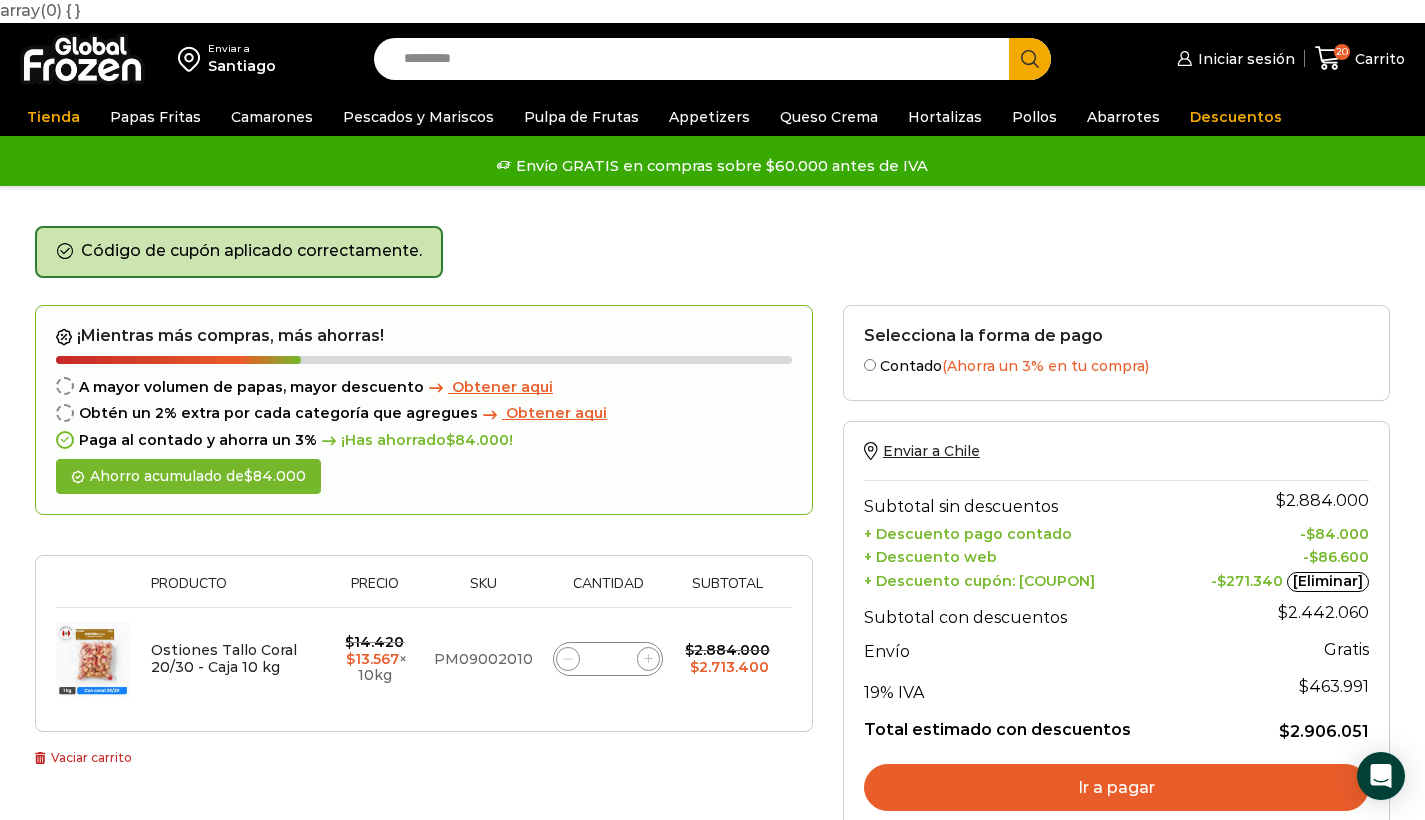 scroll, scrollTop: 162, scrollLeft: 0, axis: vertical 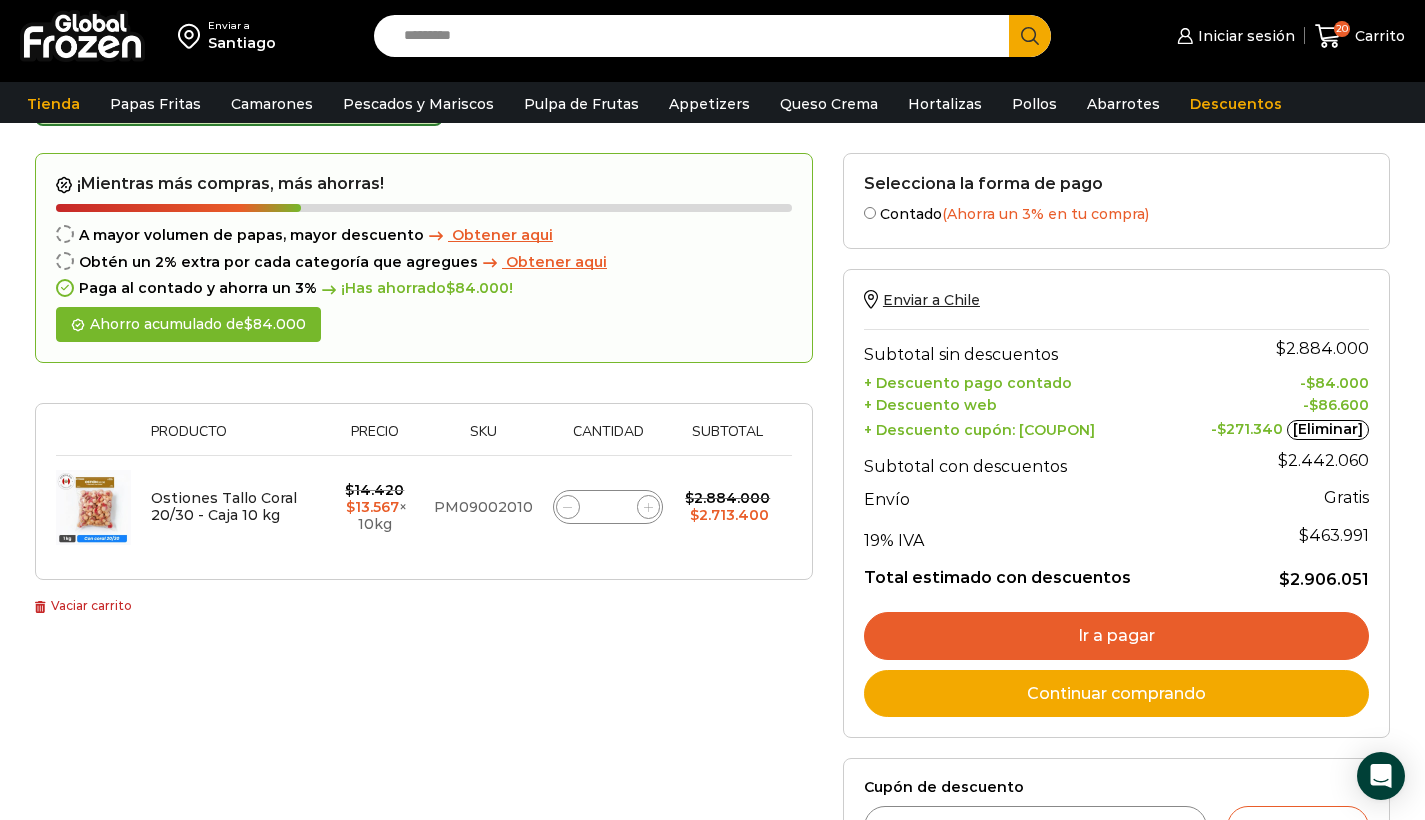 click on "Vaciar carrito" at bounding box center (83, 605) 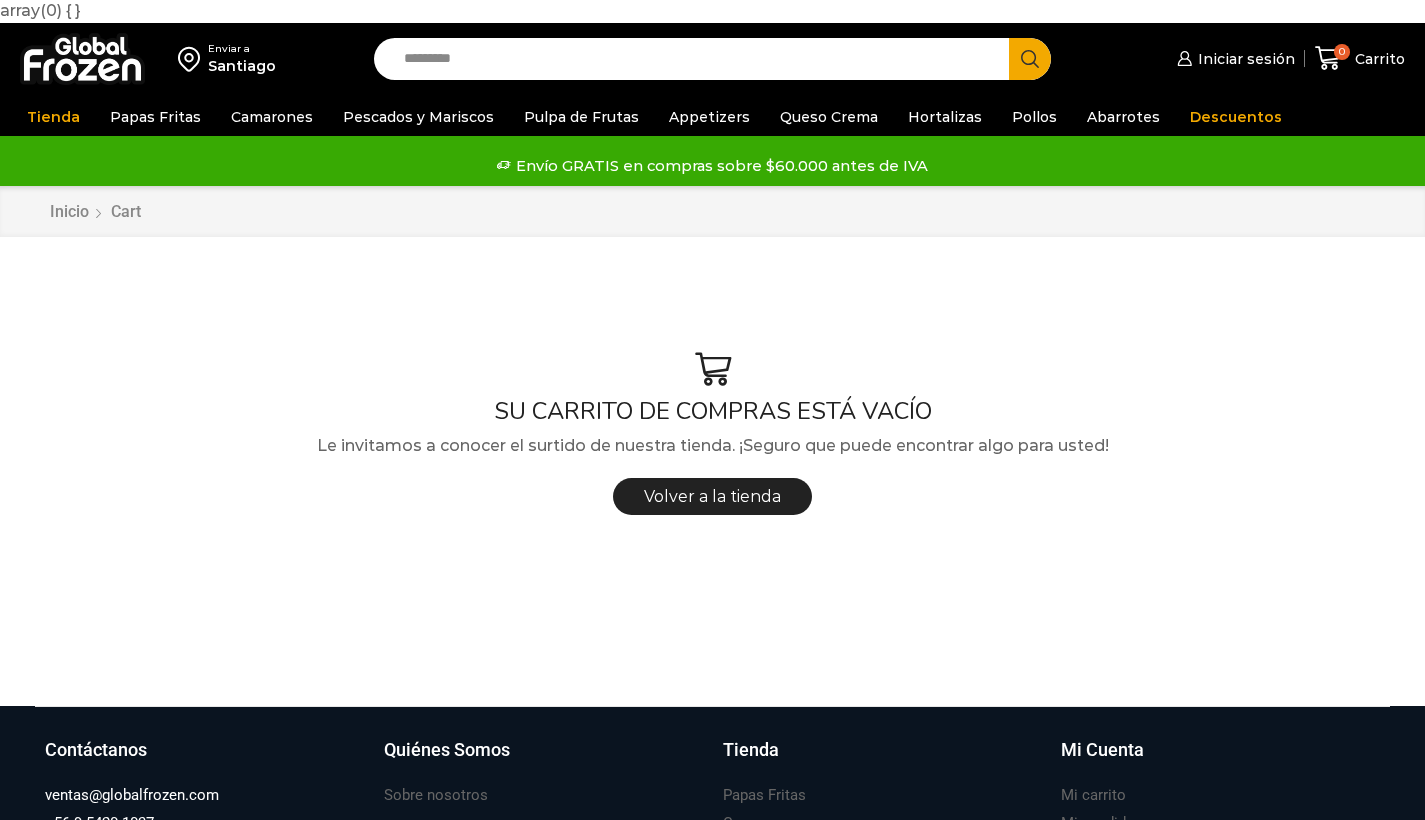 click on "Search input" at bounding box center (697, 59) 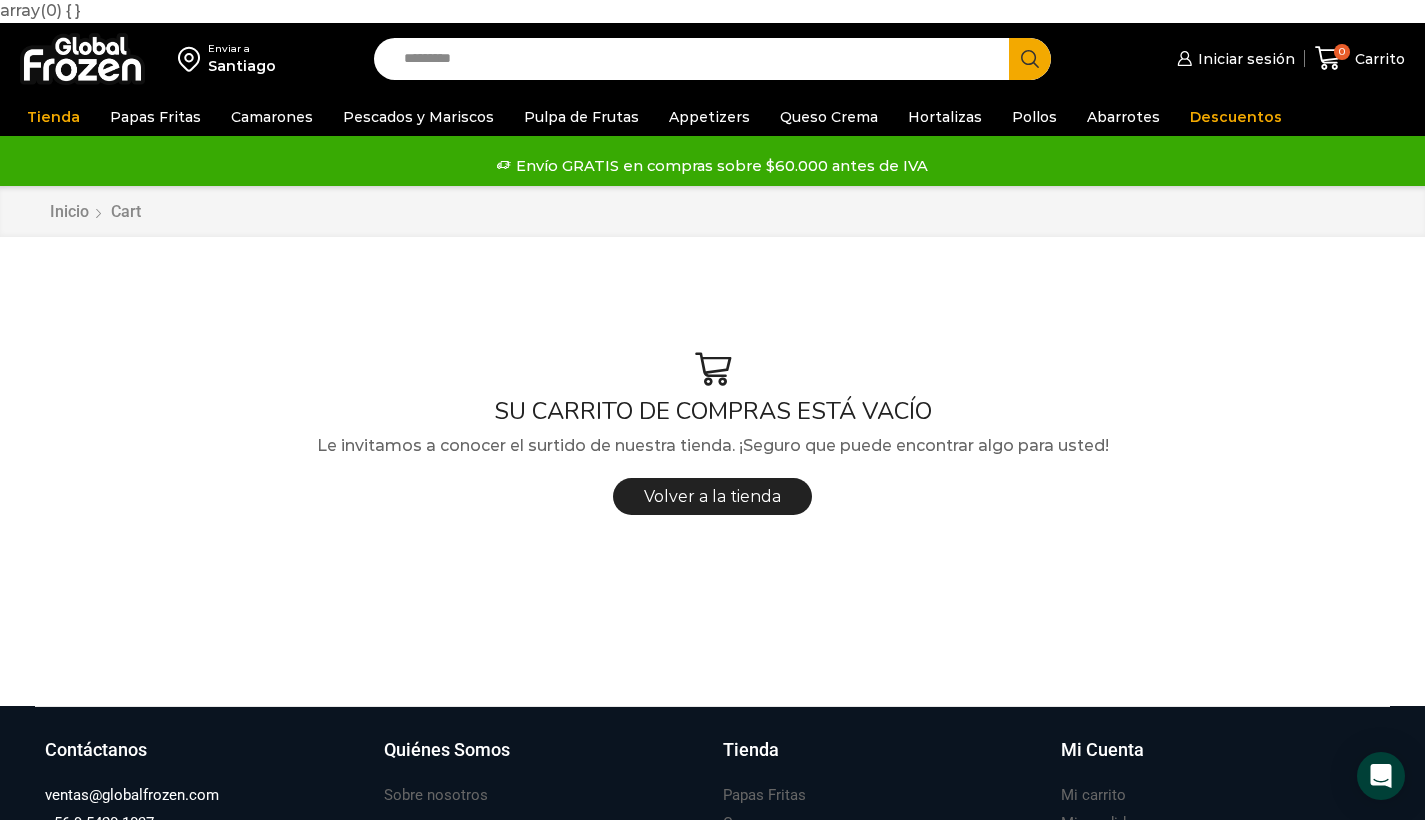 scroll, scrollTop: 0, scrollLeft: 0, axis: both 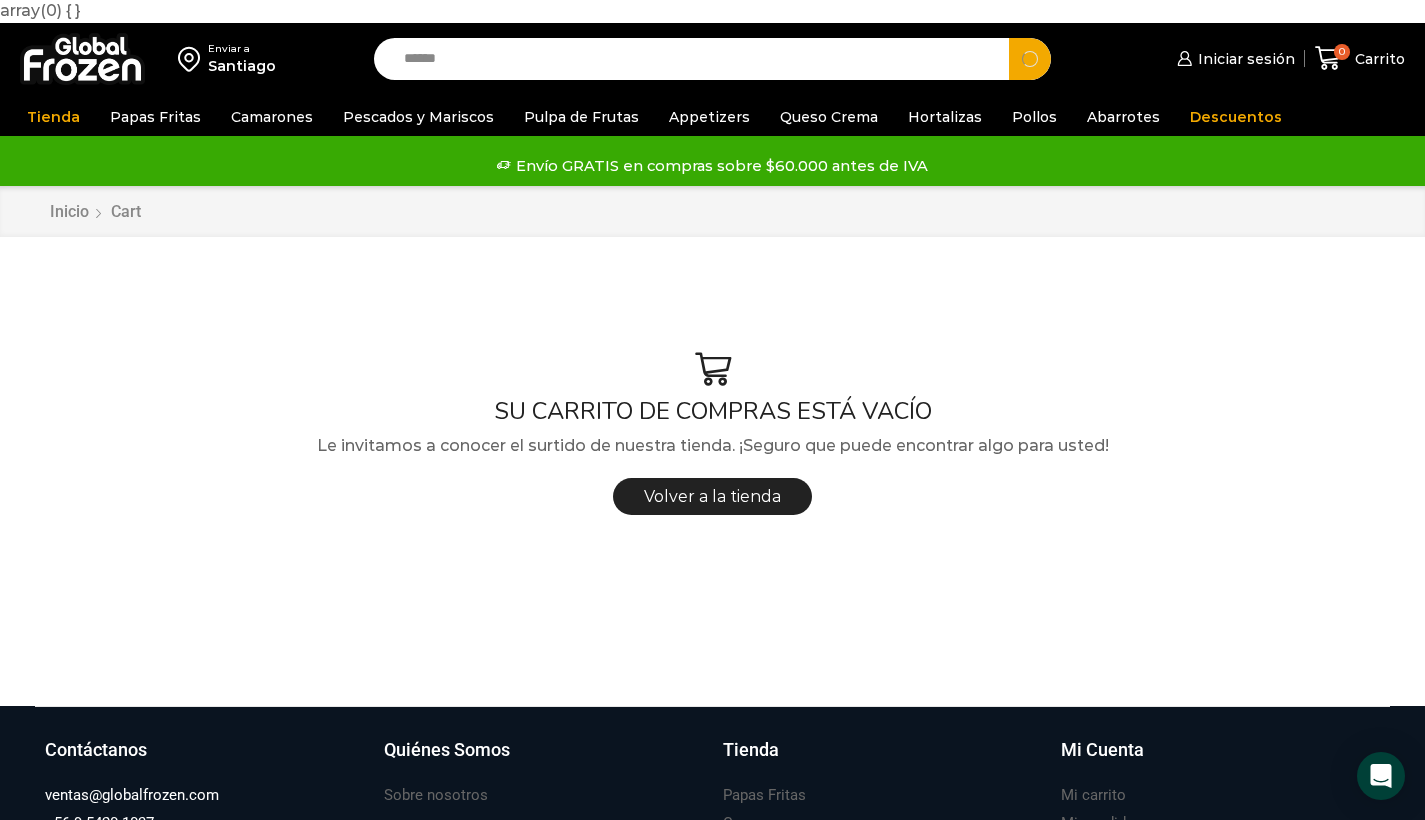 type on "******" 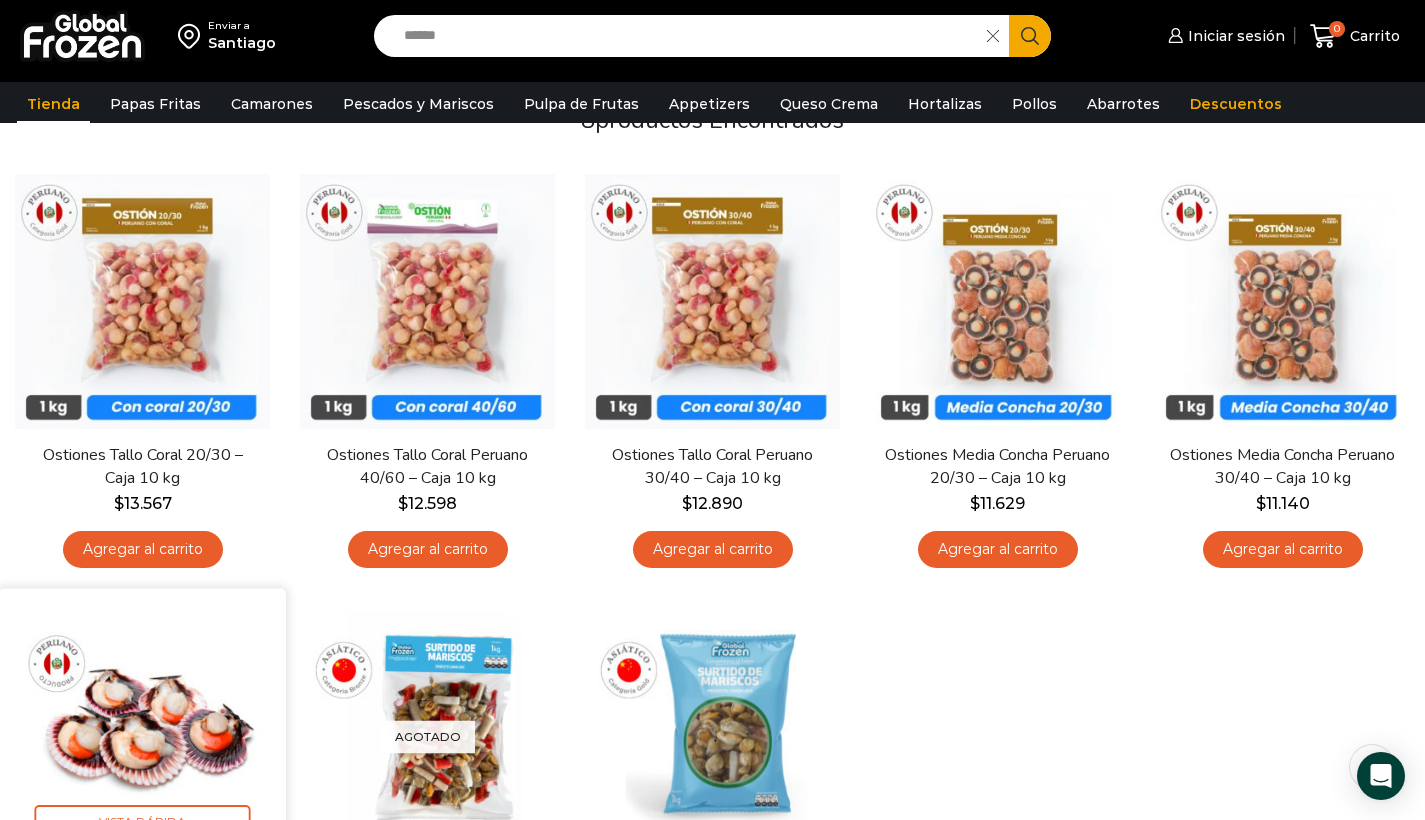 scroll, scrollTop: 410, scrollLeft: 0, axis: vertical 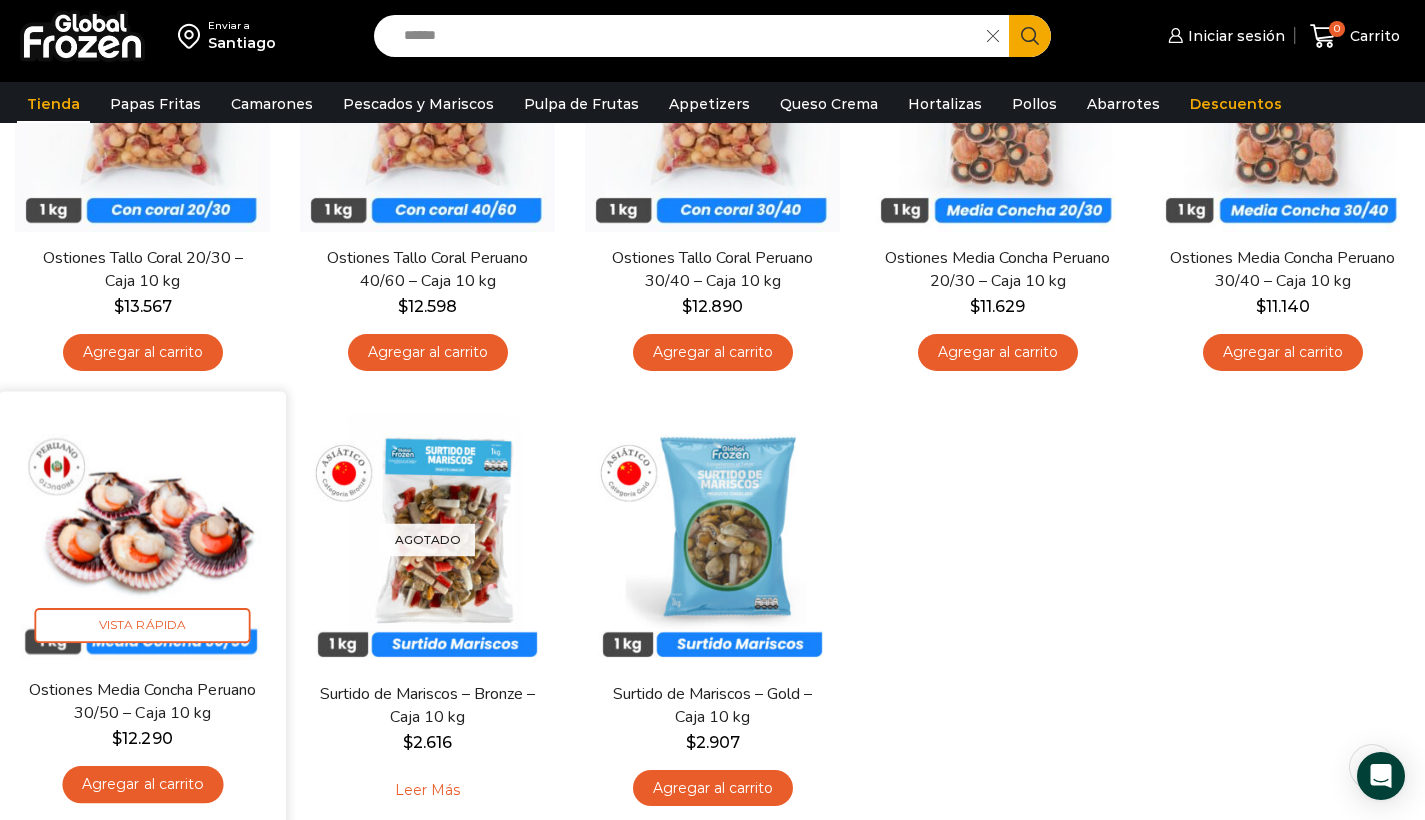 click on "Ostiones Media Concha Peruano 30/50 – Caja 10 kg" at bounding box center [142, 701] 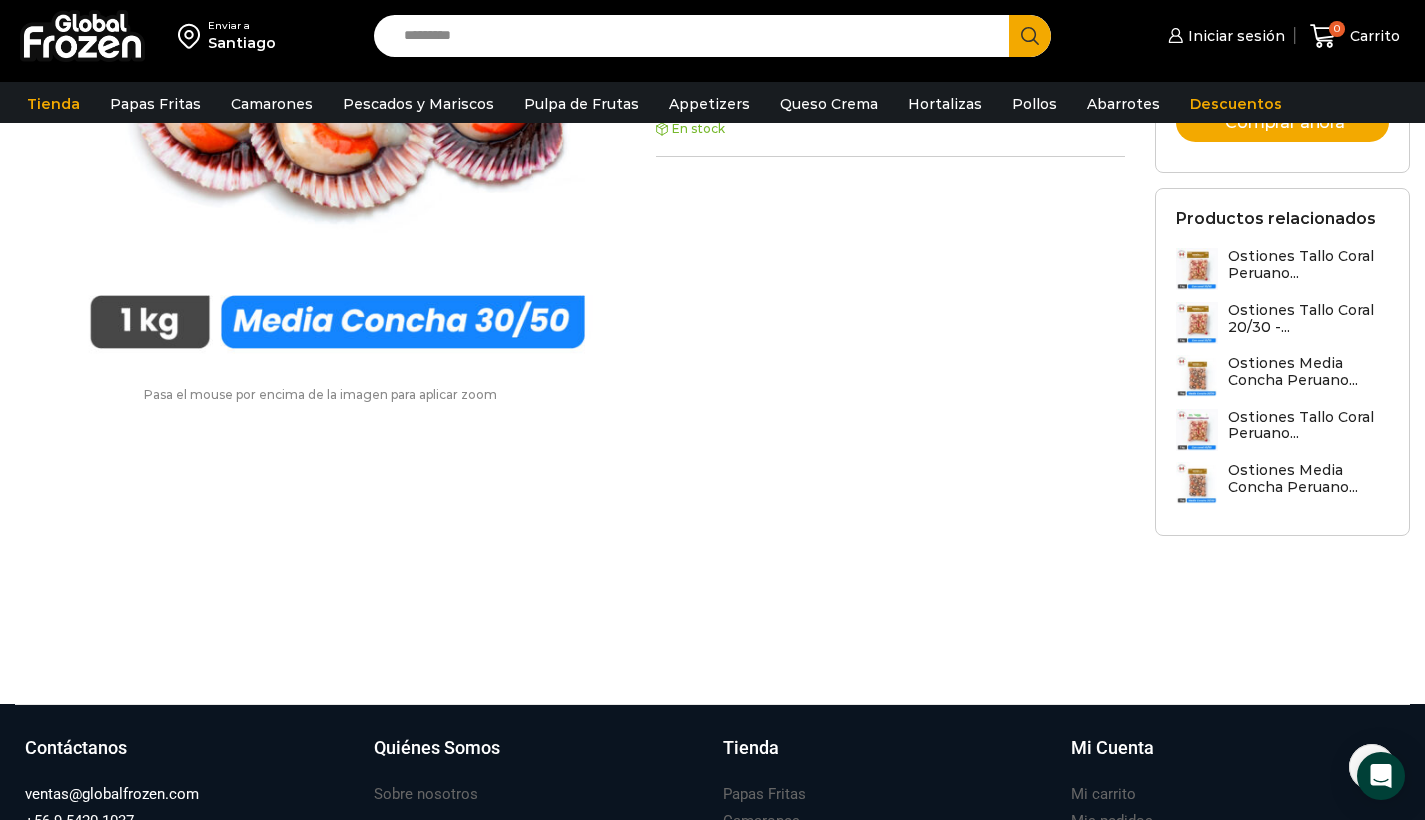 scroll, scrollTop: 278, scrollLeft: 0, axis: vertical 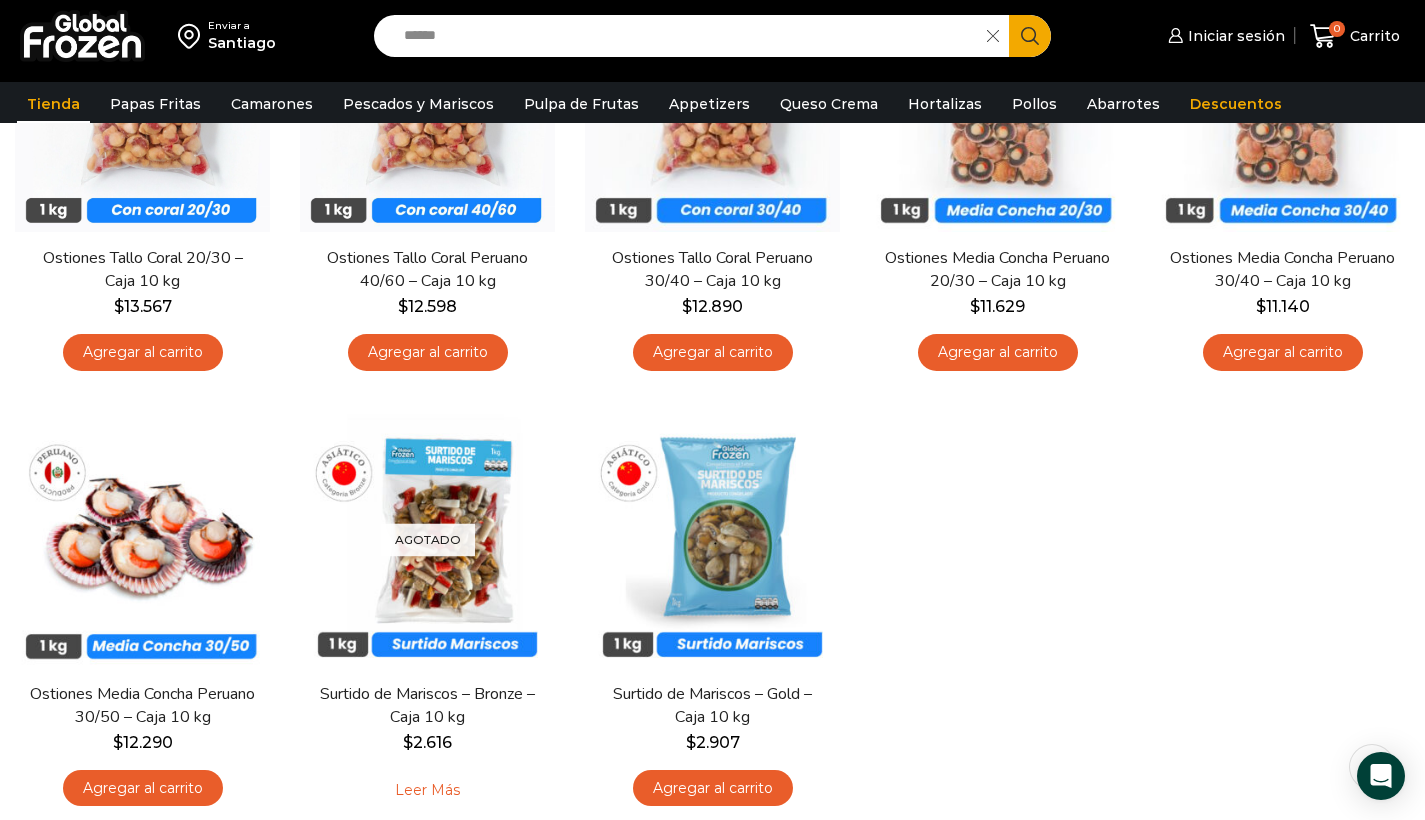 click on "Ostiones Media Concha Peruano 30/40 – Caja 10 kg" at bounding box center [1283, 270] 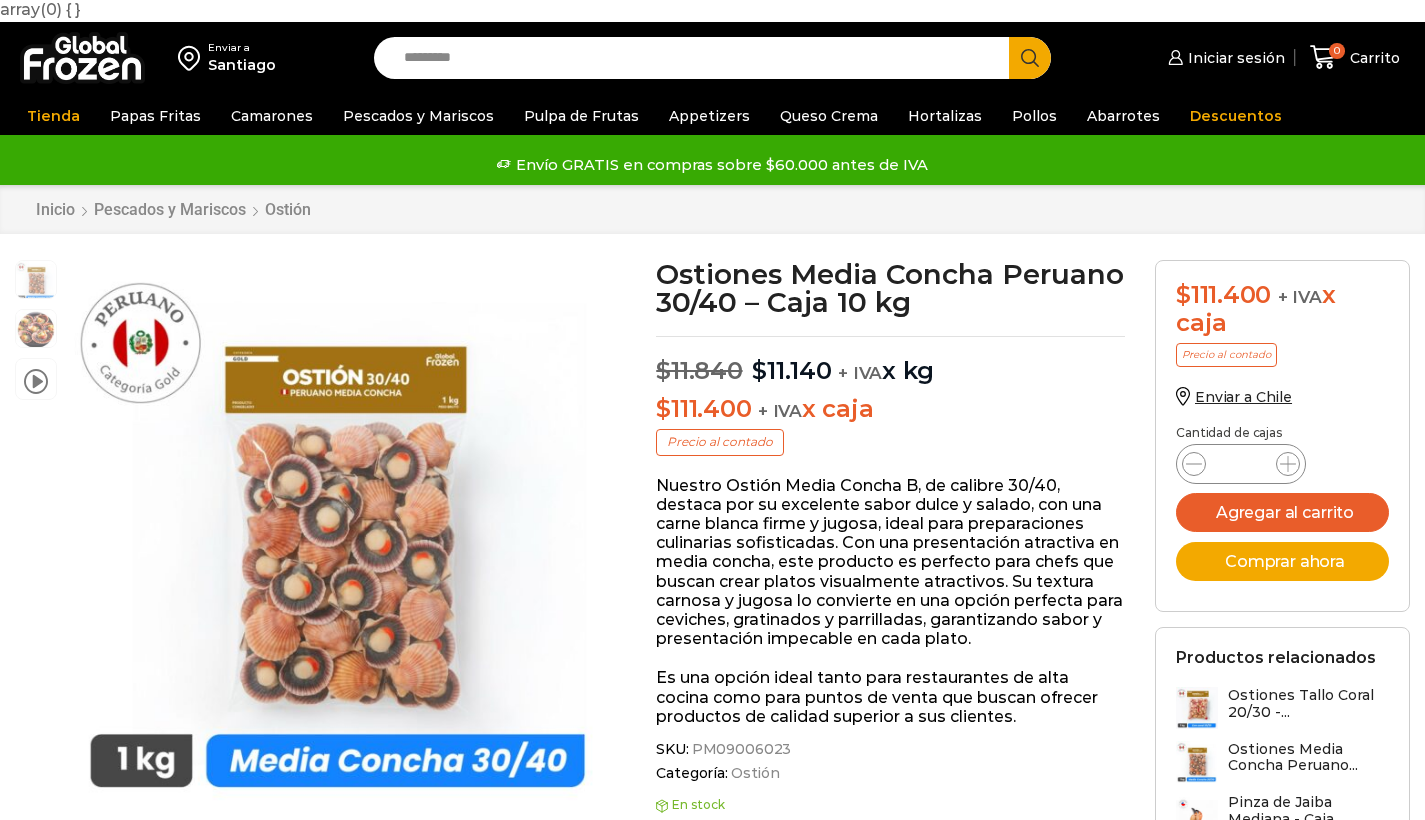 scroll, scrollTop: 1, scrollLeft: 0, axis: vertical 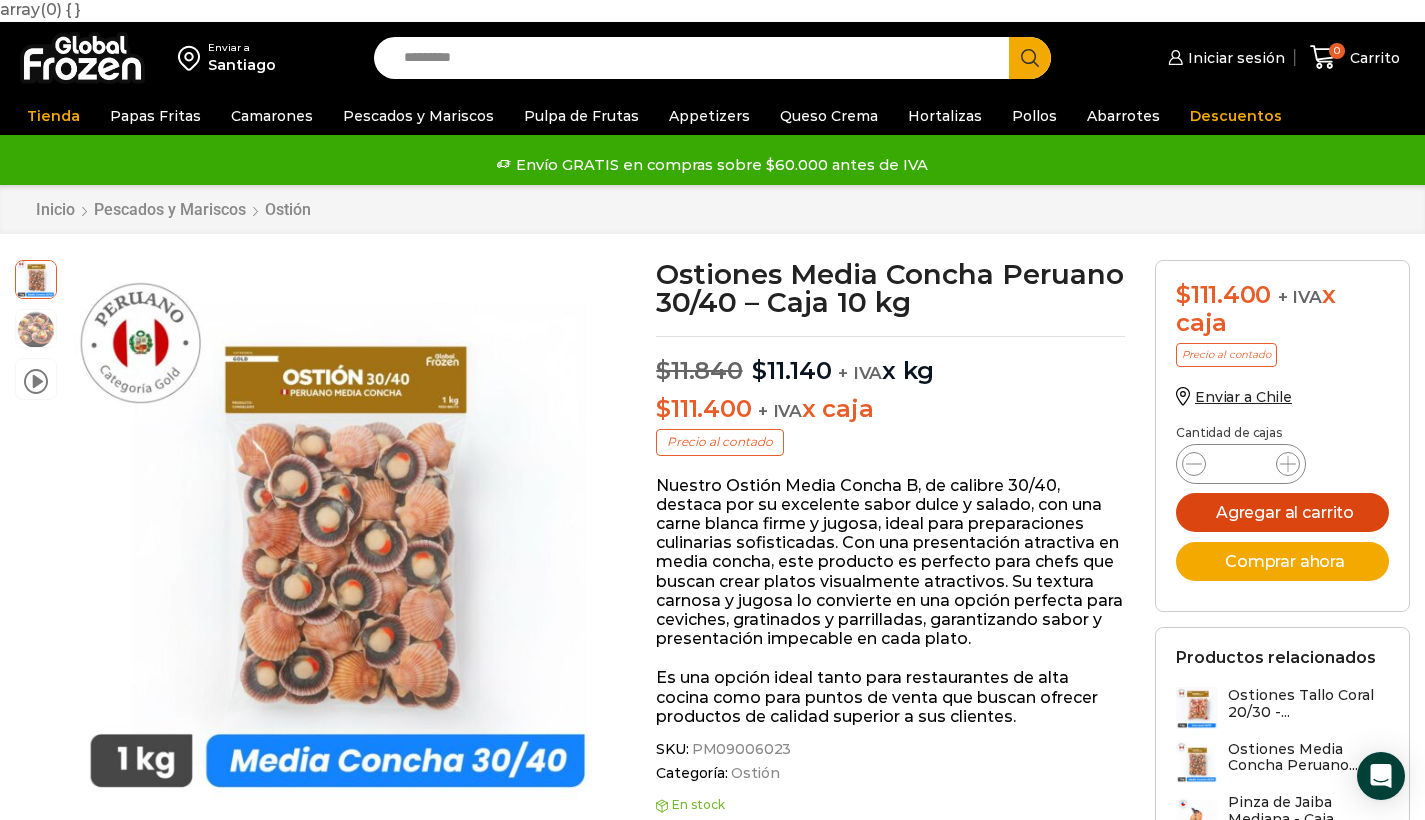 click on "Agregar al carrito" at bounding box center (1282, 512) 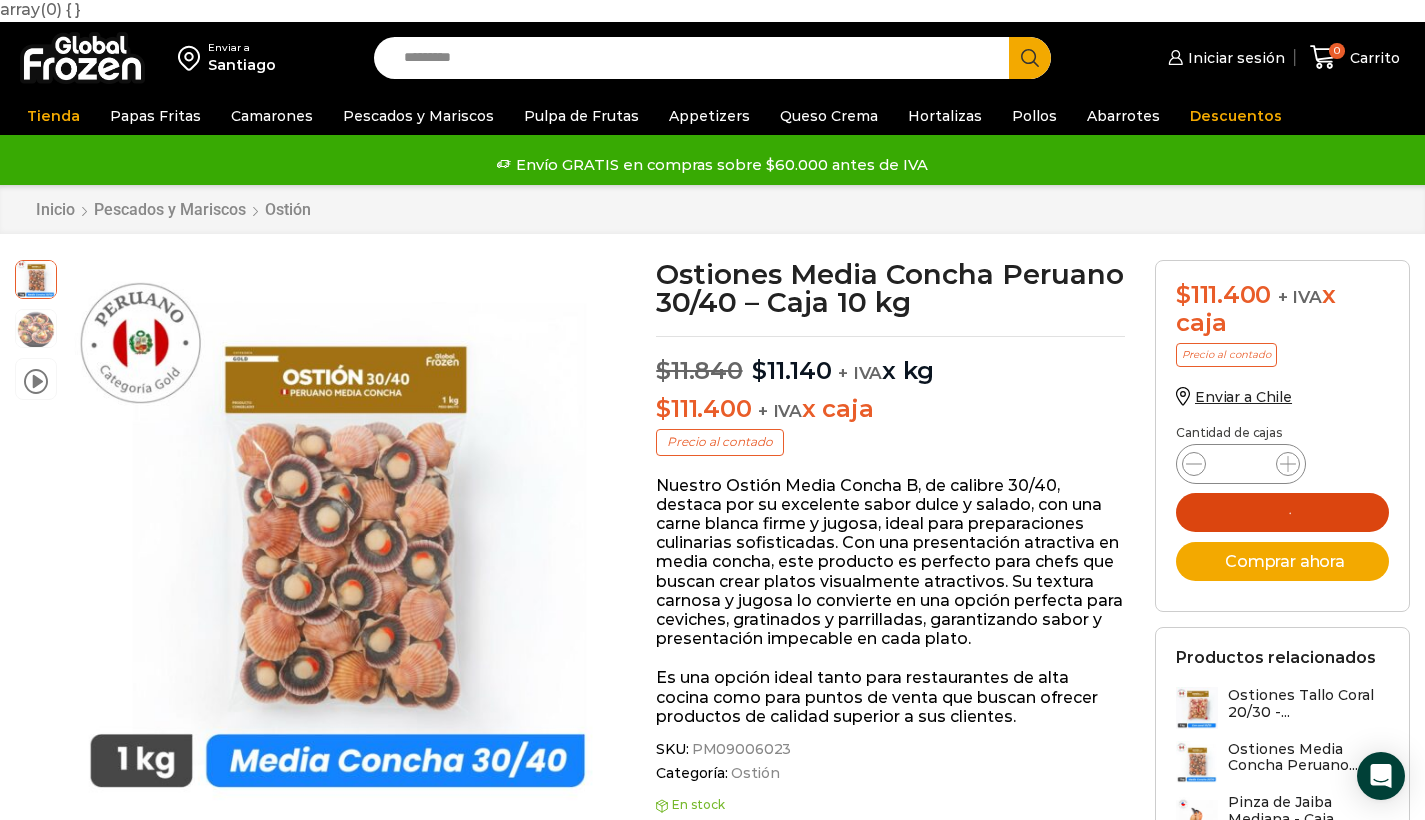 click 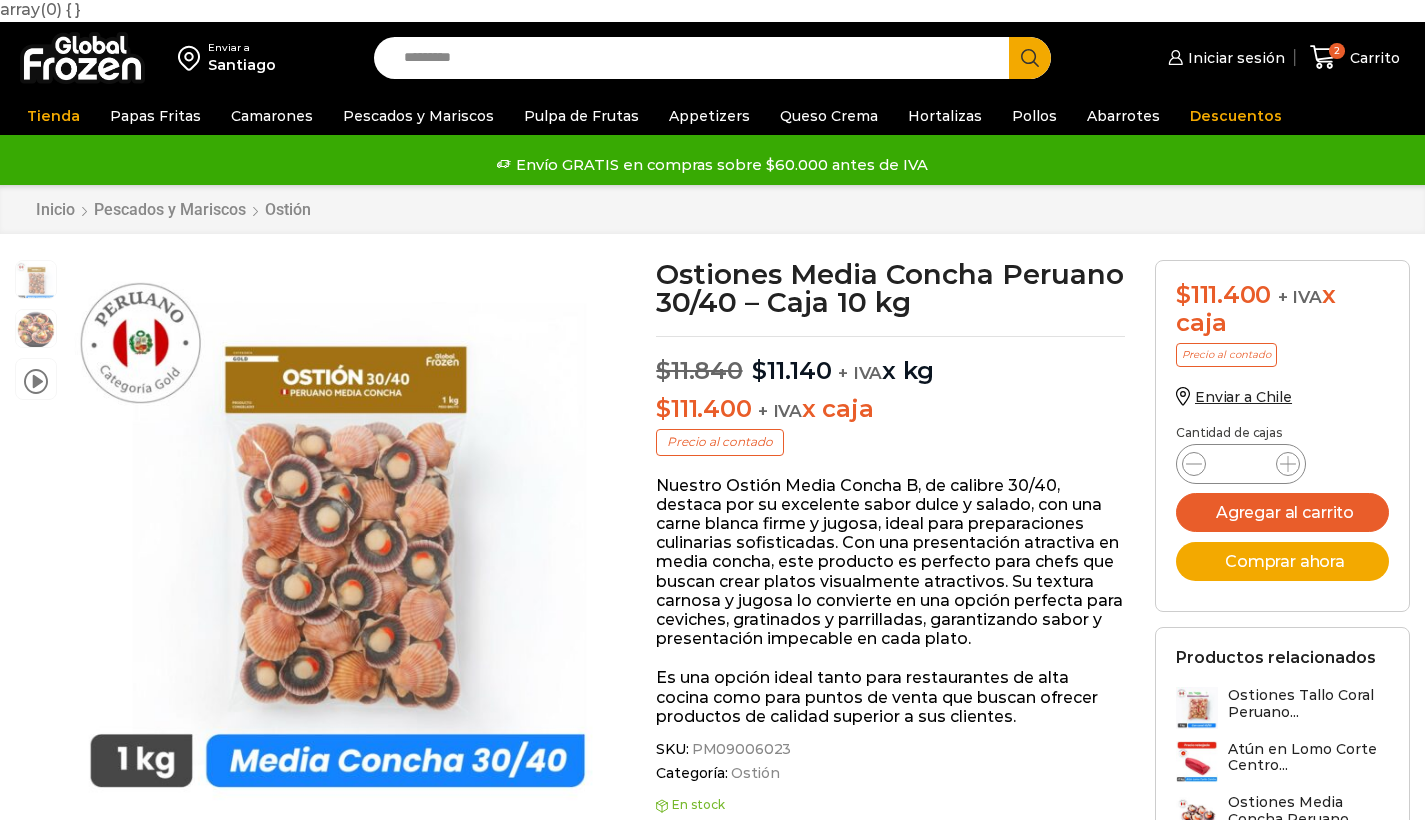 scroll, scrollTop: 1, scrollLeft: 0, axis: vertical 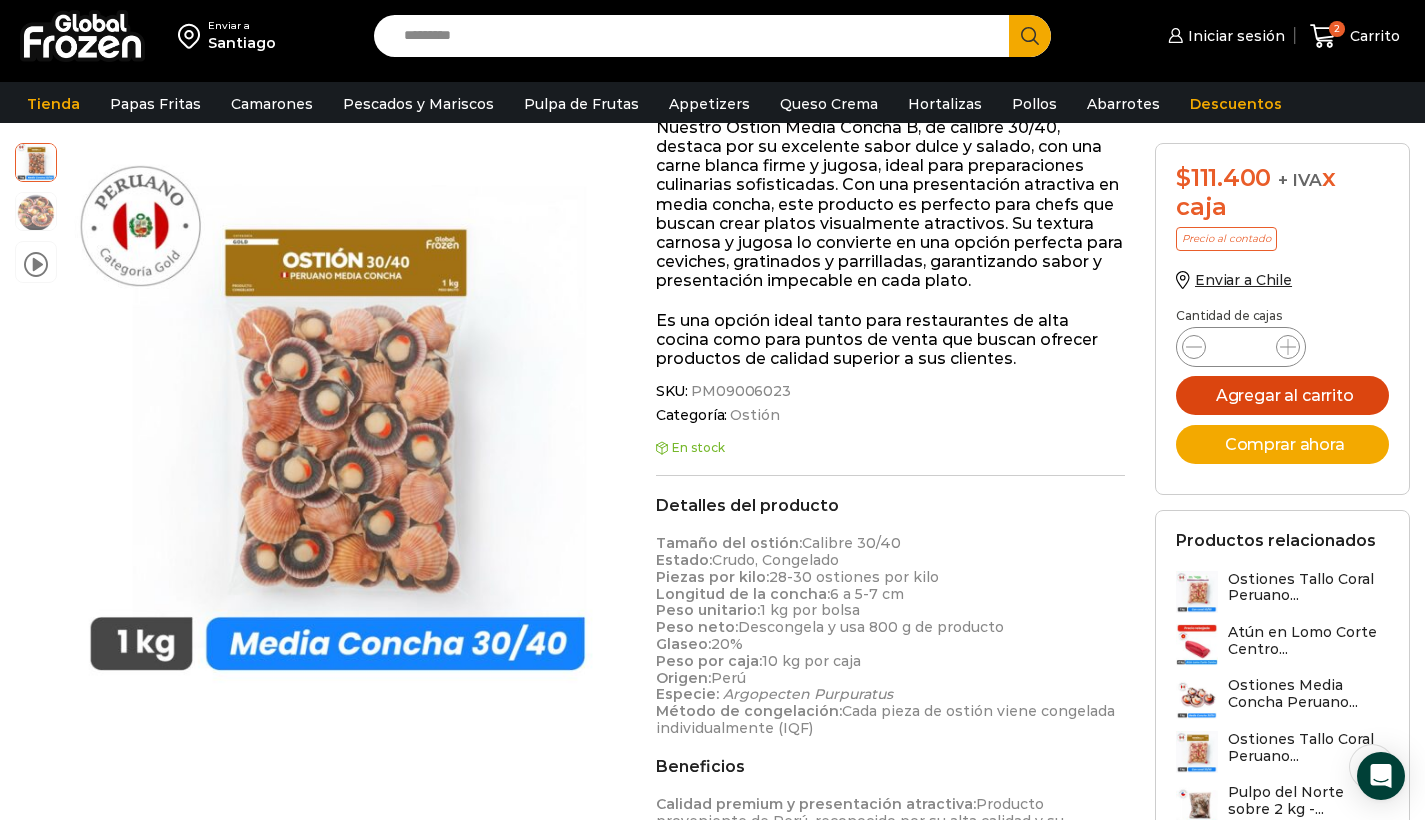 click on "Agregar al carrito" at bounding box center [1282, 395] 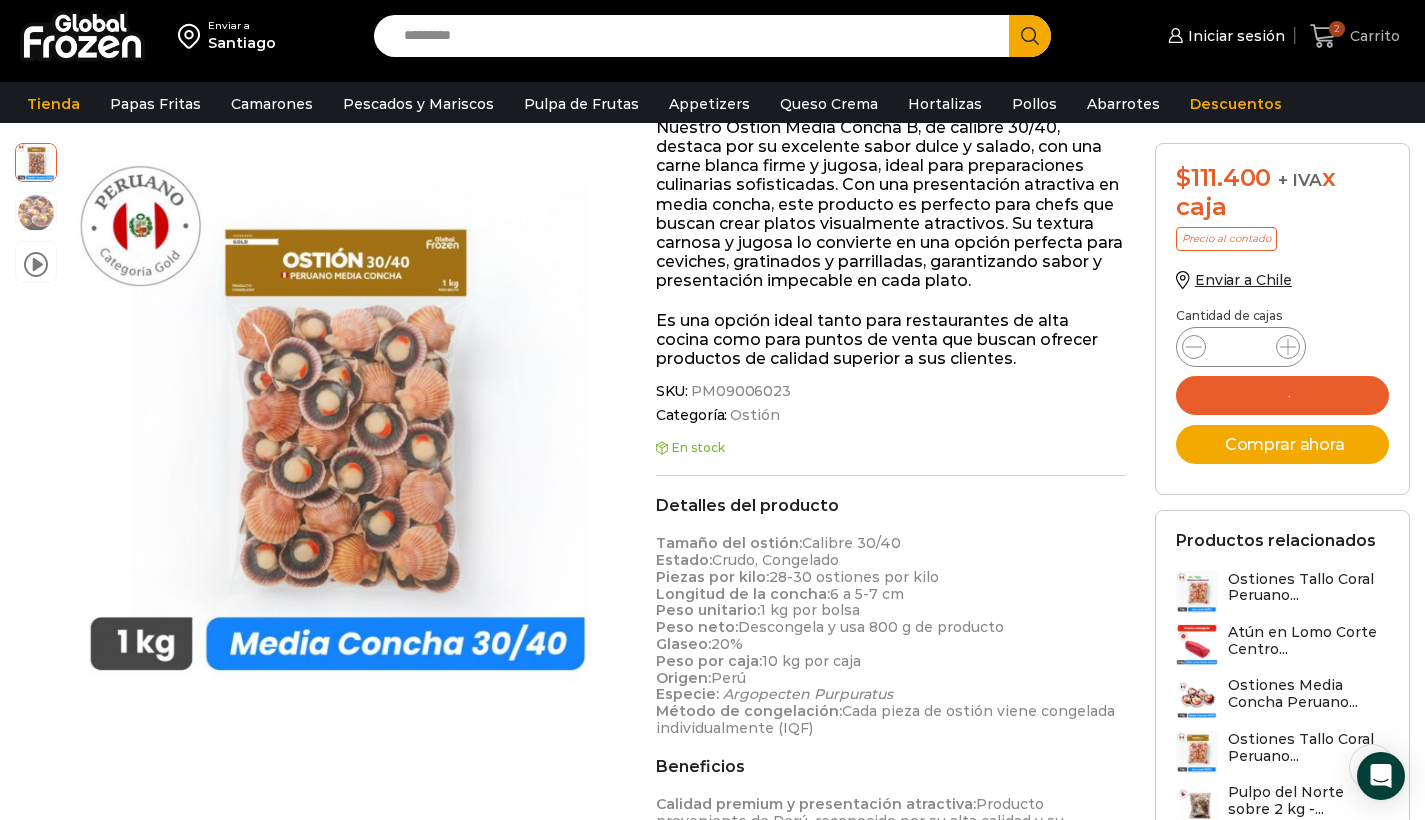 click 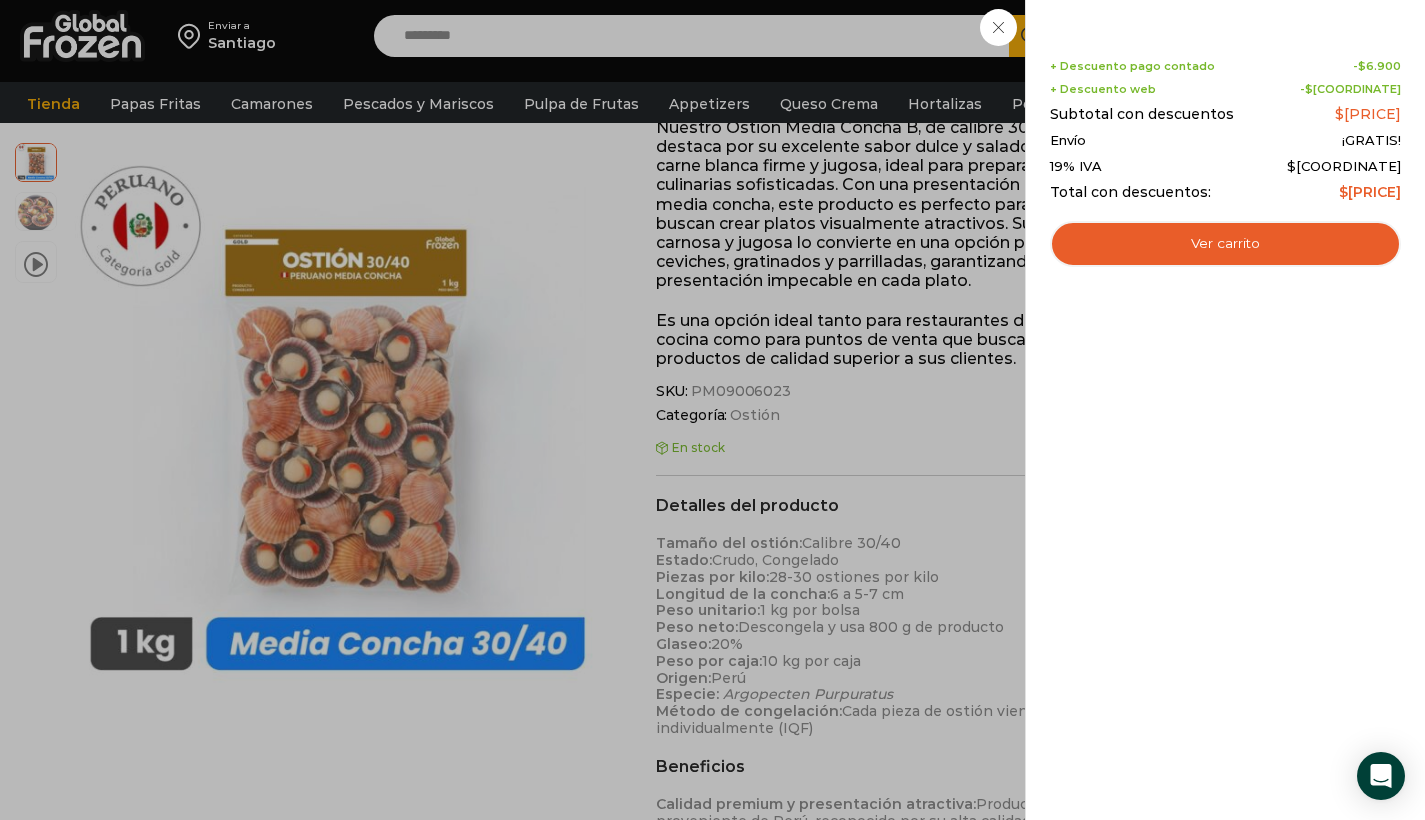click on "2
Carrito
2
2
Shopping Cart
Shopping cart                     (2)
+ Descuento pago contado - $ 6.900
+ Descuento web - $ 7.100
Subtotal con descuentos $ 222.800
$" at bounding box center [1355, 36] 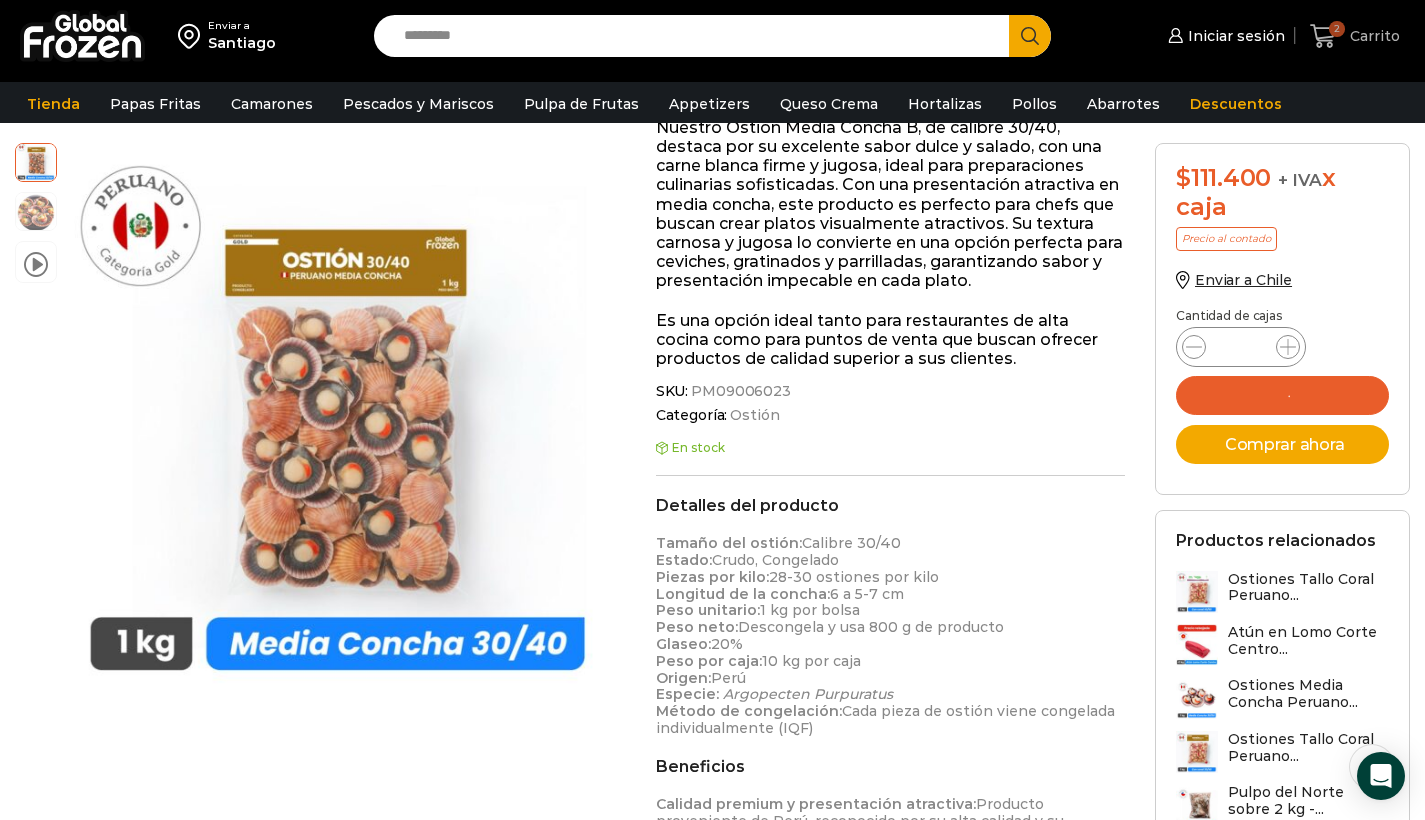 click 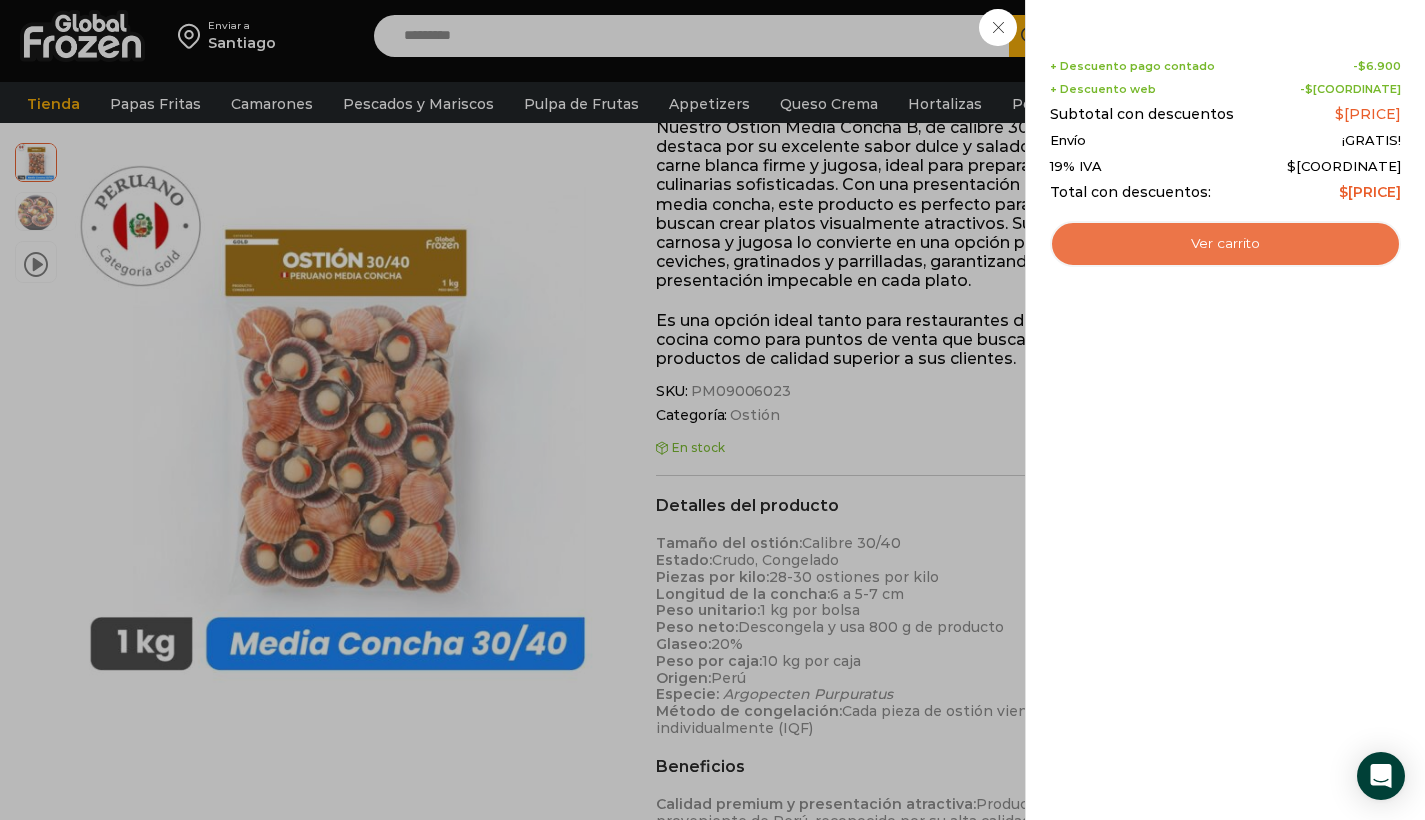 click on "Ver carrito" at bounding box center (1225, 244) 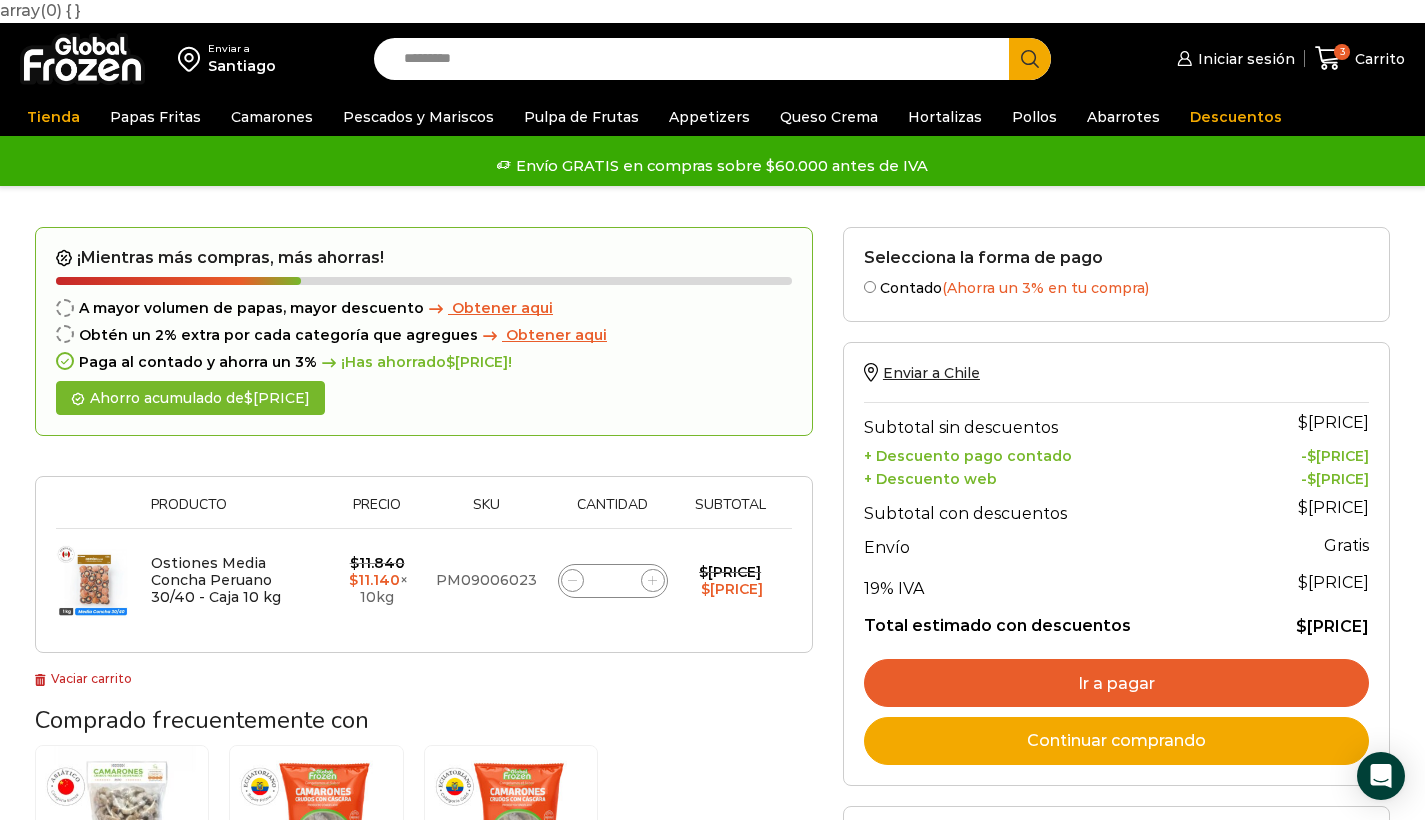 scroll, scrollTop: 0, scrollLeft: 0, axis: both 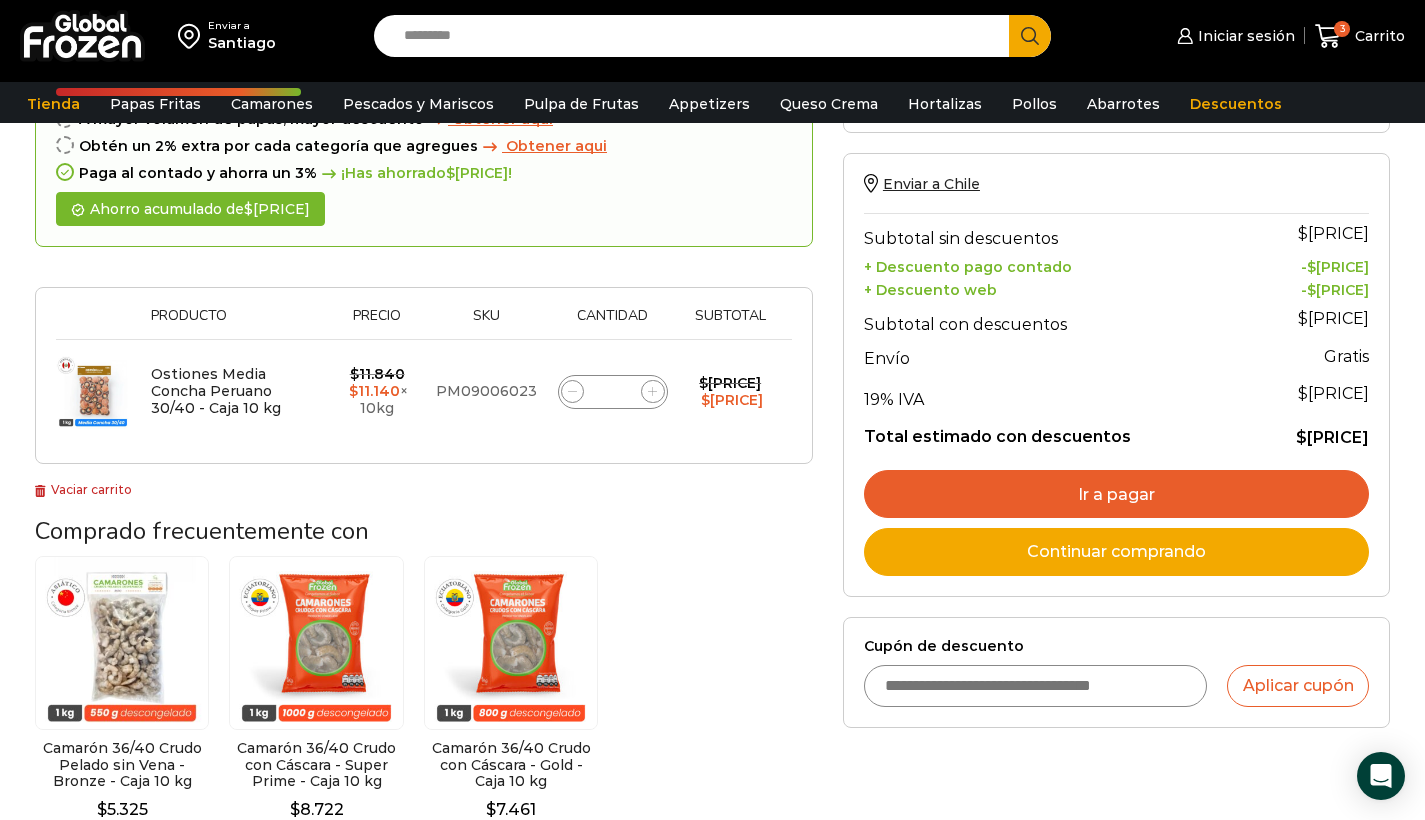 click on "Cupón de descuento" at bounding box center (1036, 686) 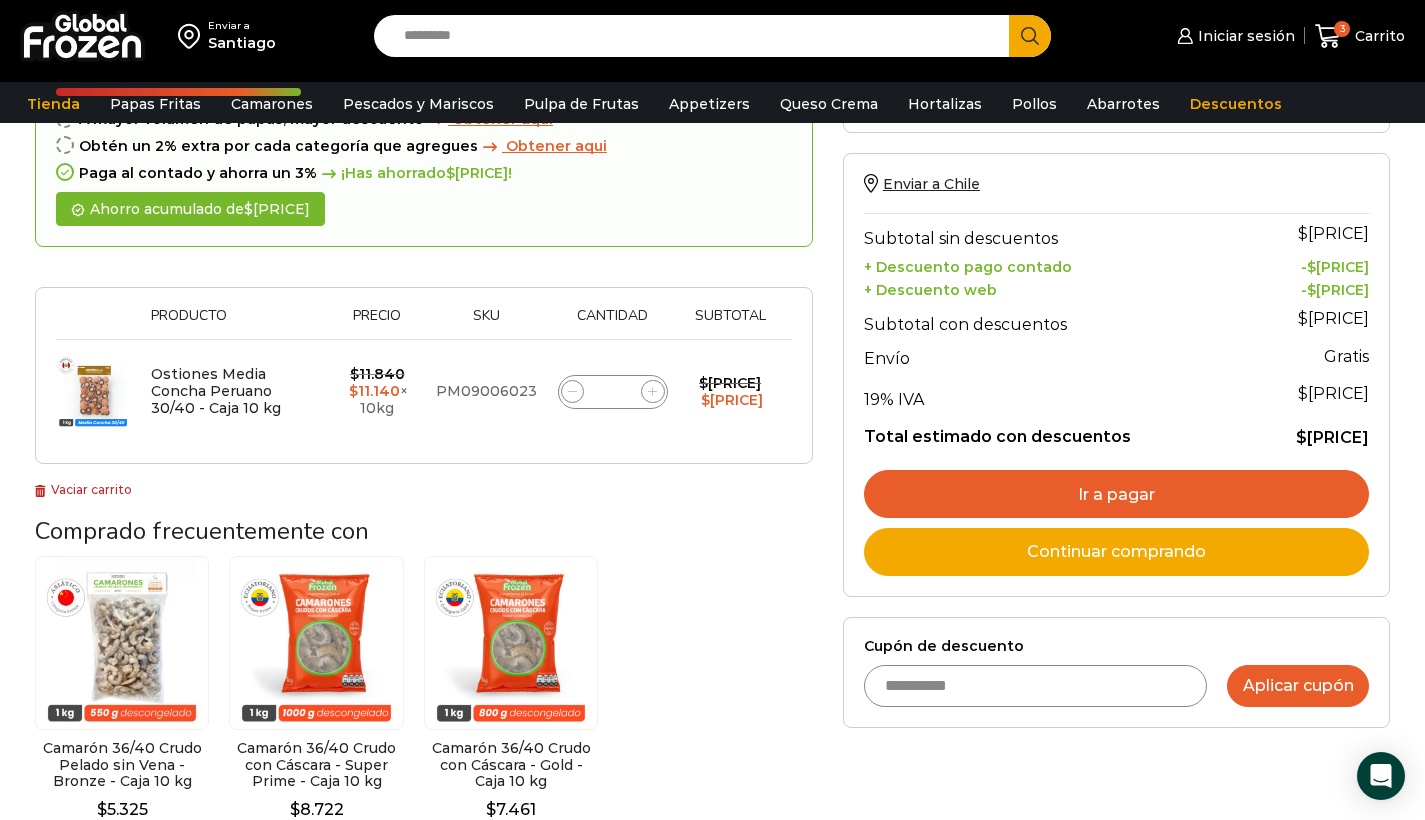 type on "**********" 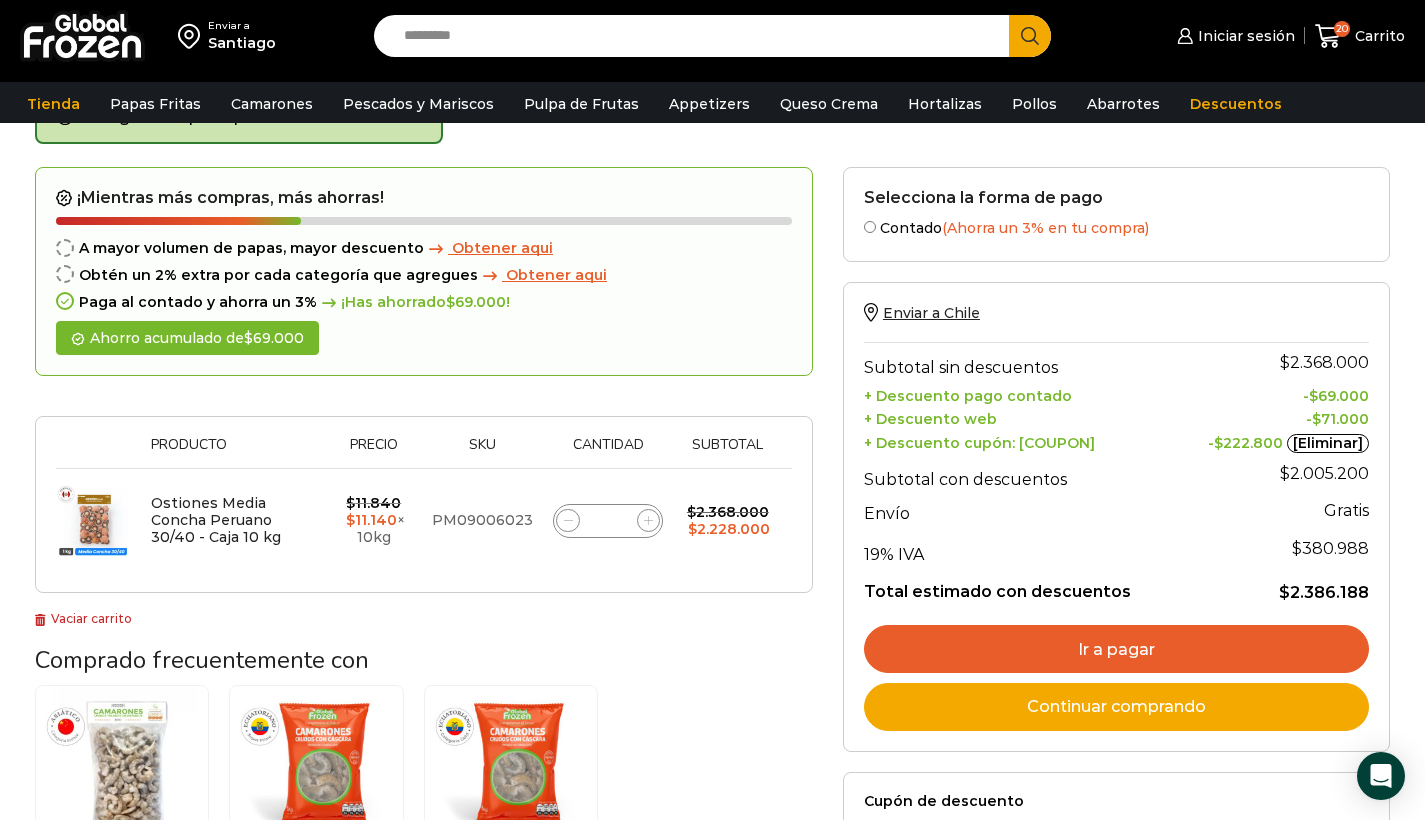 scroll, scrollTop: 0, scrollLeft: 0, axis: both 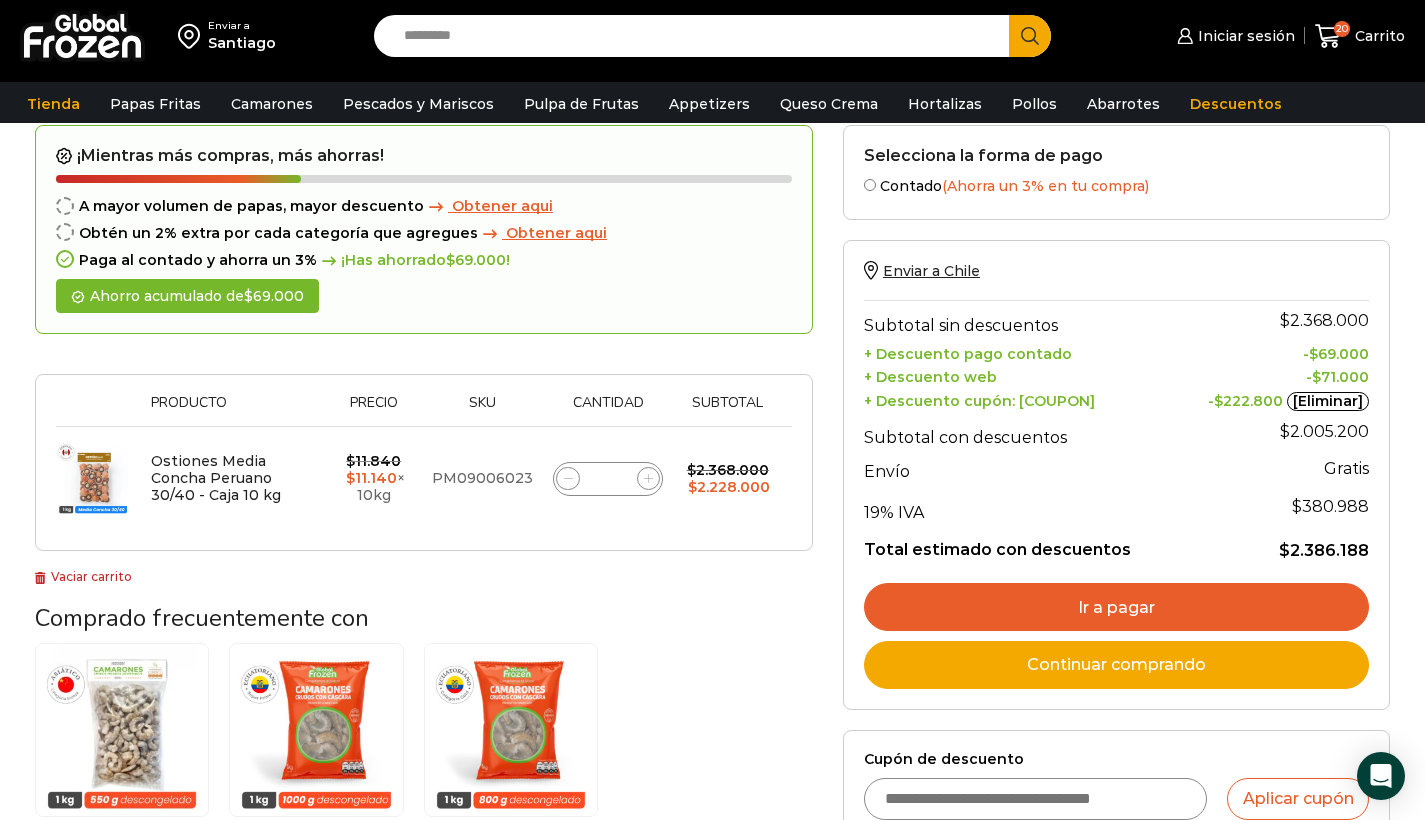 click on "Search input" at bounding box center (697, 36) 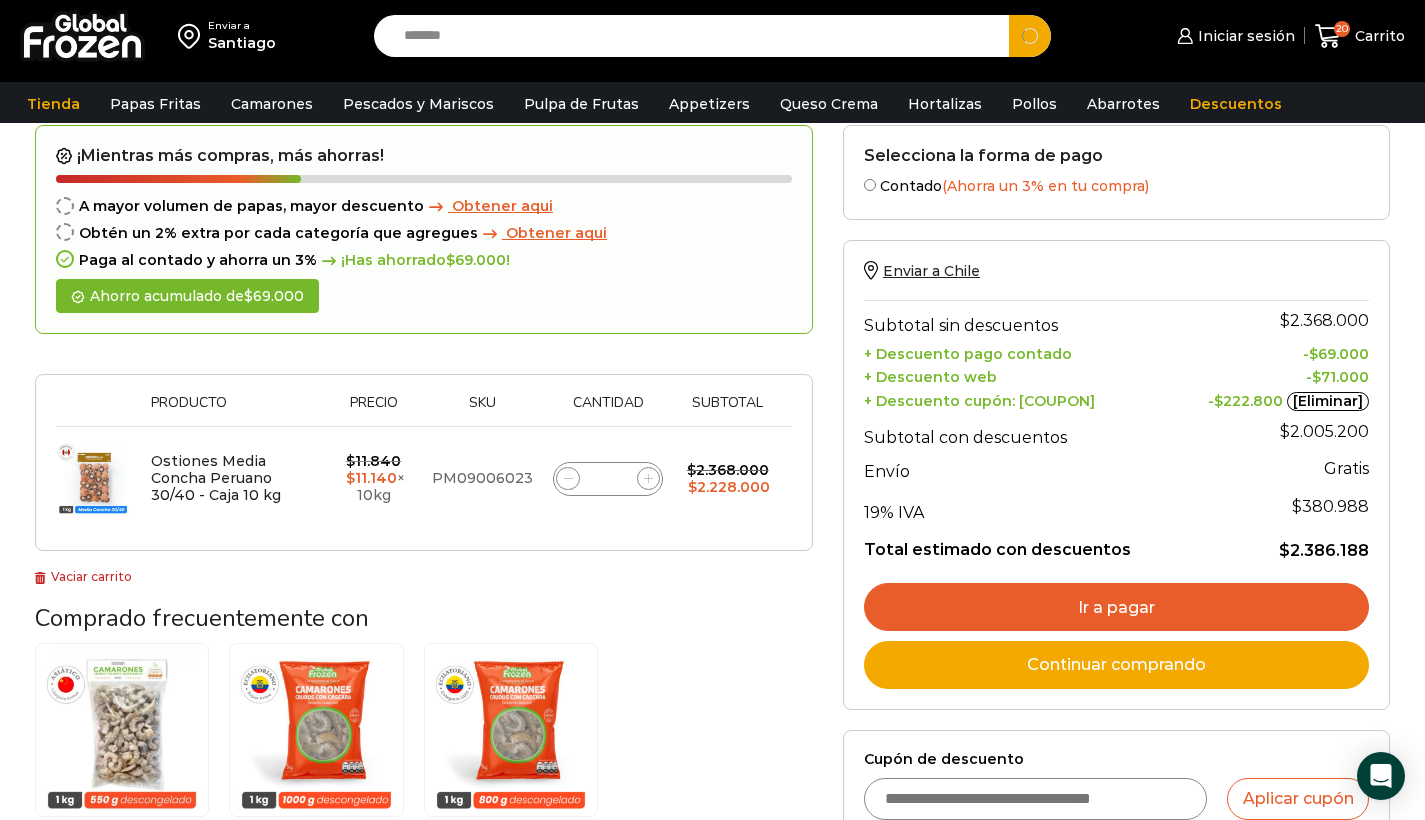 type on "******" 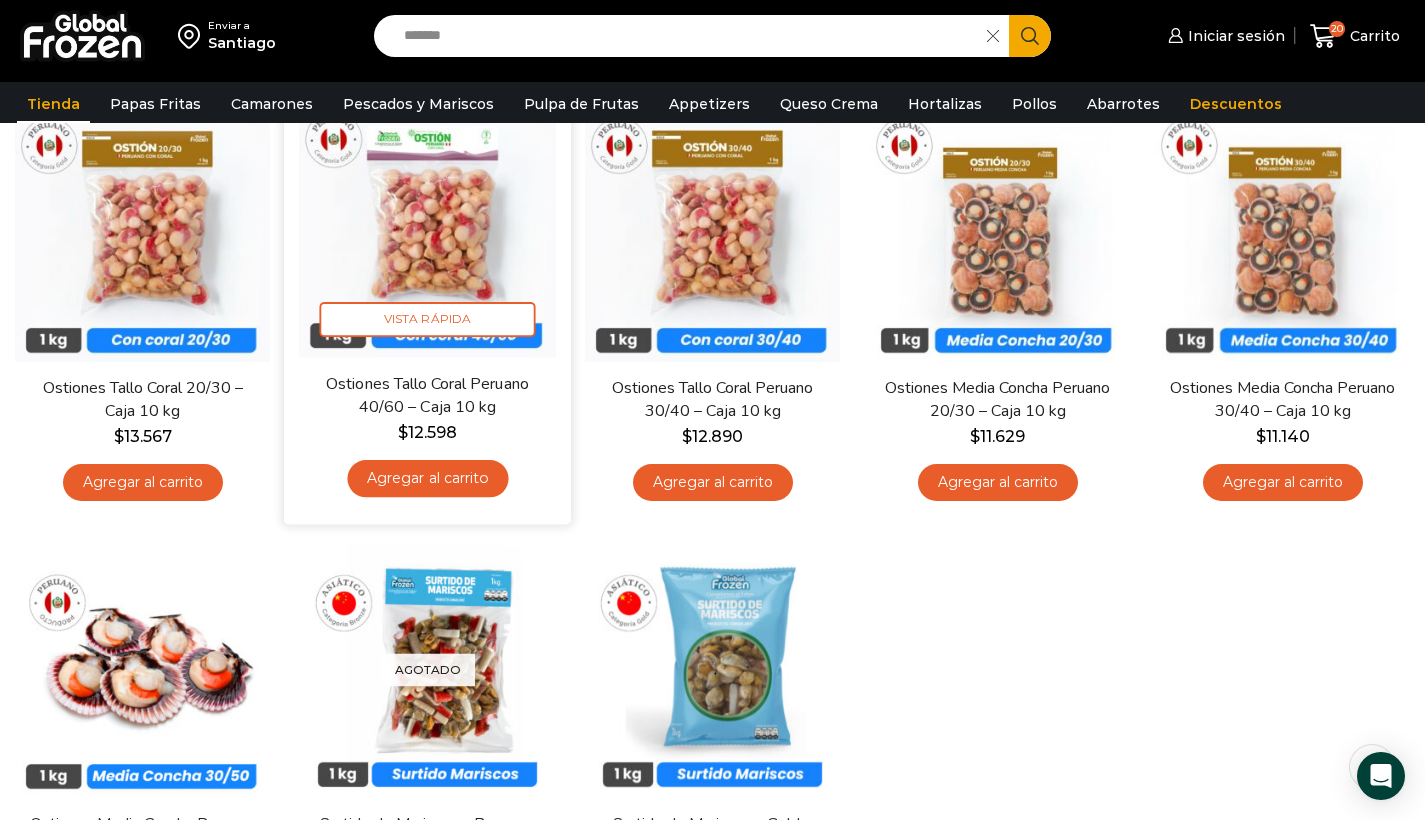 scroll, scrollTop: 119, scrollLeft: 0, axis: vertical 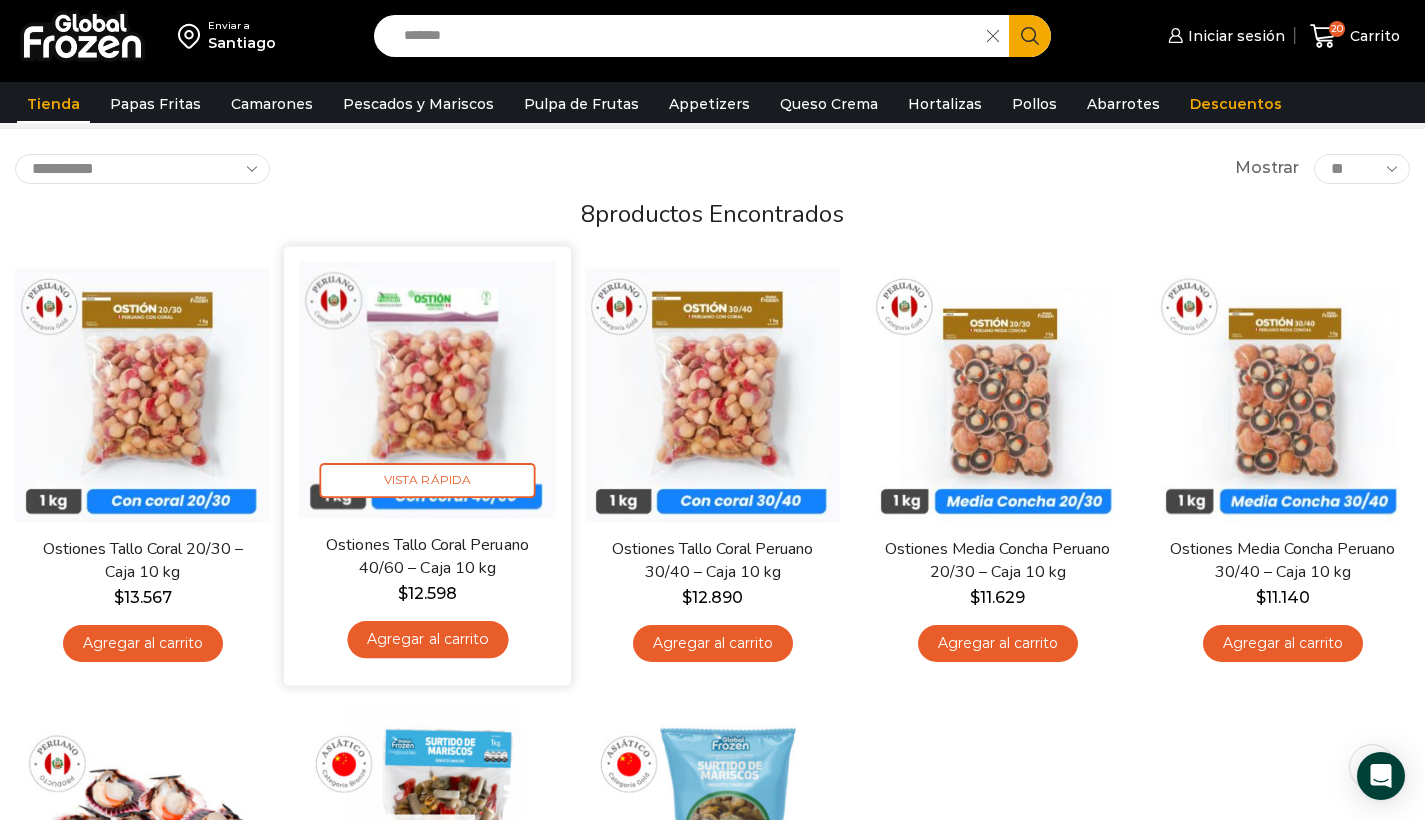 click on "Agregar al carrito" at bounding box center [427, 639] 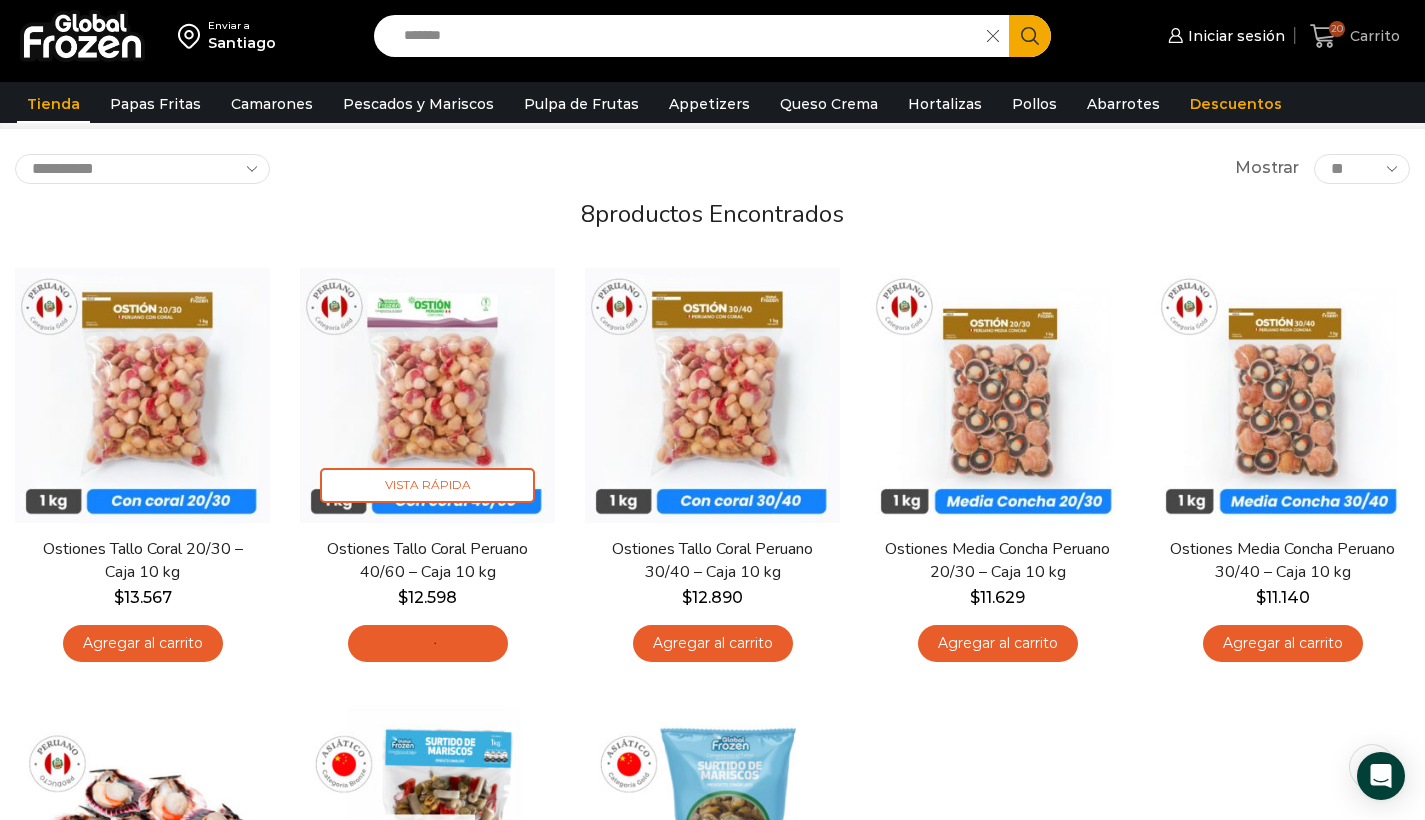 click 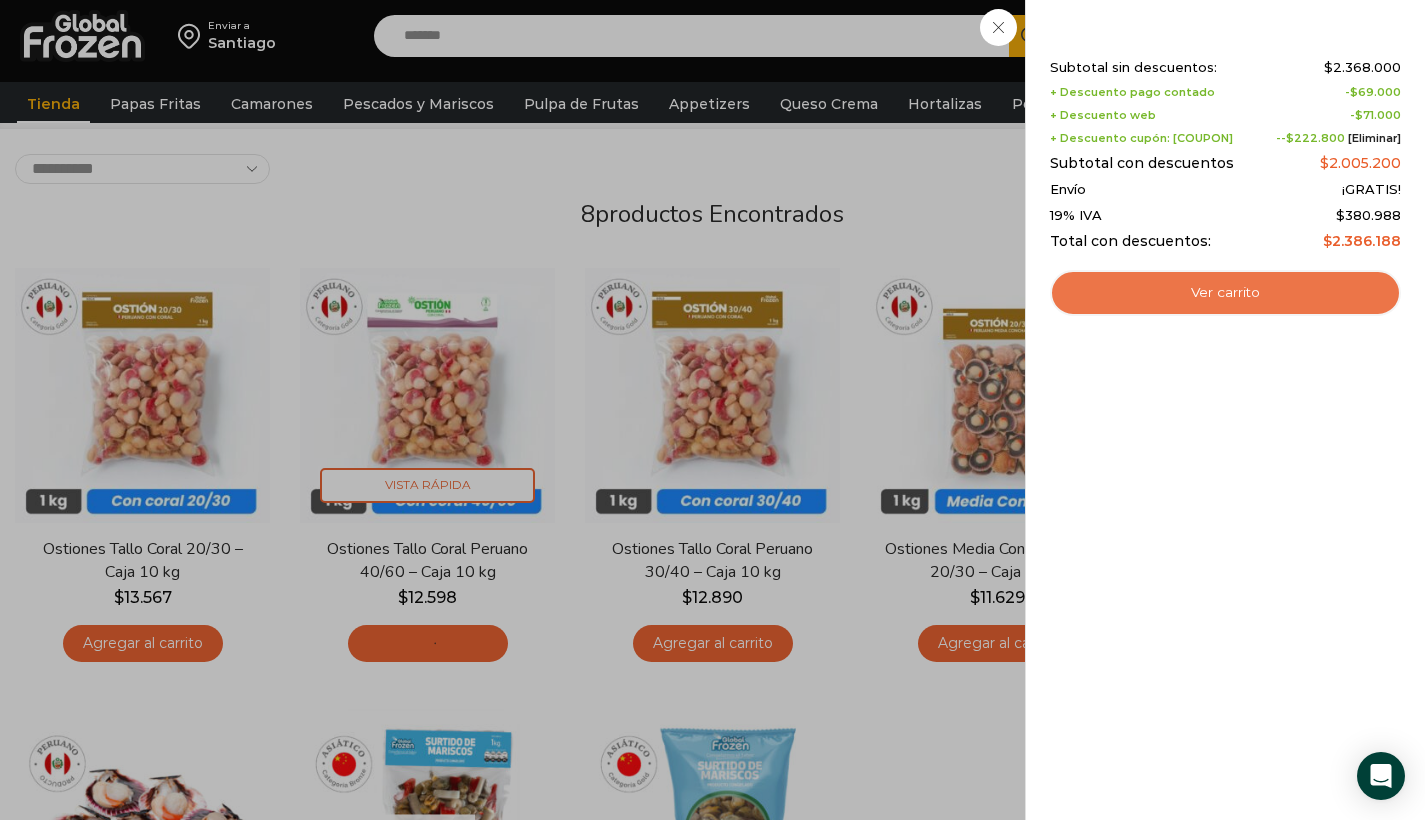 click on "Ver carrito" at bounding box center [1225, 293] 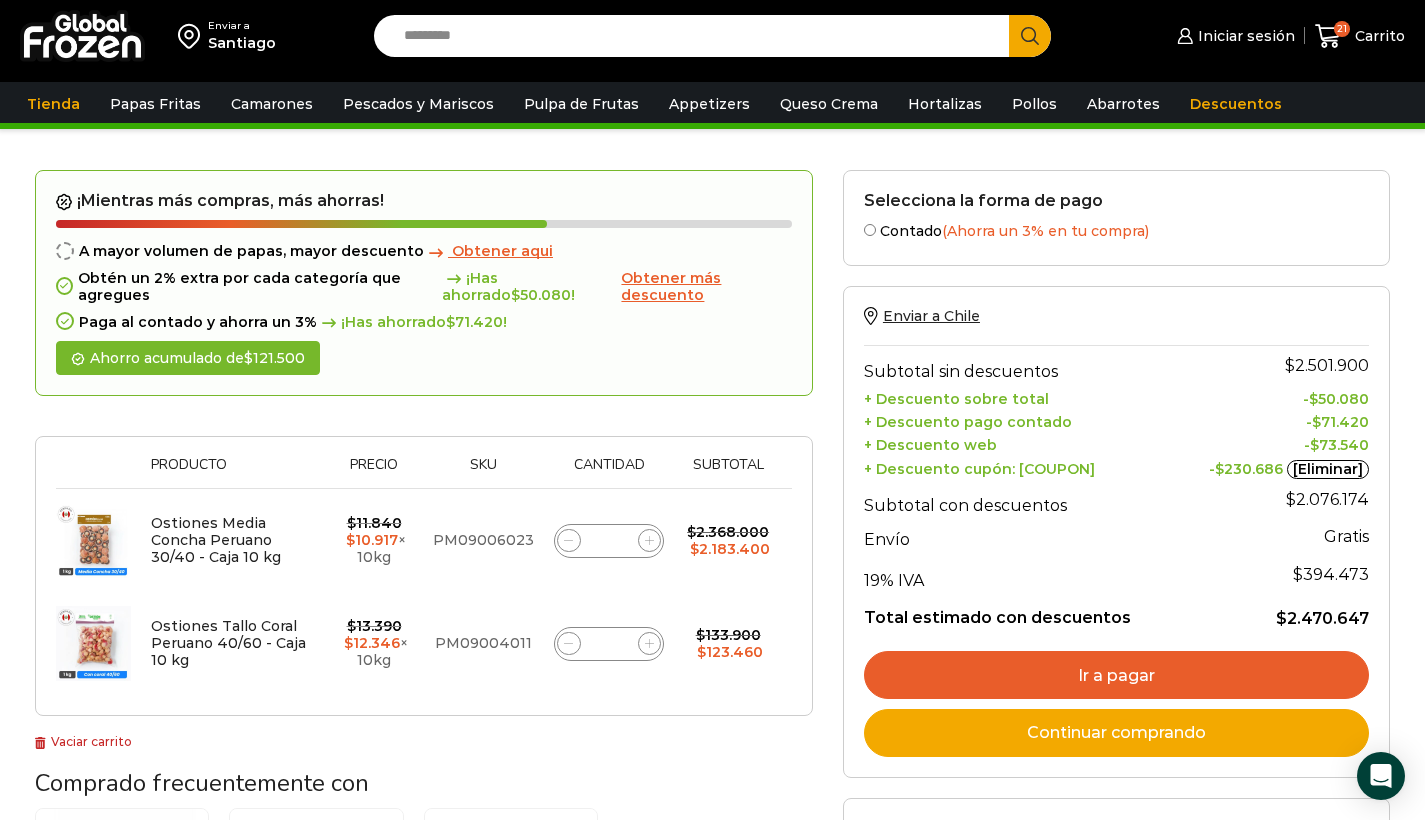 scroll, scrollTop: 0, scrollLeft: 0, axis: both 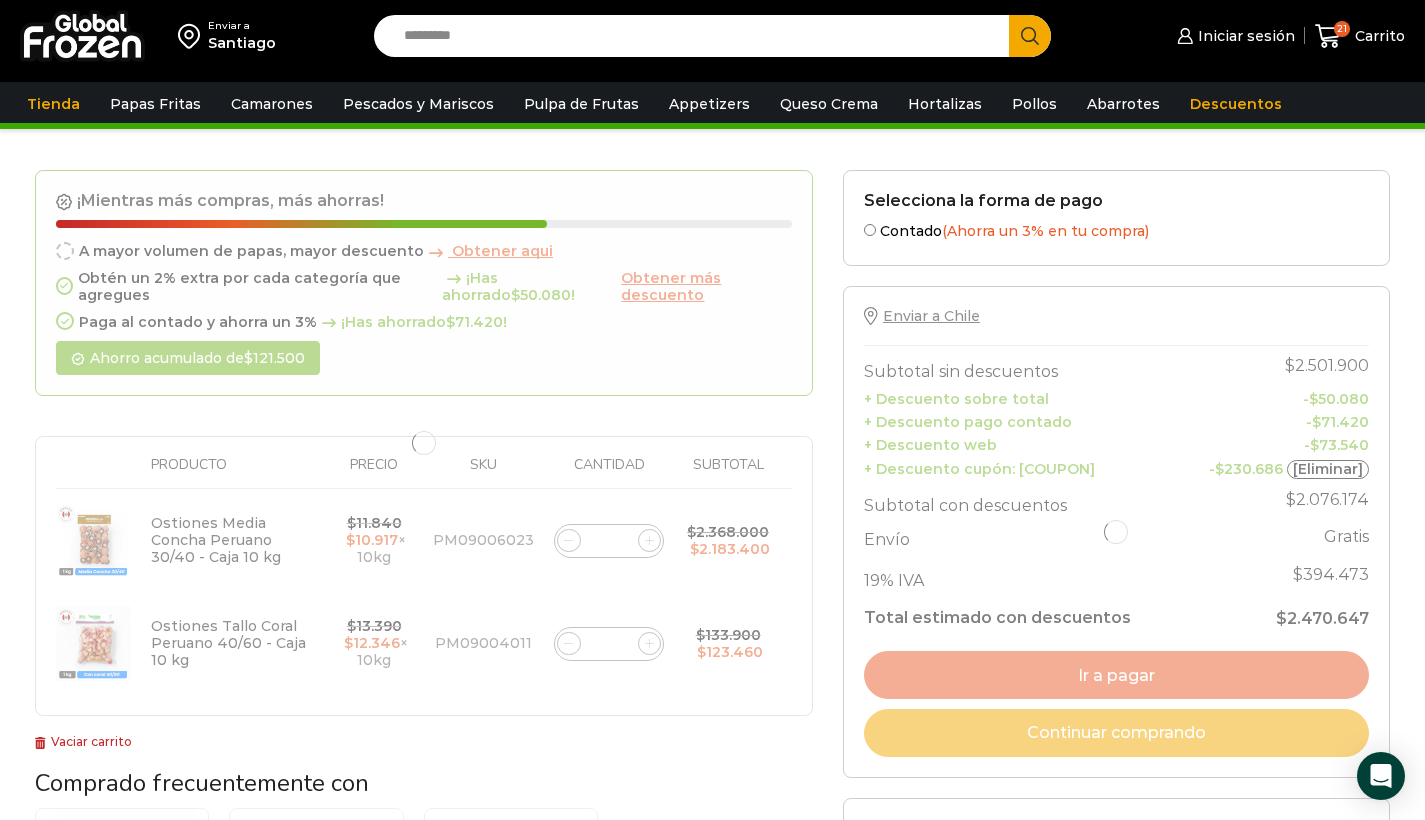 click 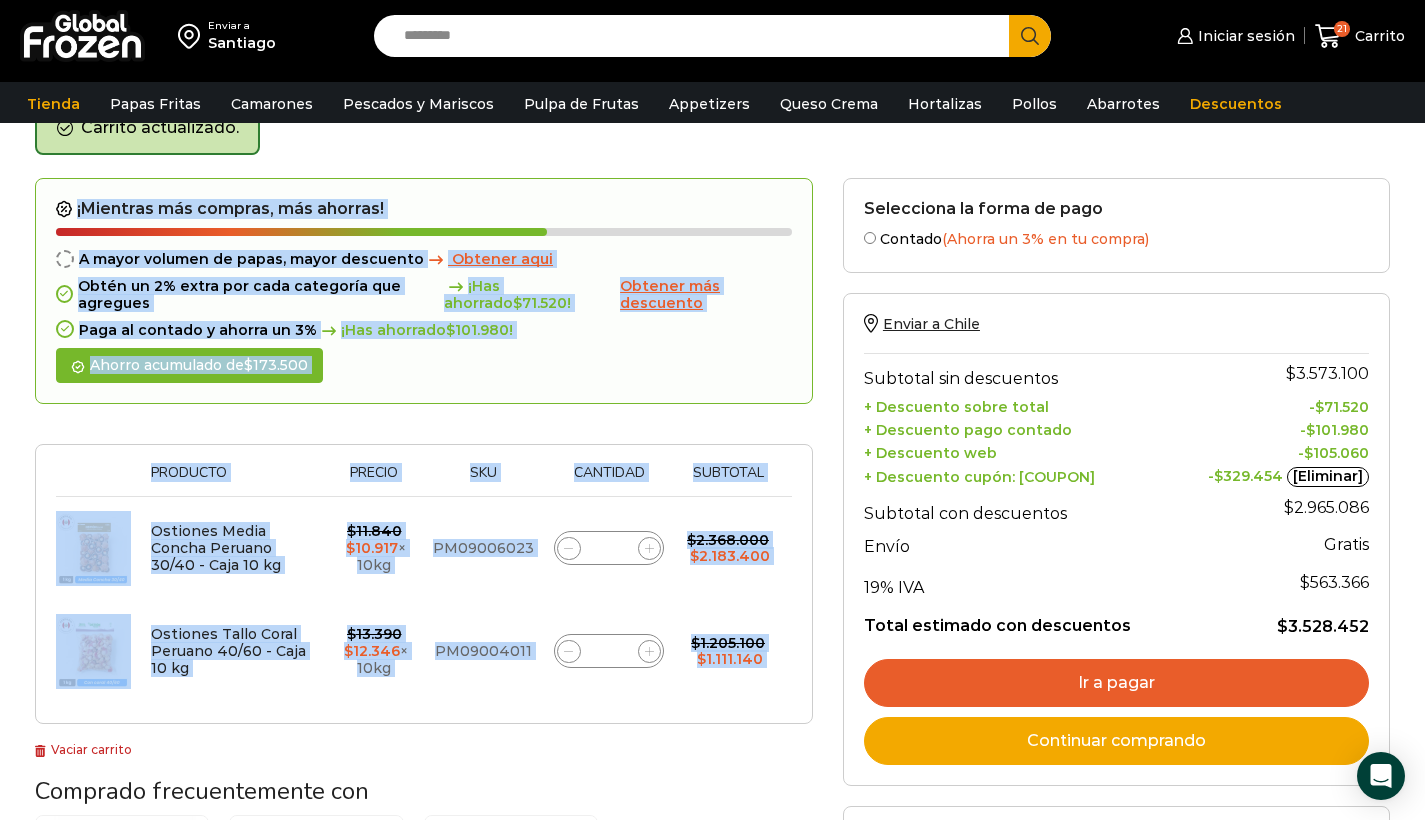 scroll, scrollTop: 135, scrollLeft: 0, axis: vertical 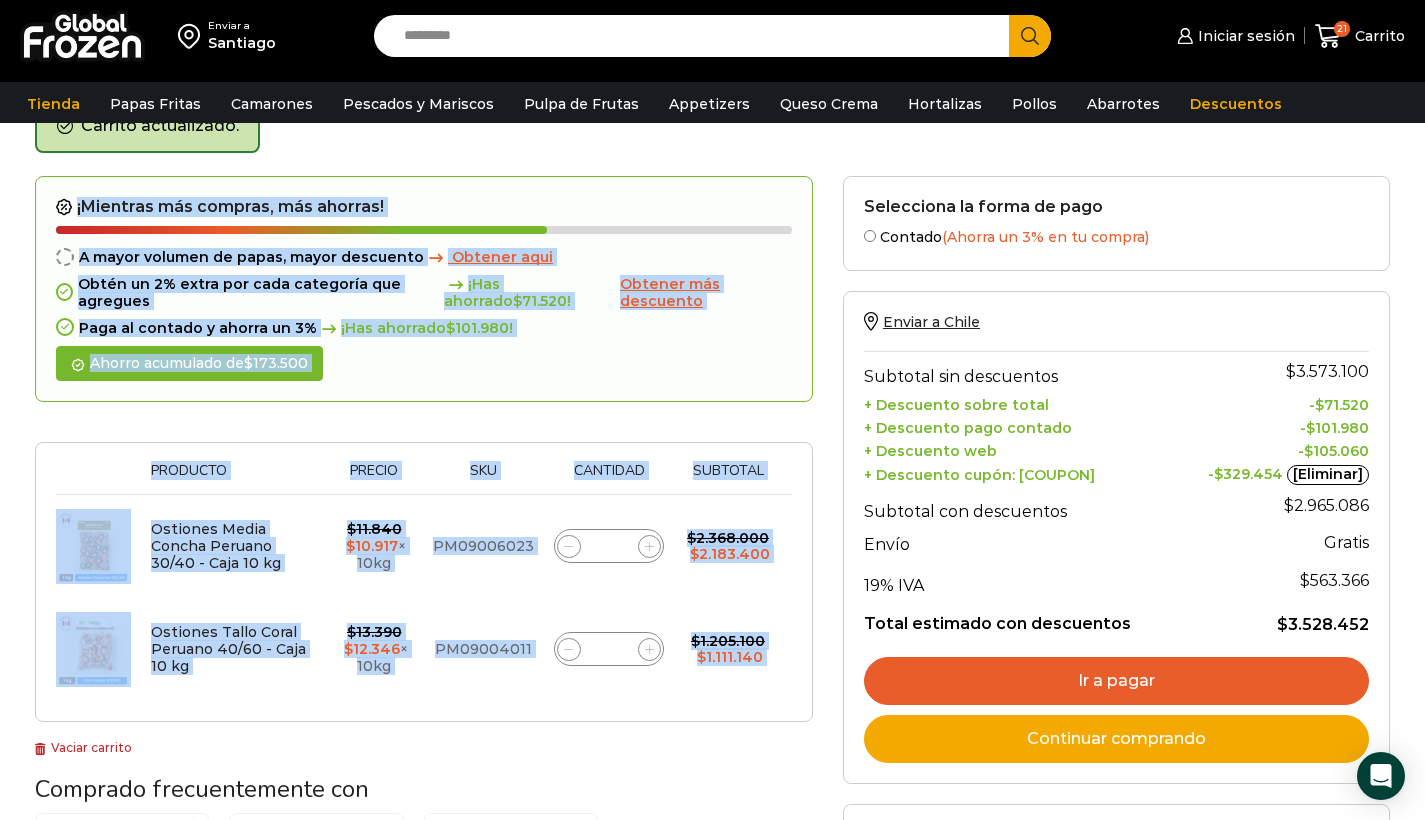click 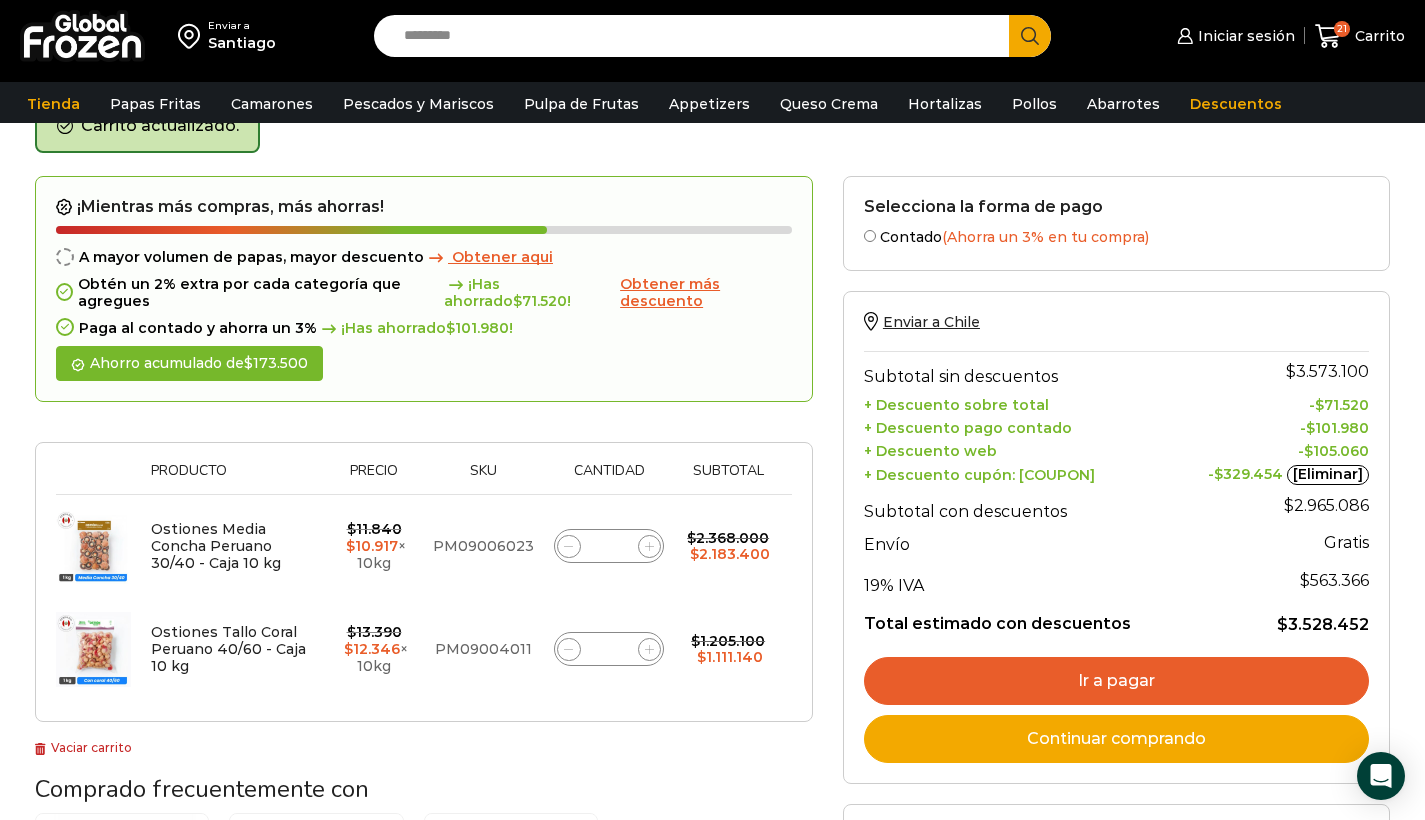 click 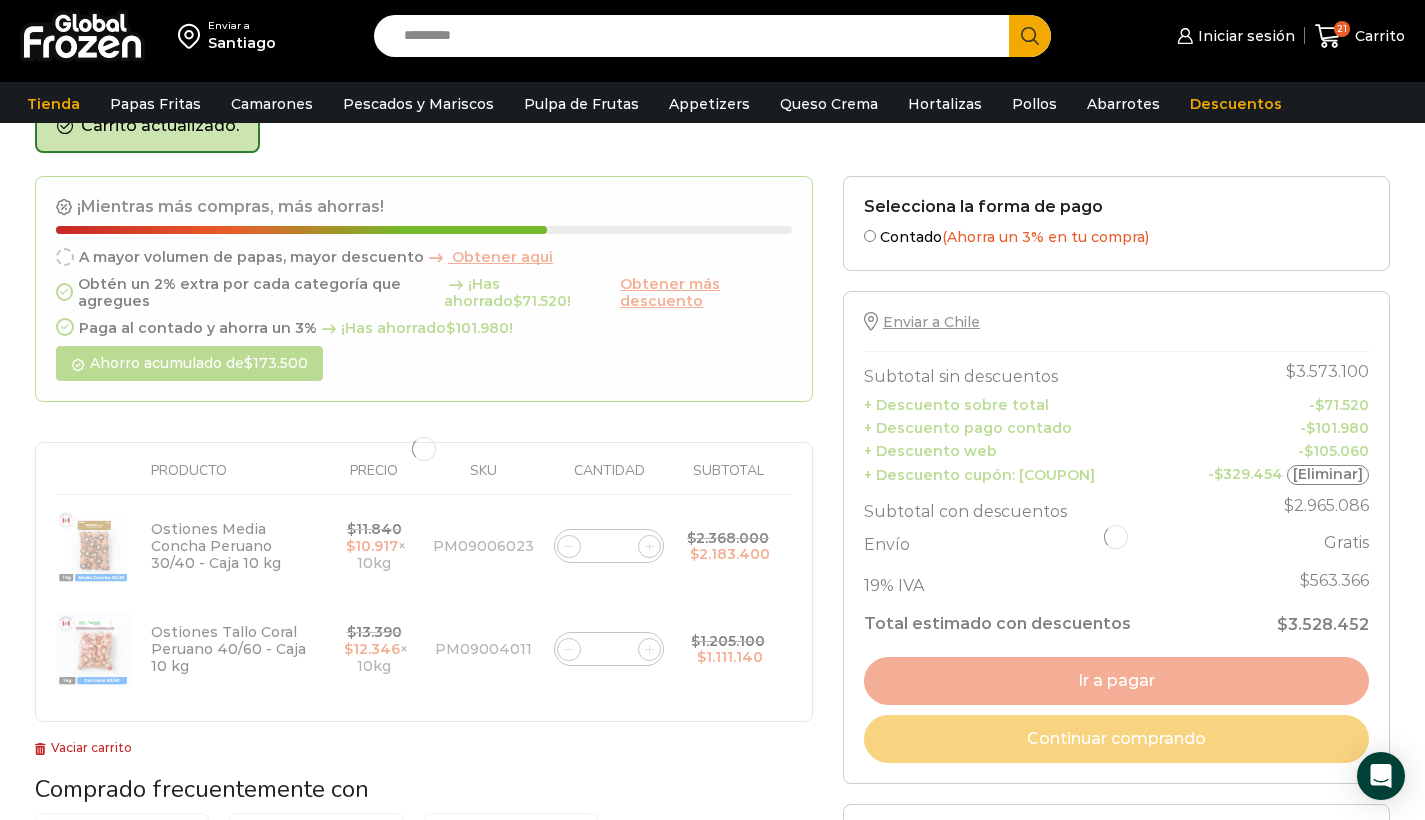 click 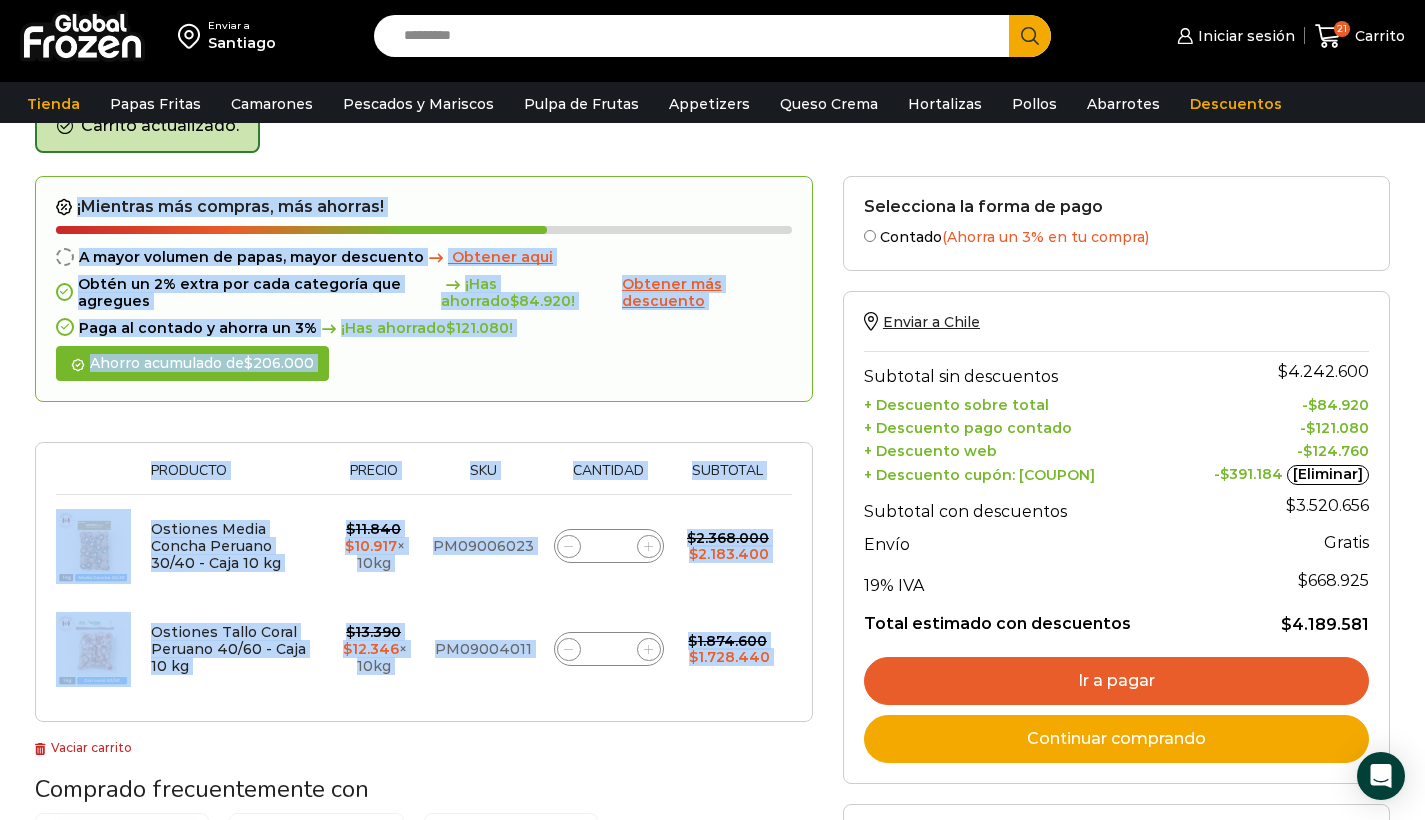 click 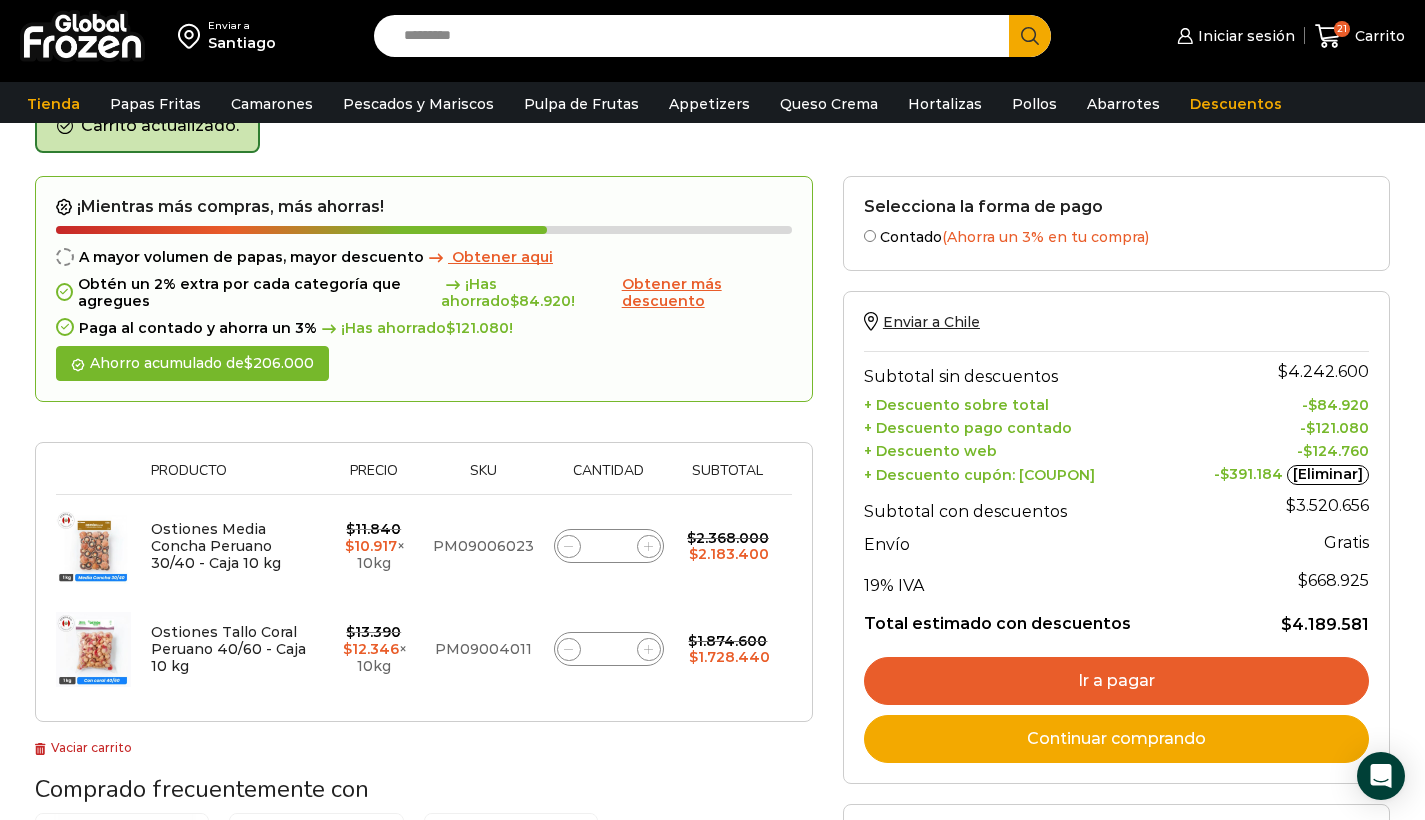 click 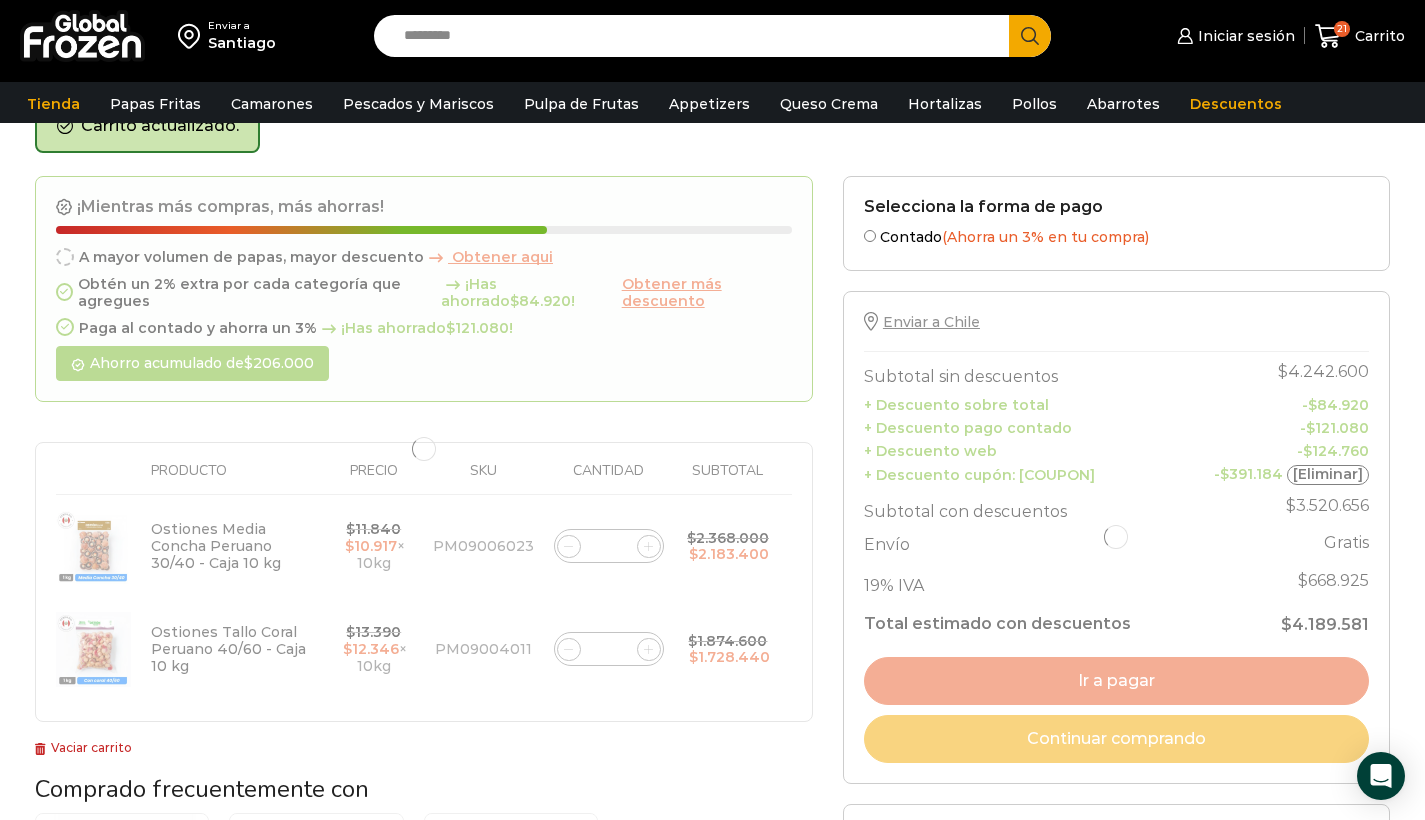 click 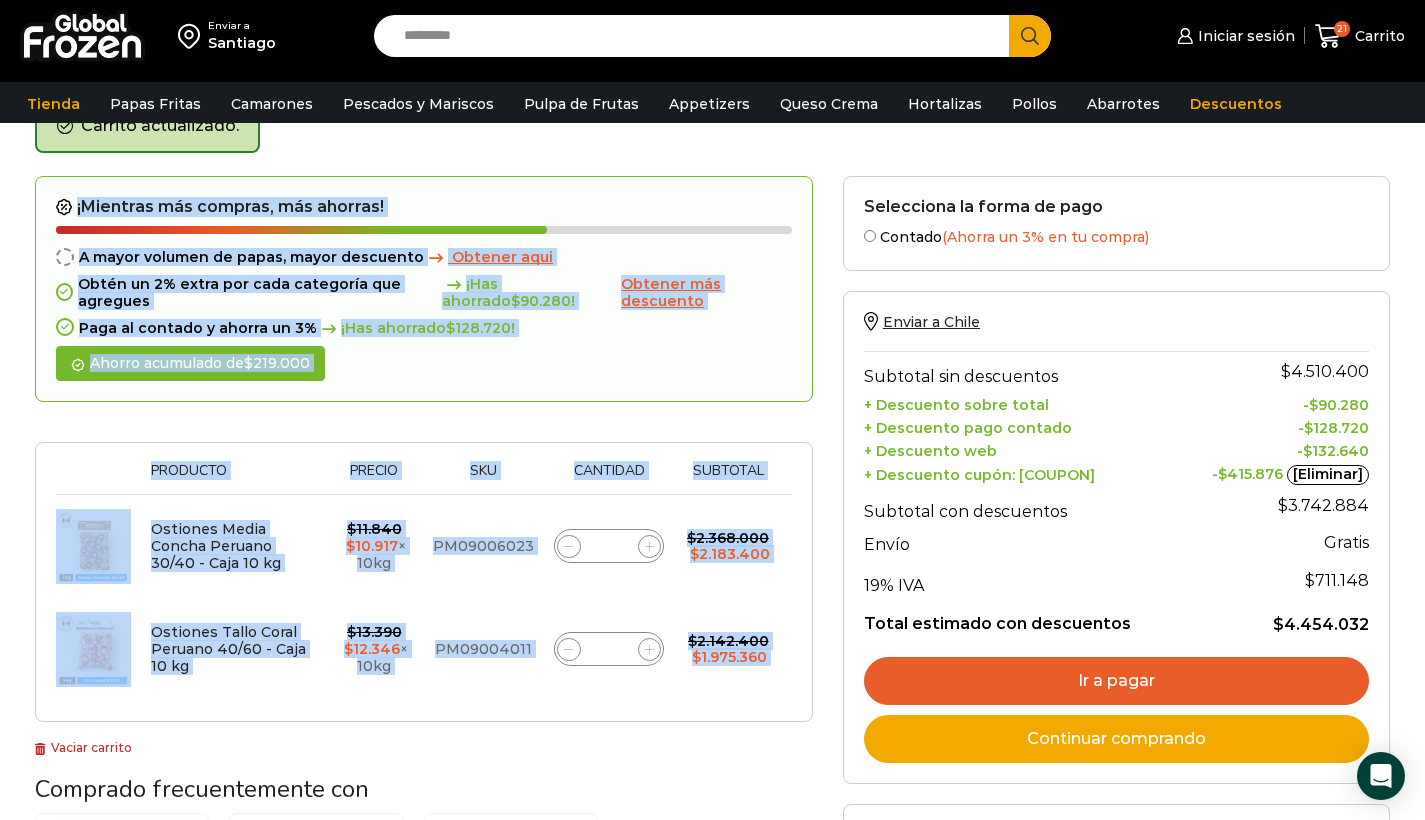 click 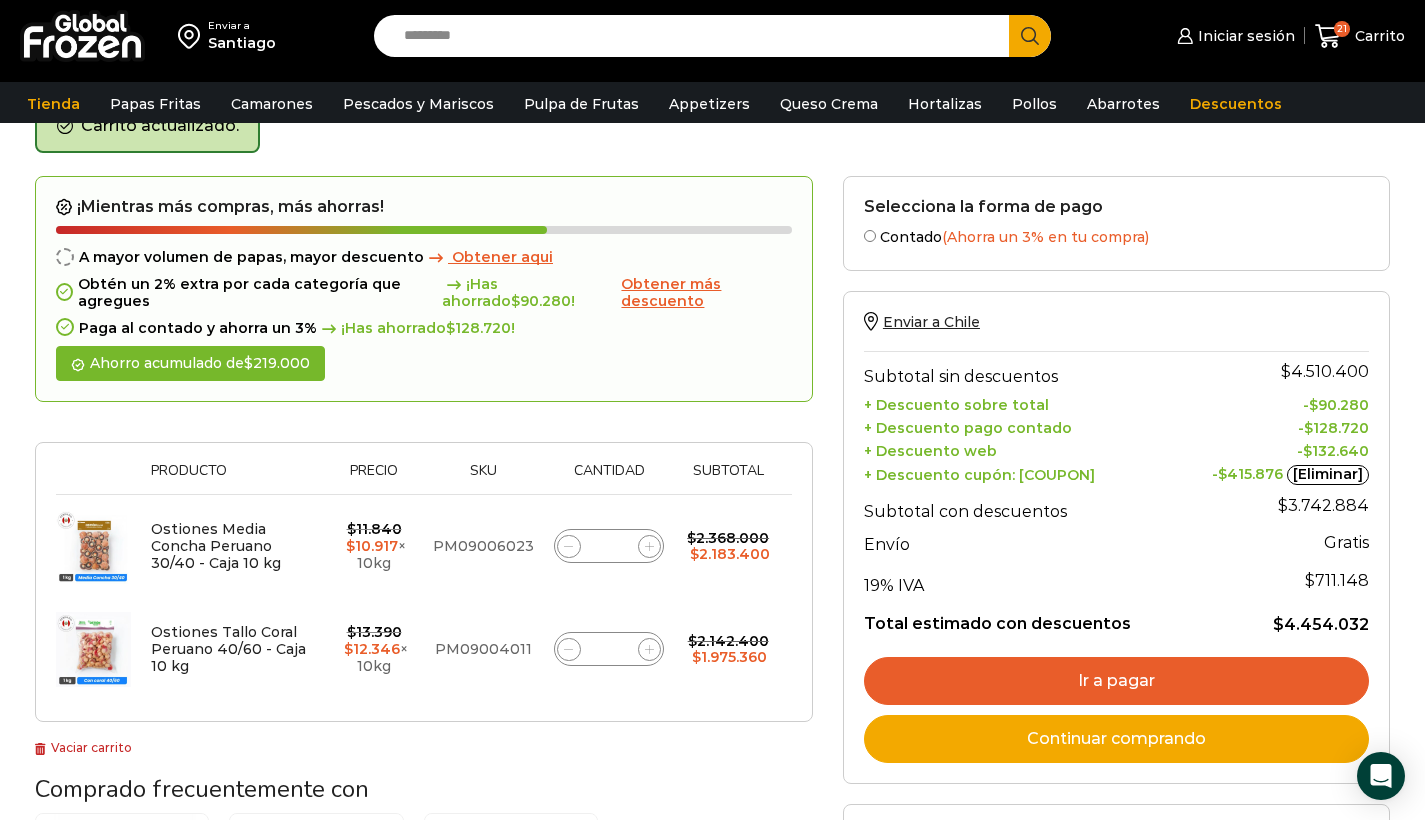 click 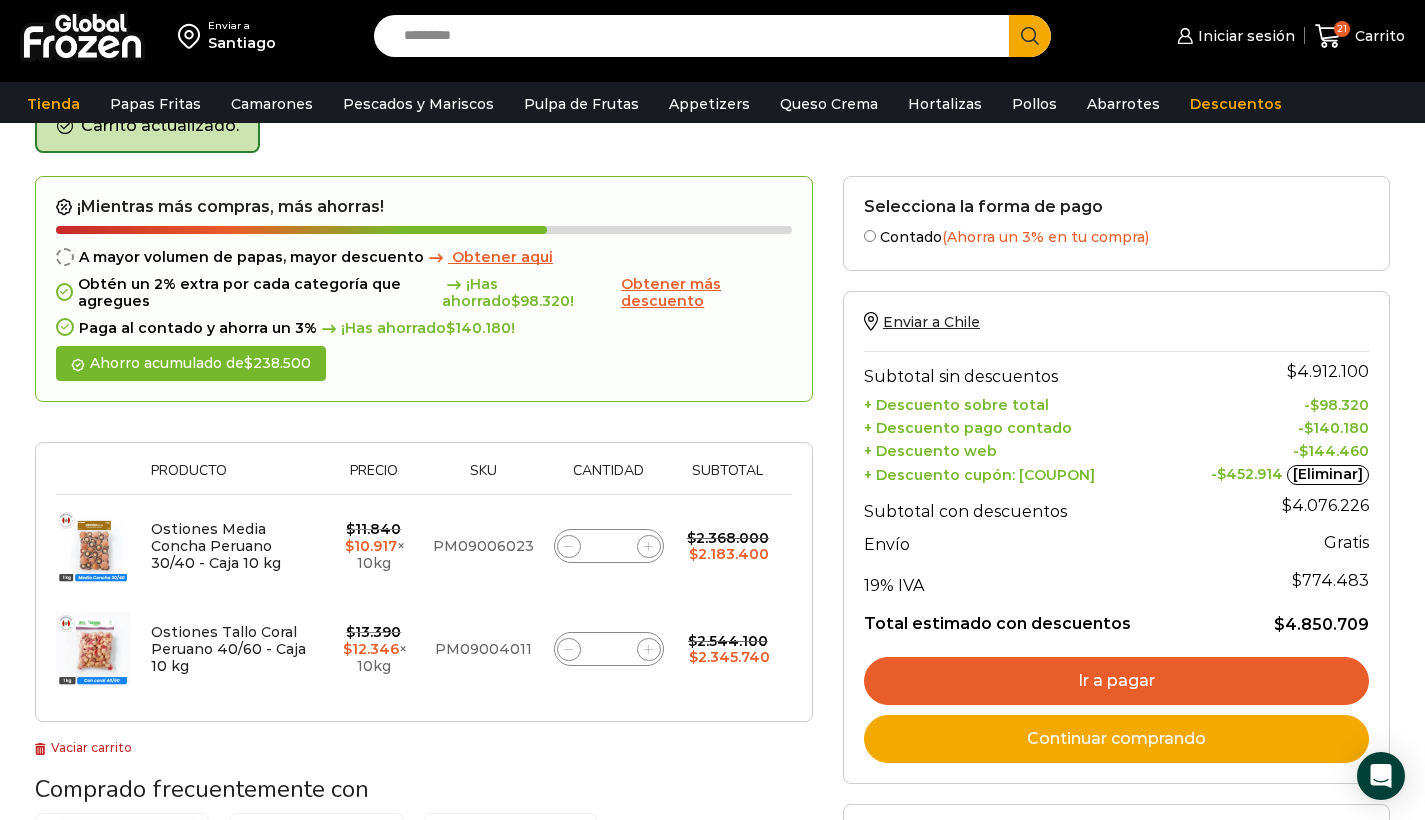 click 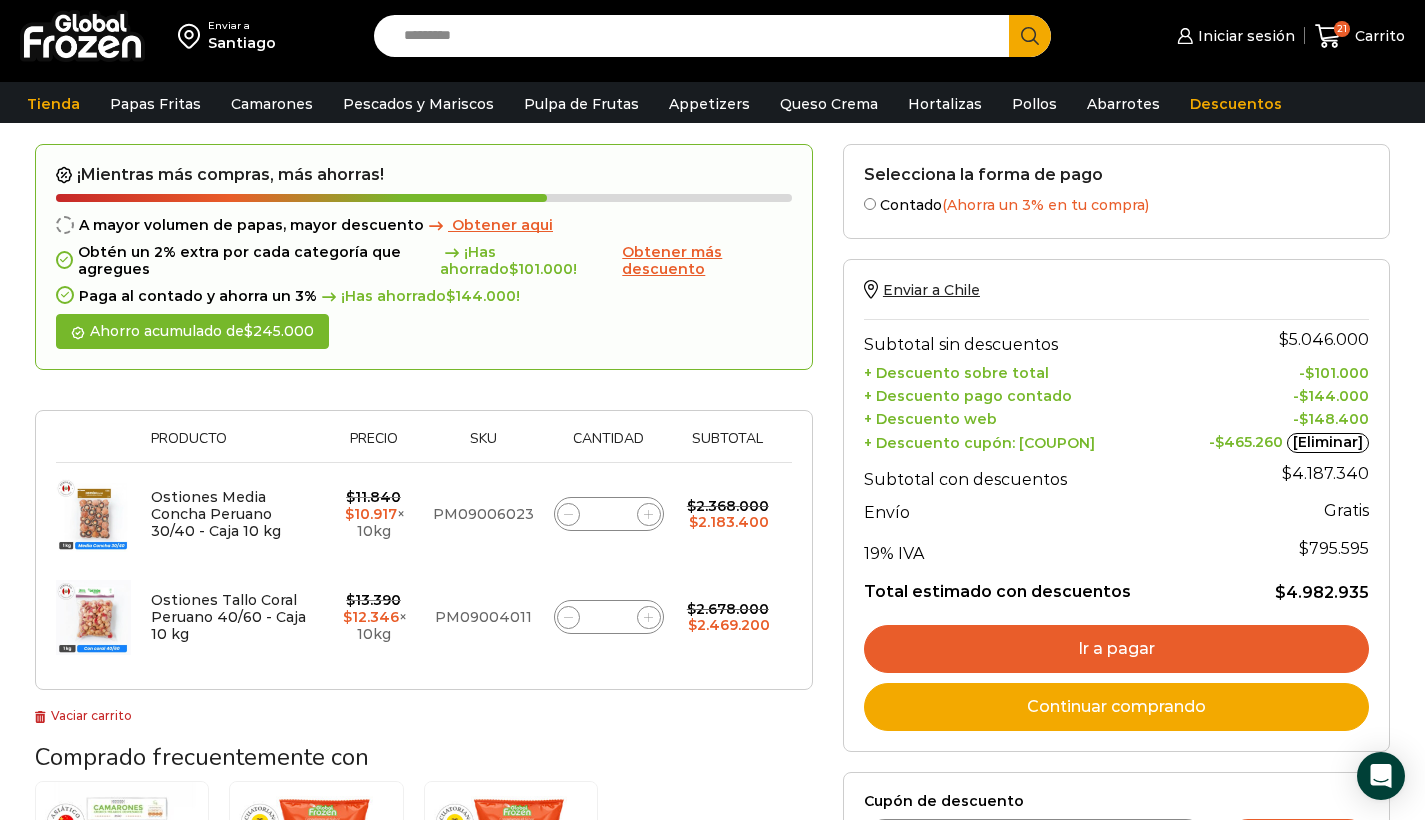 scroll, scrollTop: 216, scrollLeft: 0, axis: vertical 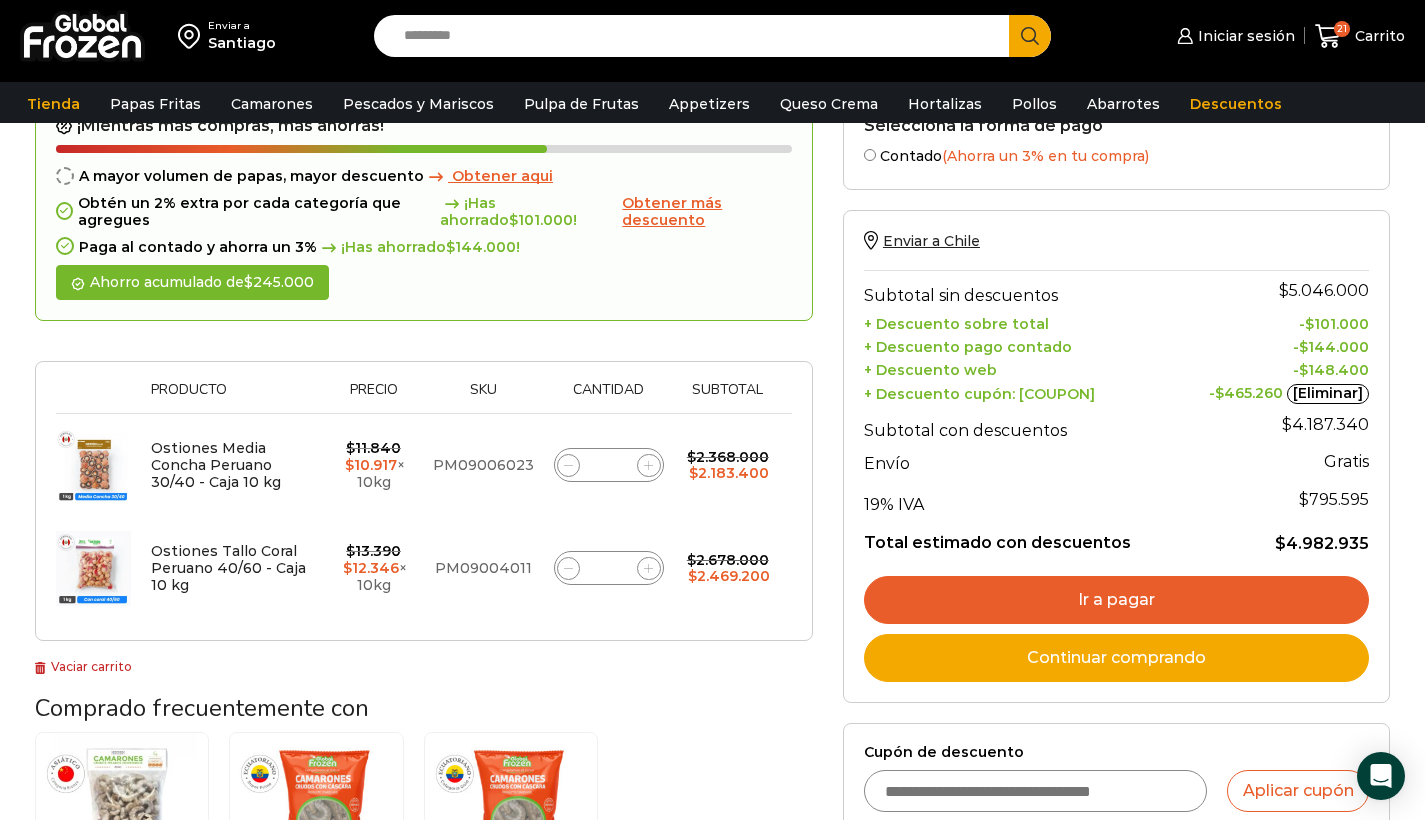 click 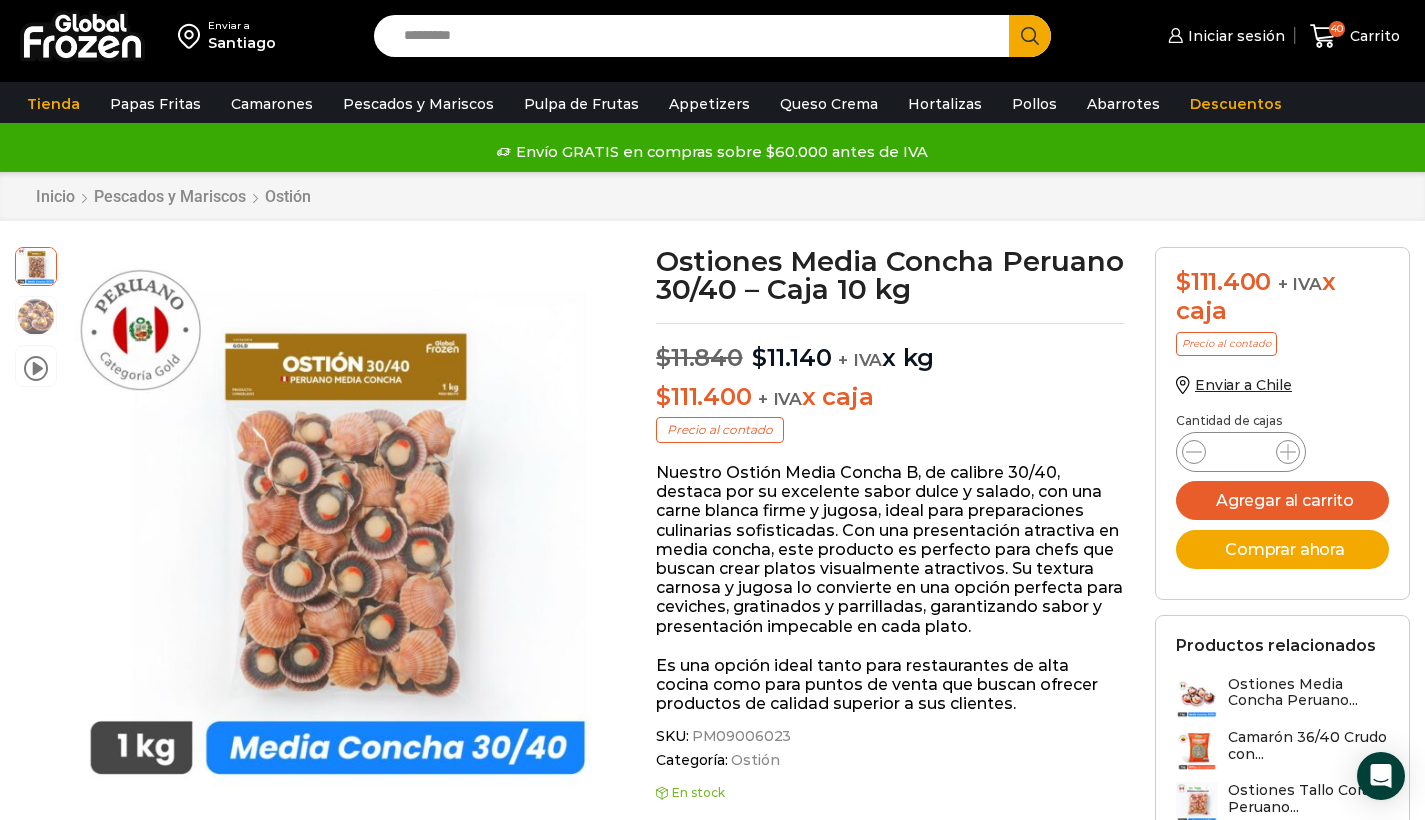 scroll, scrollTop: 1, scrollLeft: 0, axis: vertical 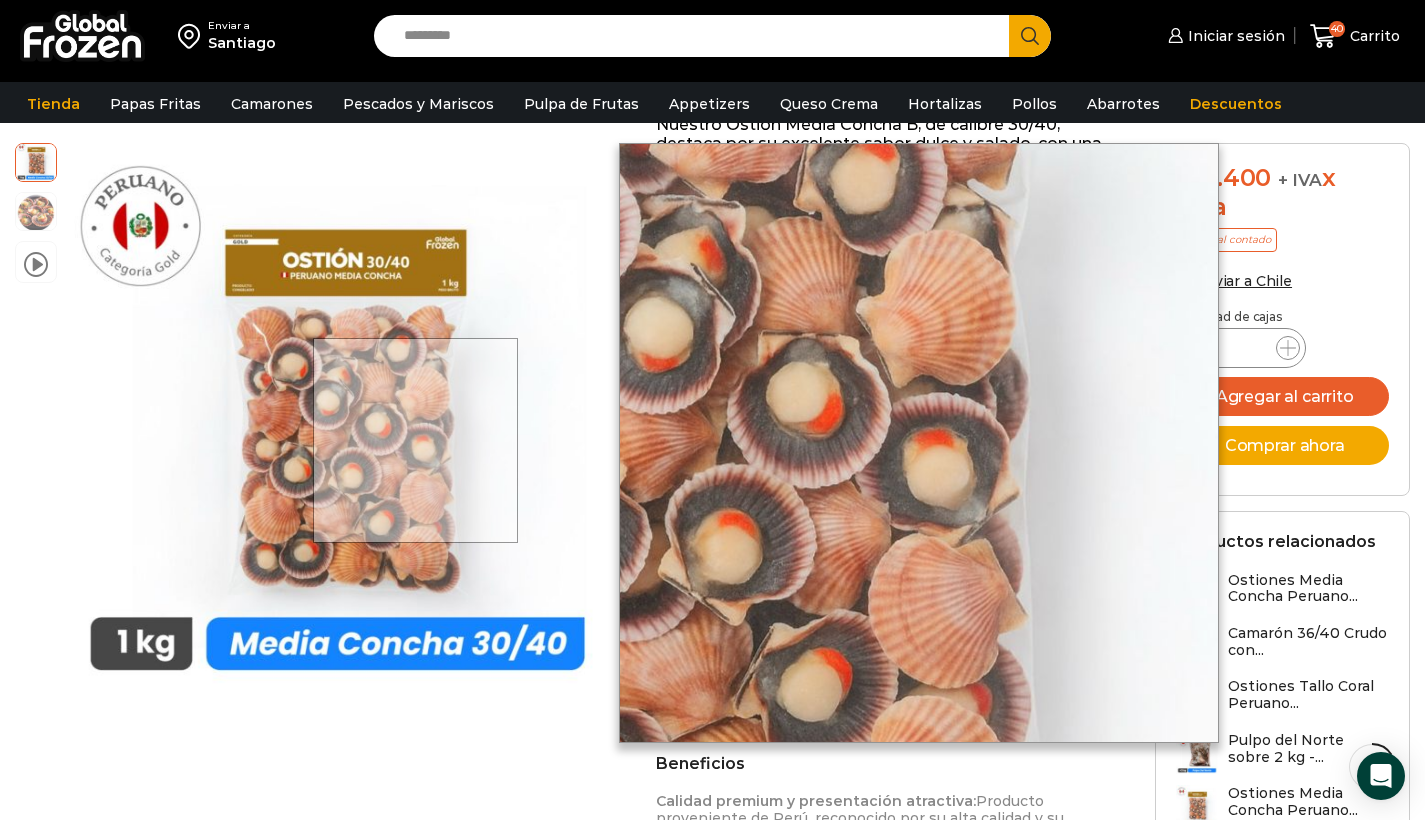 click at bounding box center (415, 440) 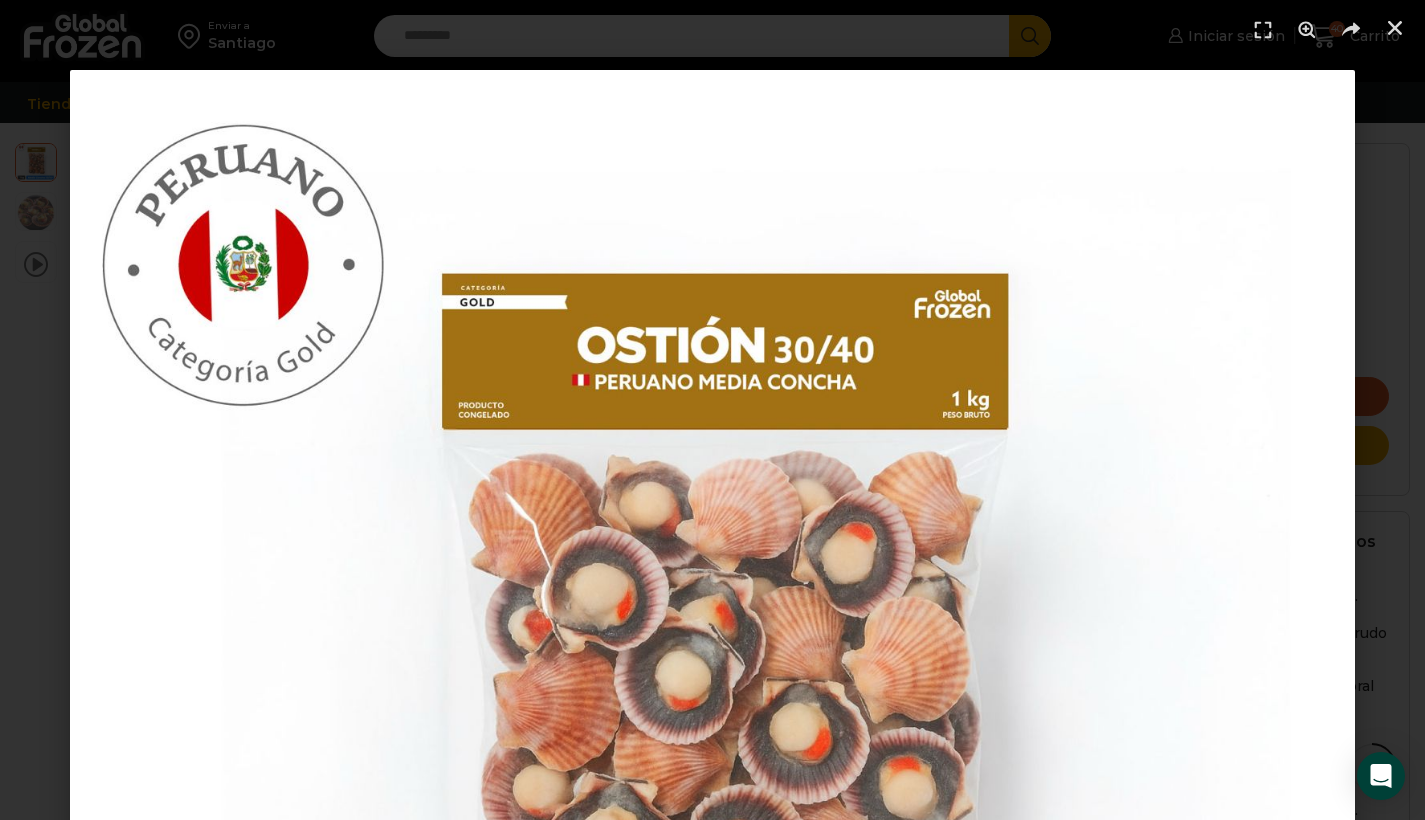scroll, scrollTop: 169, scrollLeft: 0, axis: vertical 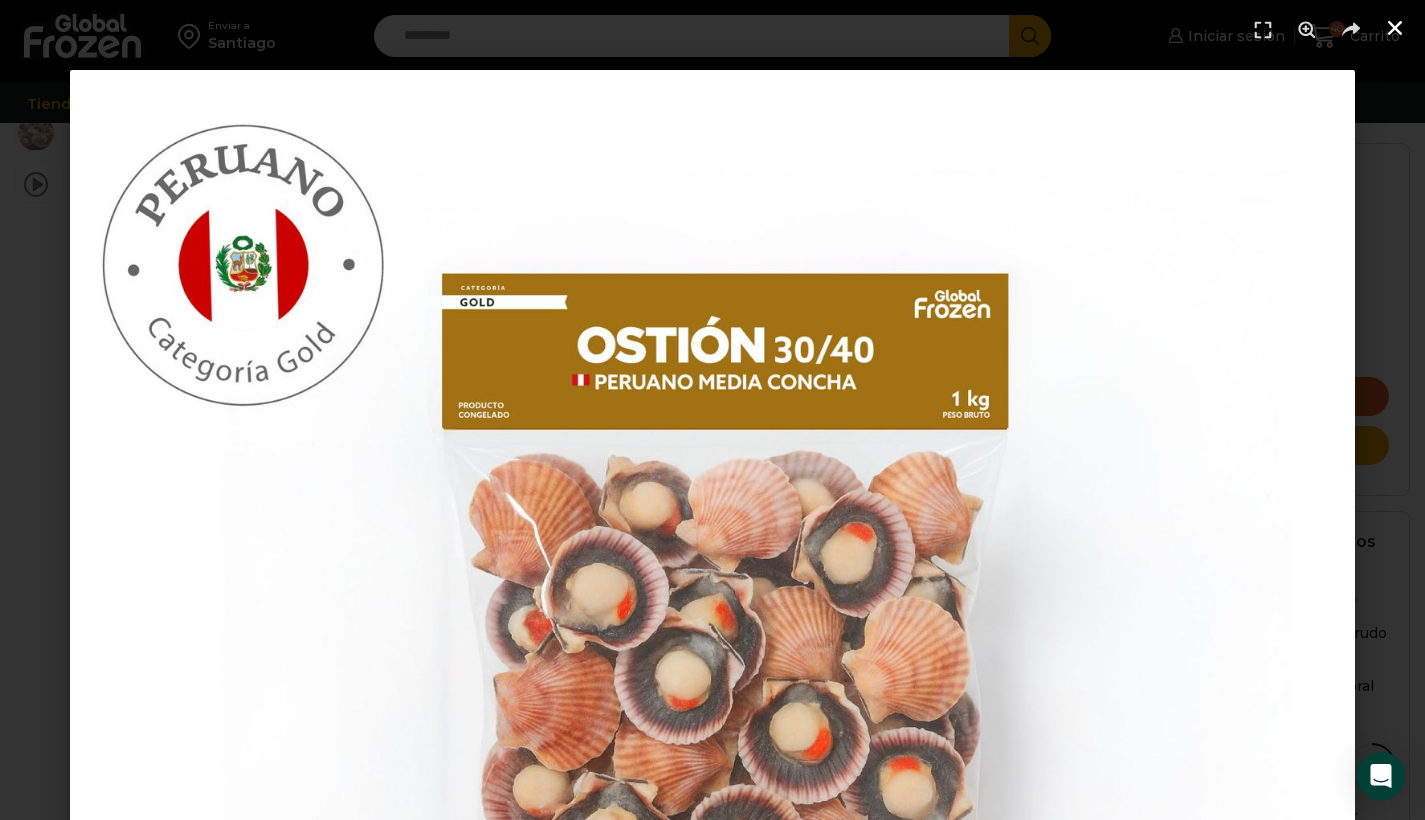 click 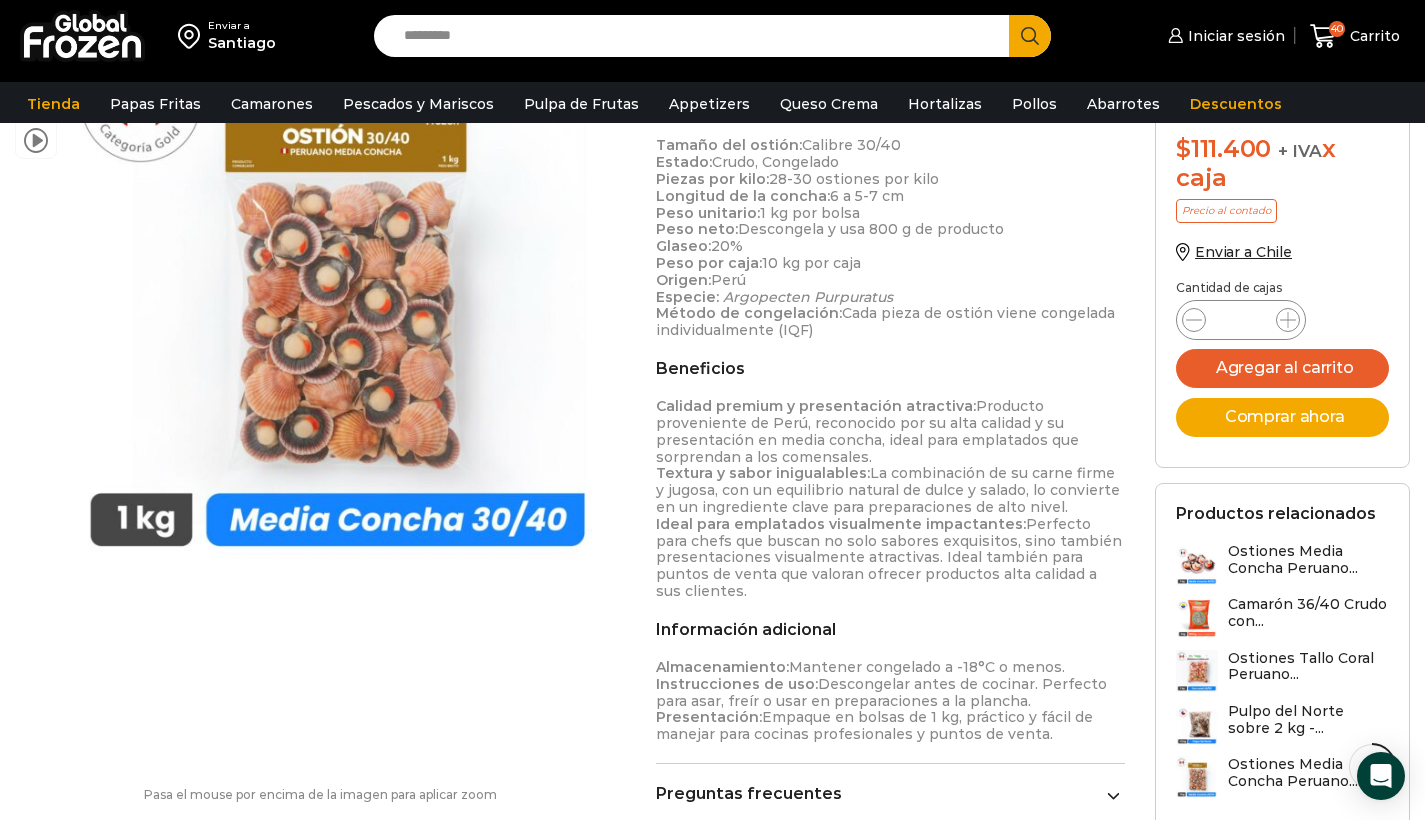 scroll, scrollTop: 716, scrollLeft: 0, axis: vertical 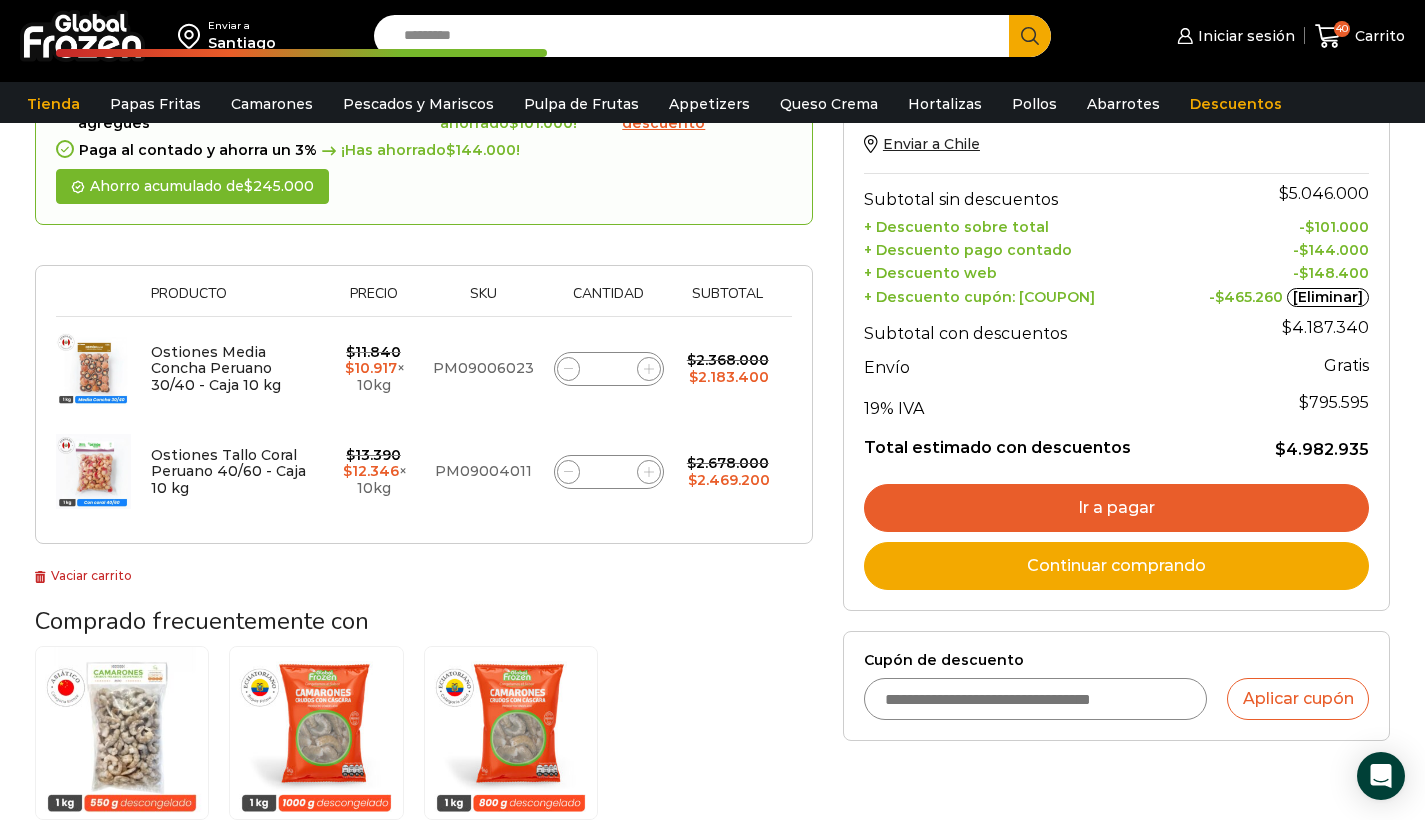 click on "Search input" at bounding box center (697, 36) 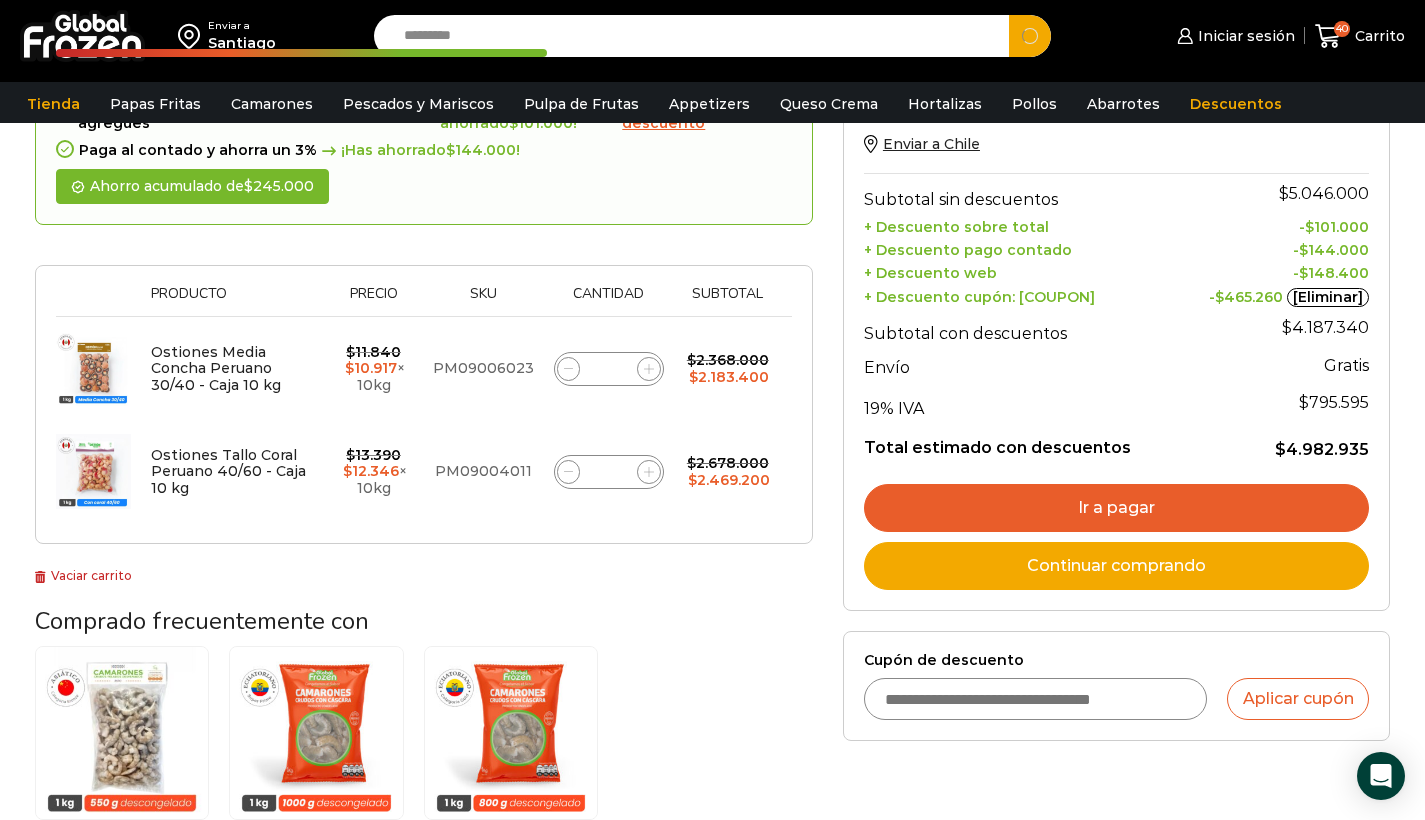 type on "********" 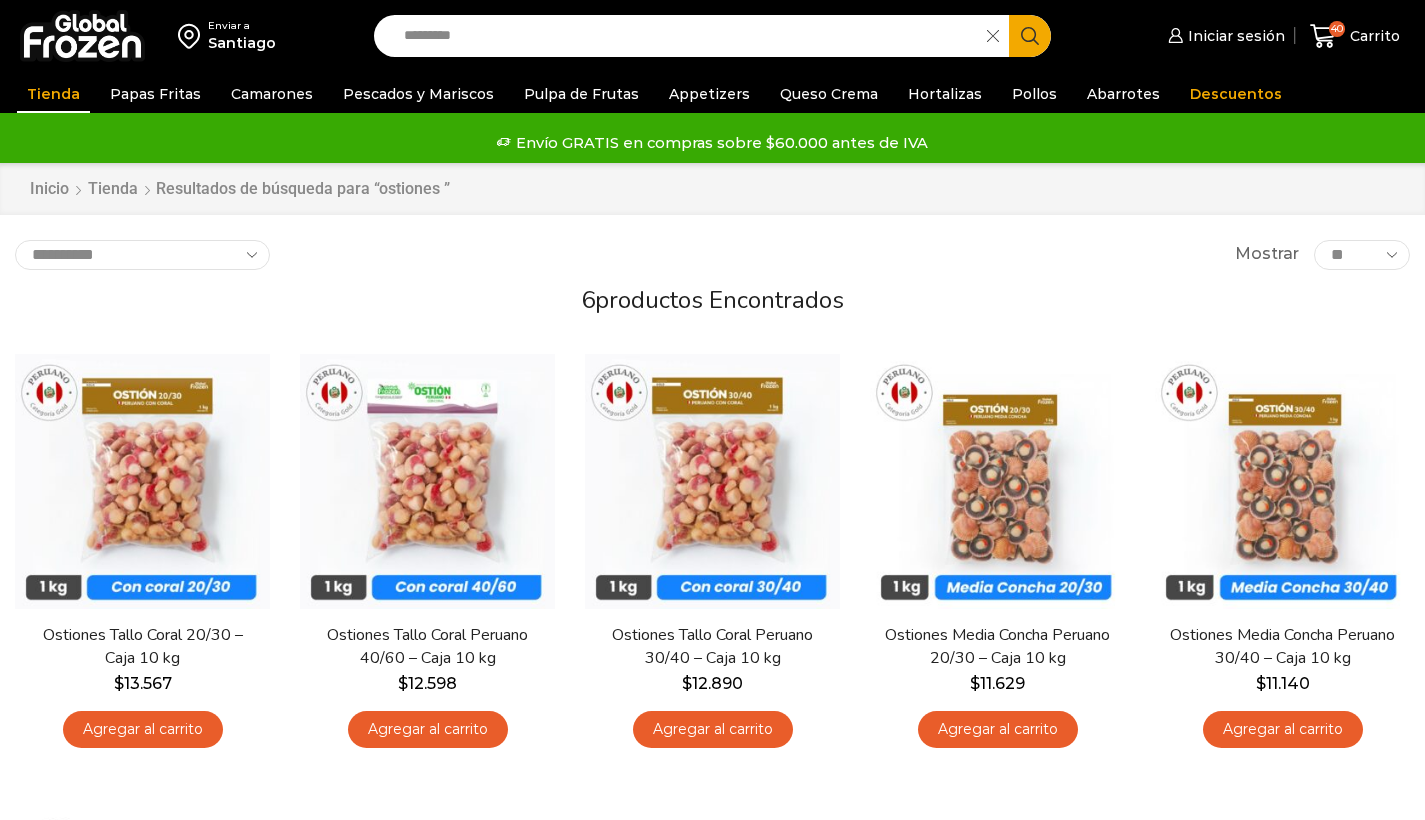 scroll, scrollTop: 0, scrollLeft: 0, axis: both 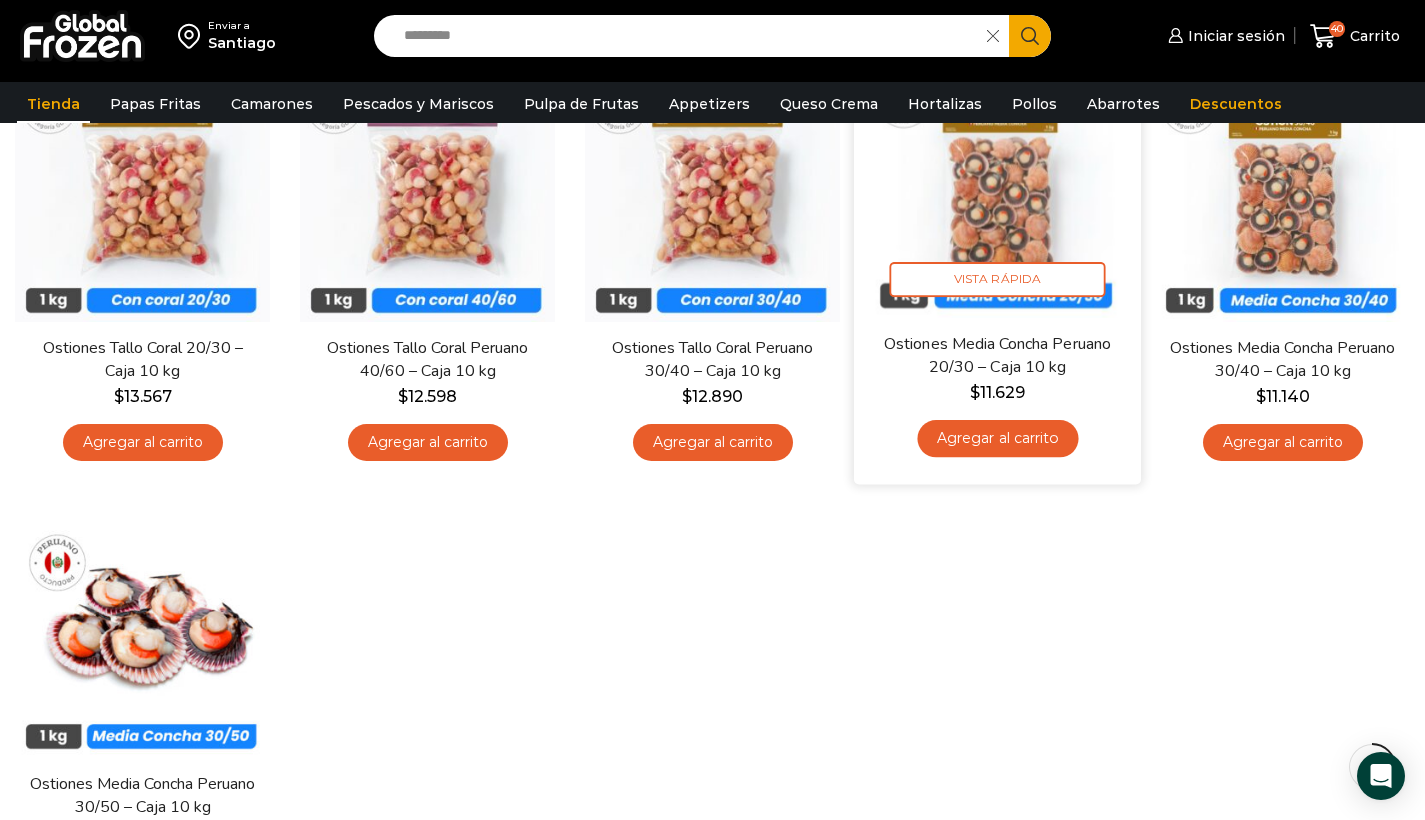 click at bounding box center [997, 189] 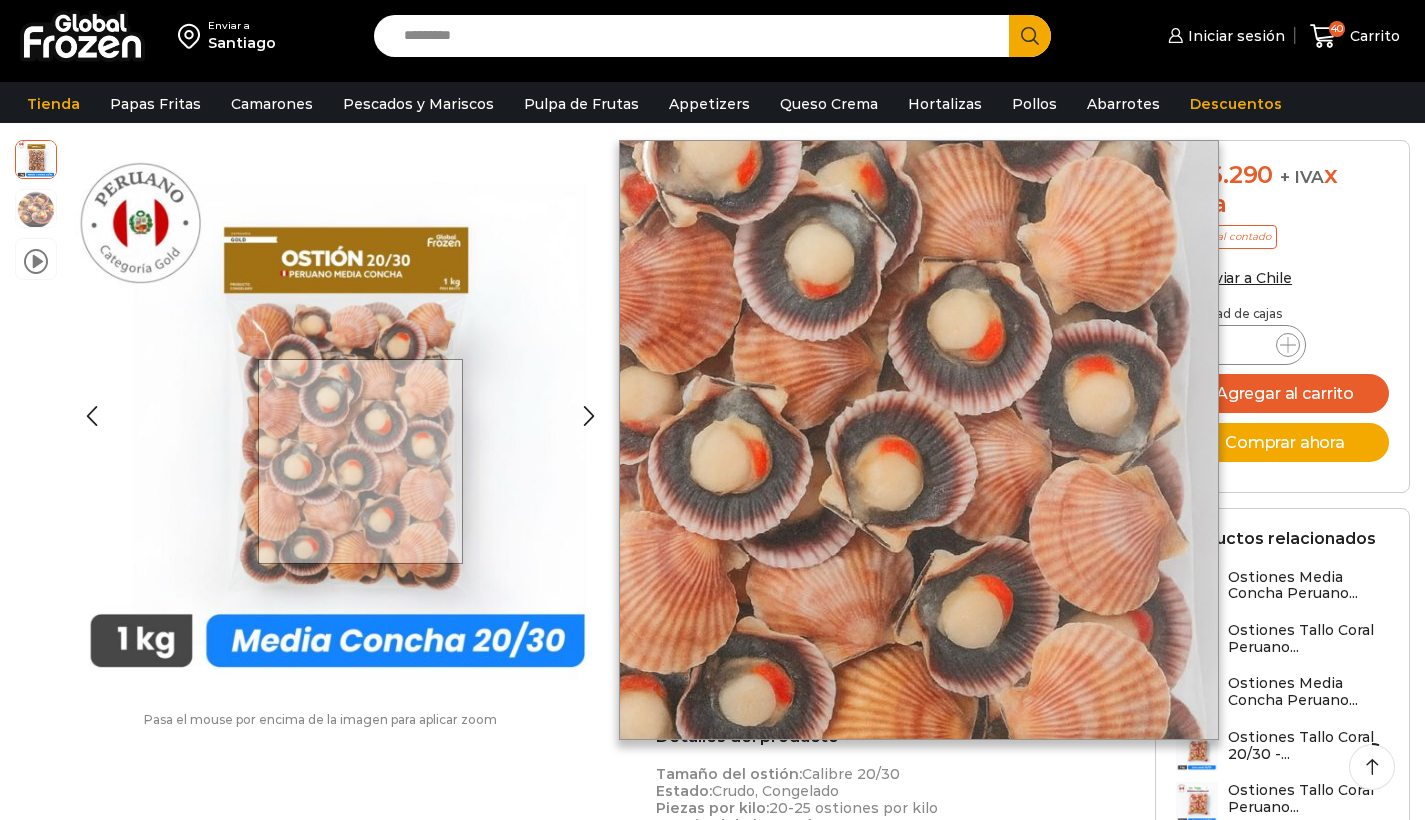 click on "video
Pasa el mouse por encima de la imagen para aplicar zoom
Ostiones Media Concha Peruano 20/30 – Caja 10 kg" at bounding box center (320, 443) 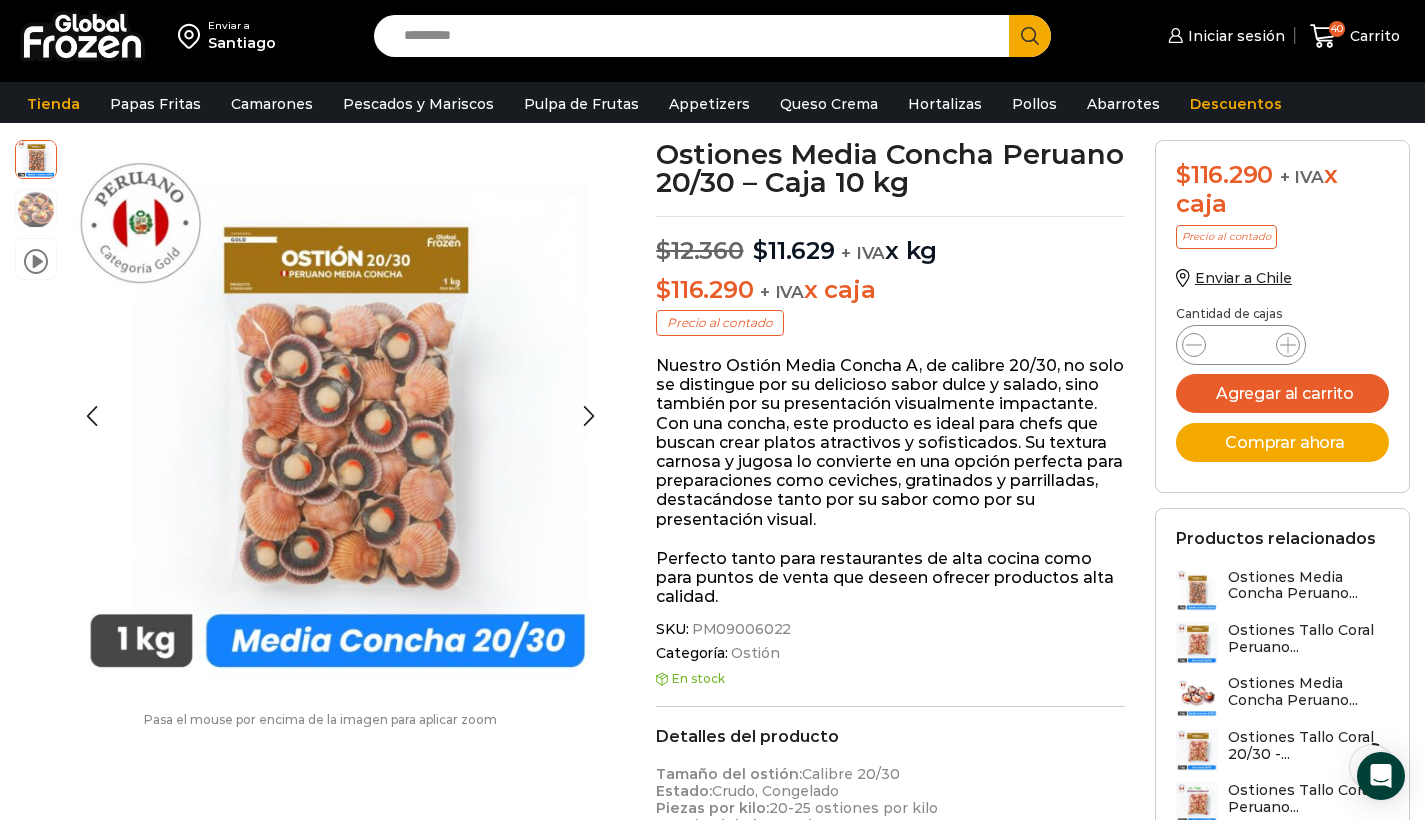 scroll, scrollTop: 108, scrollLeft: 0, axis: vertical 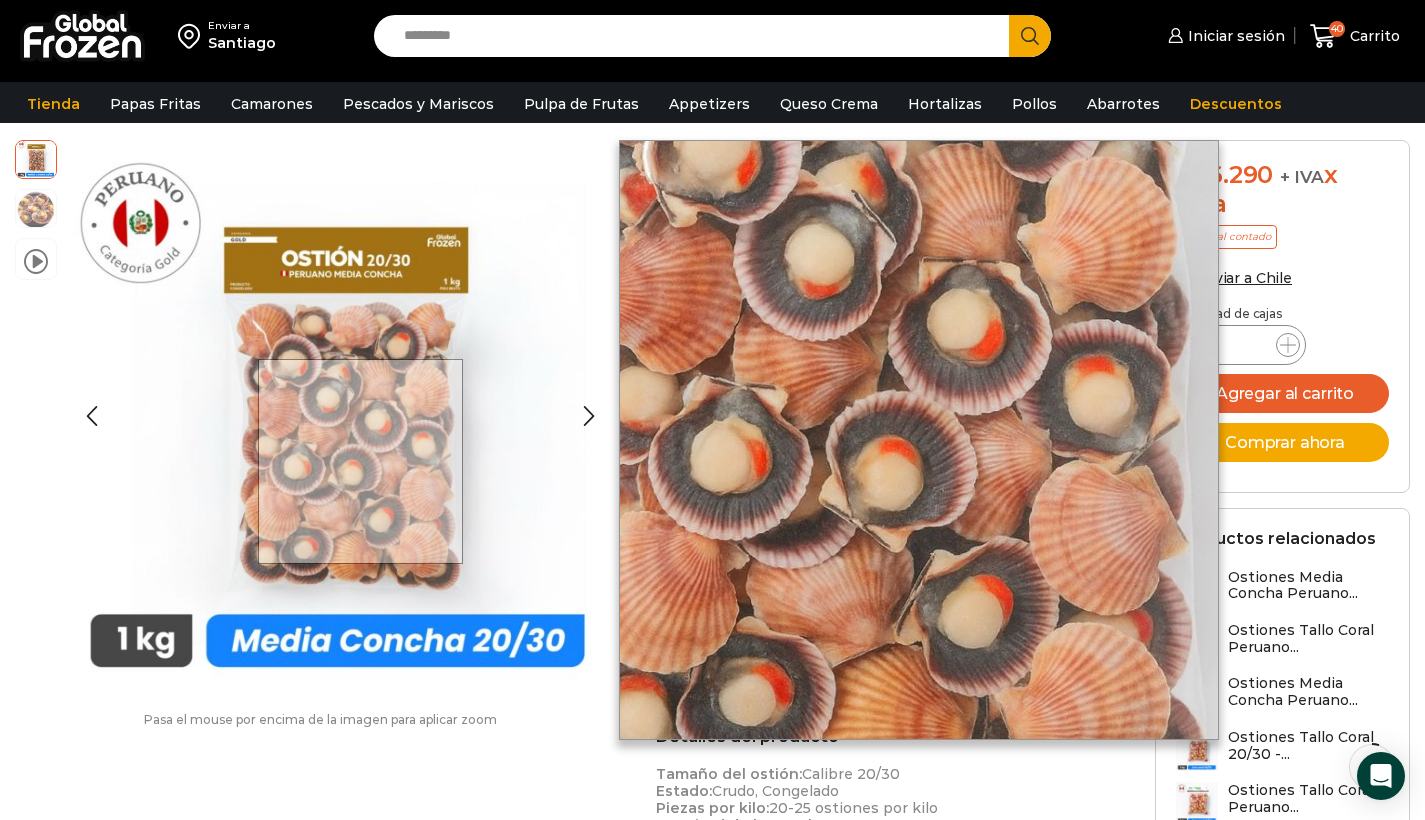 click at bounding box center [360, 461] 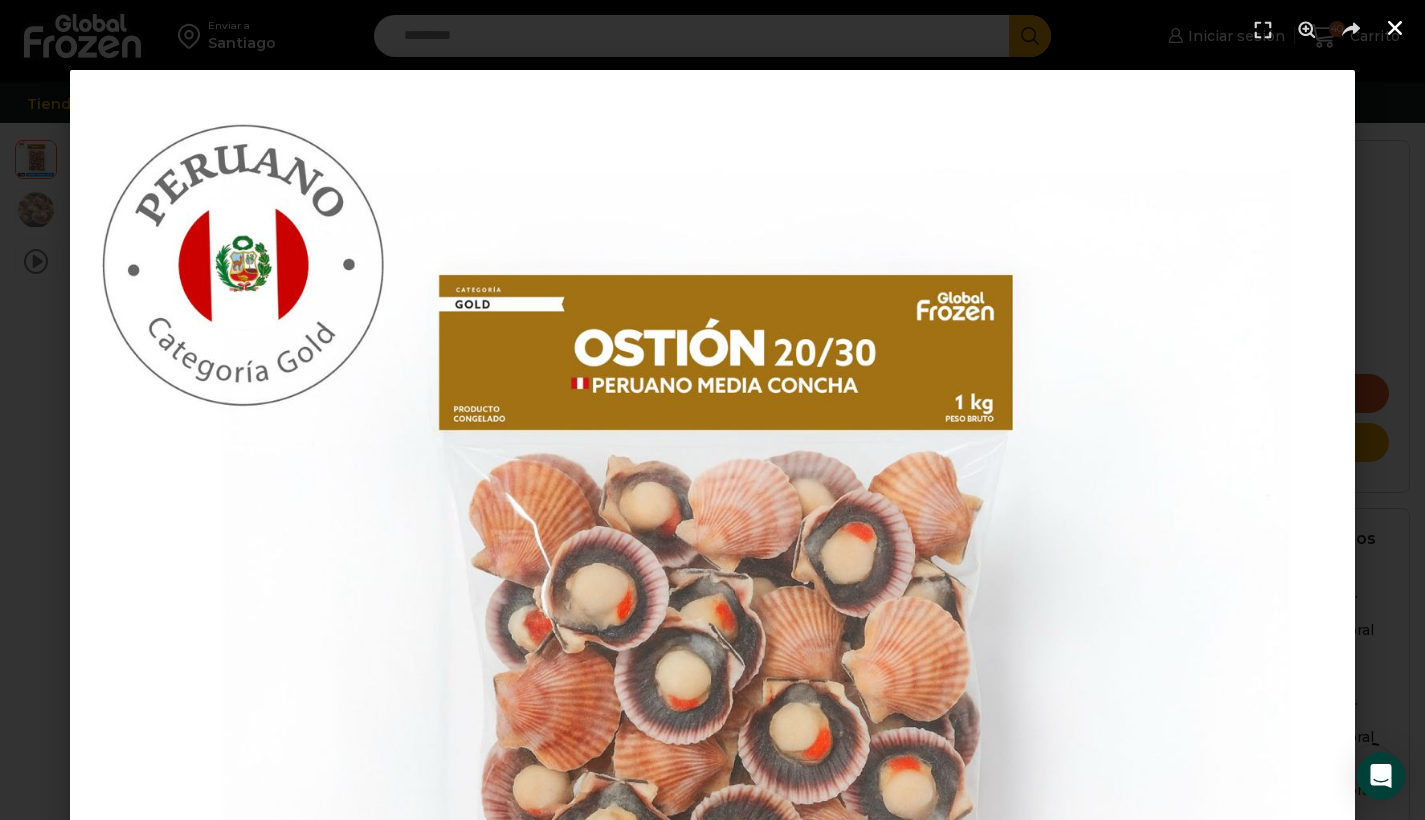 click 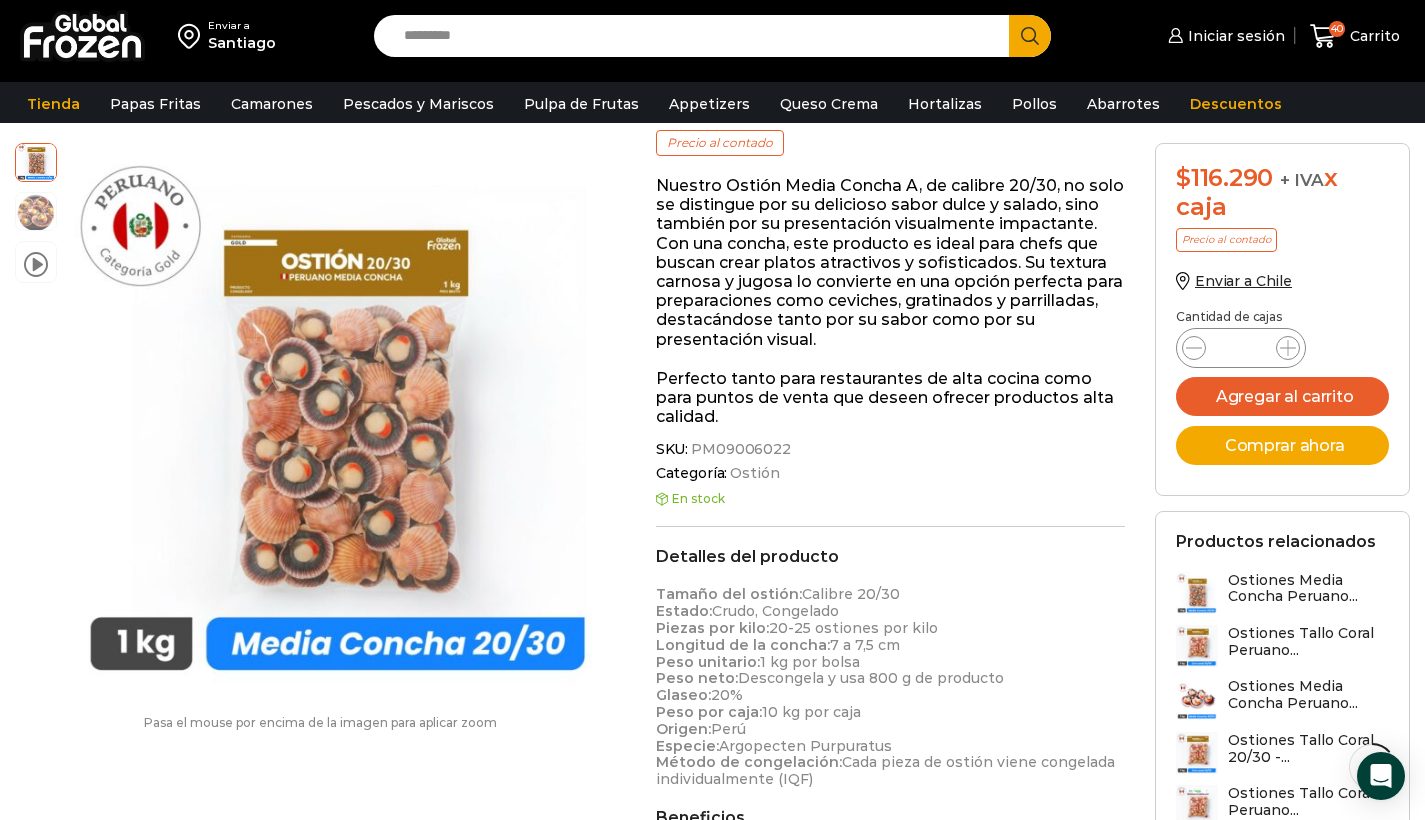 scroll, scrollTop: 299, scrollLeft: 0, axis: vertical 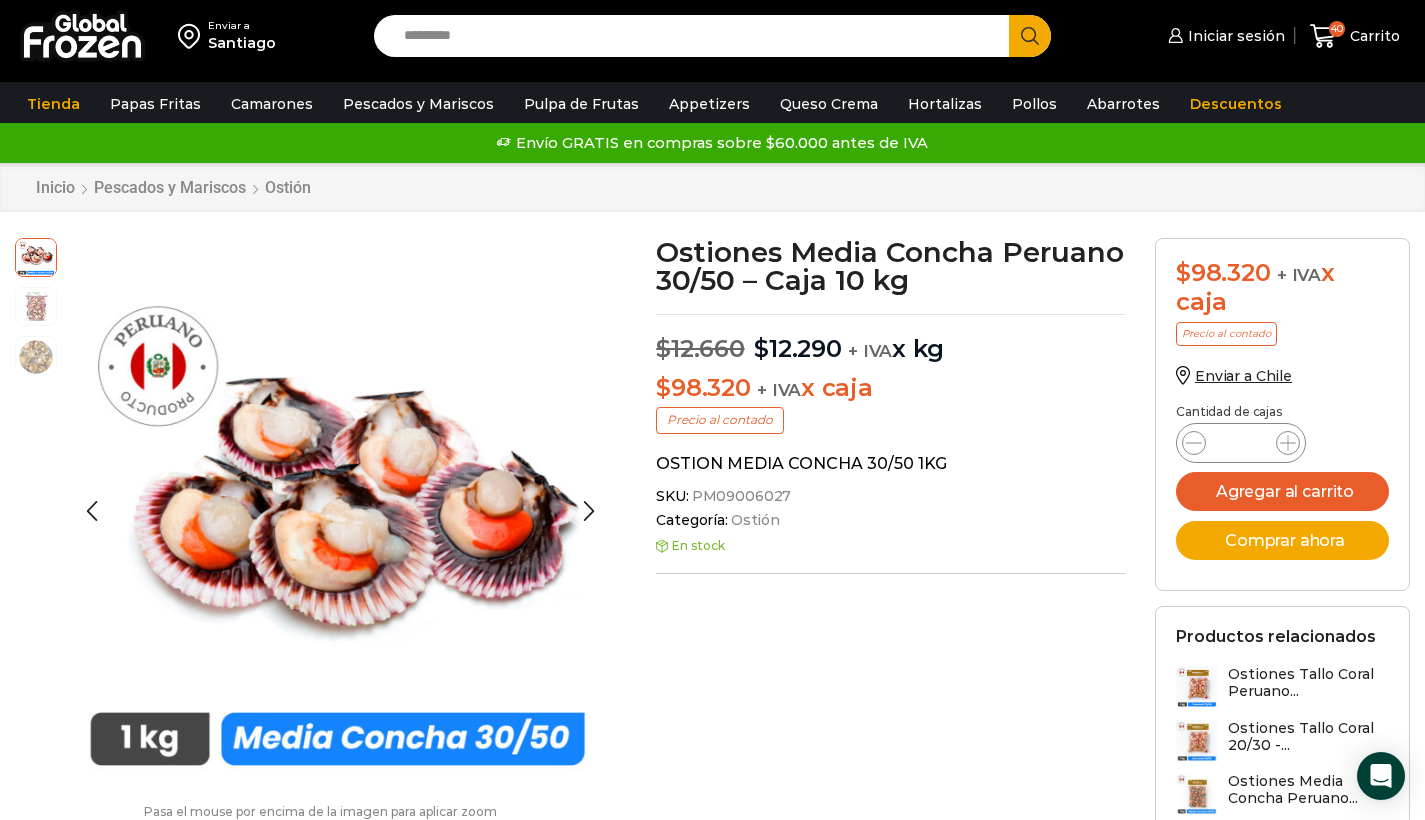 click at bounding box center [36, 305] 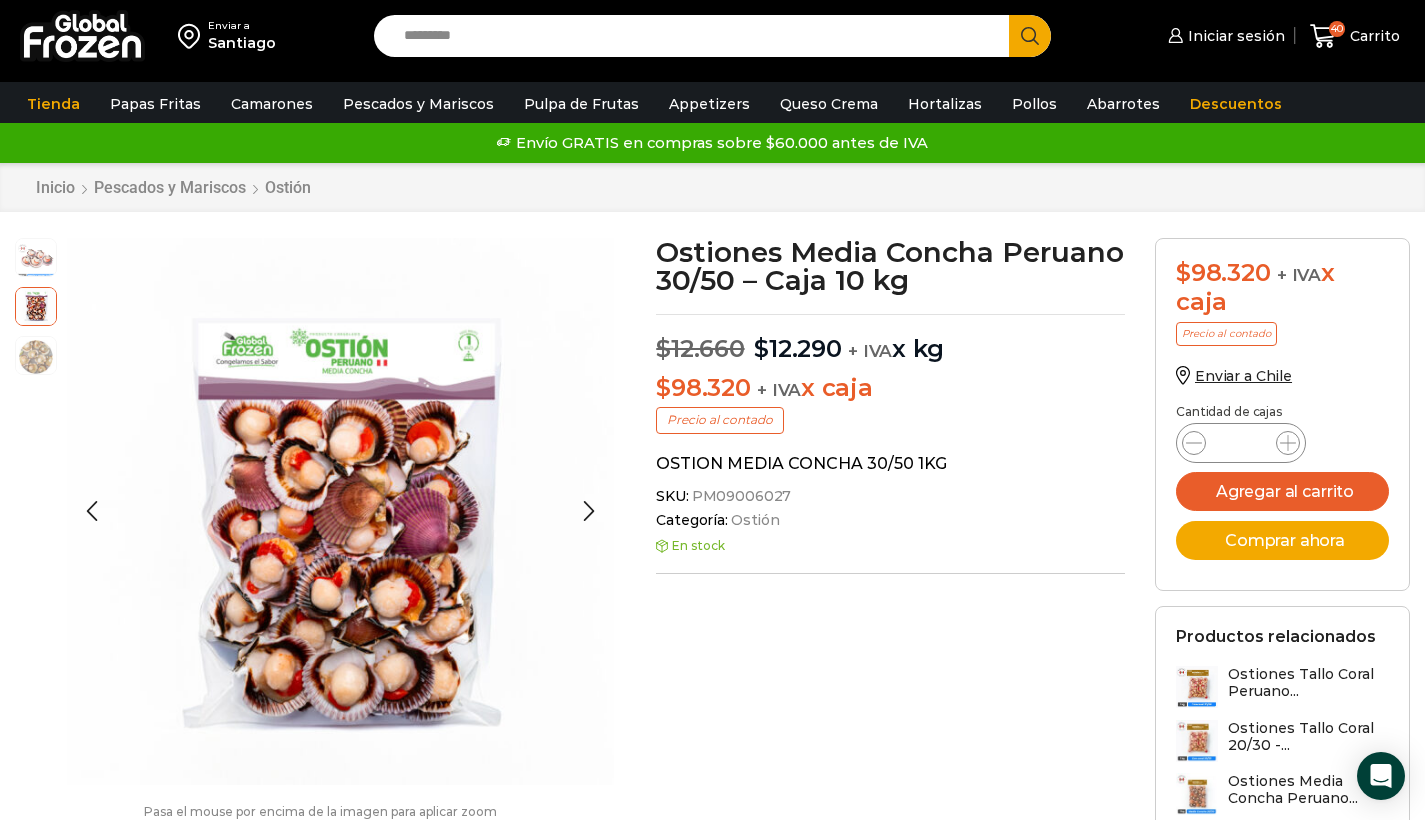 scroll, scrollTop: 0, scrollLeft: 0, axis: both 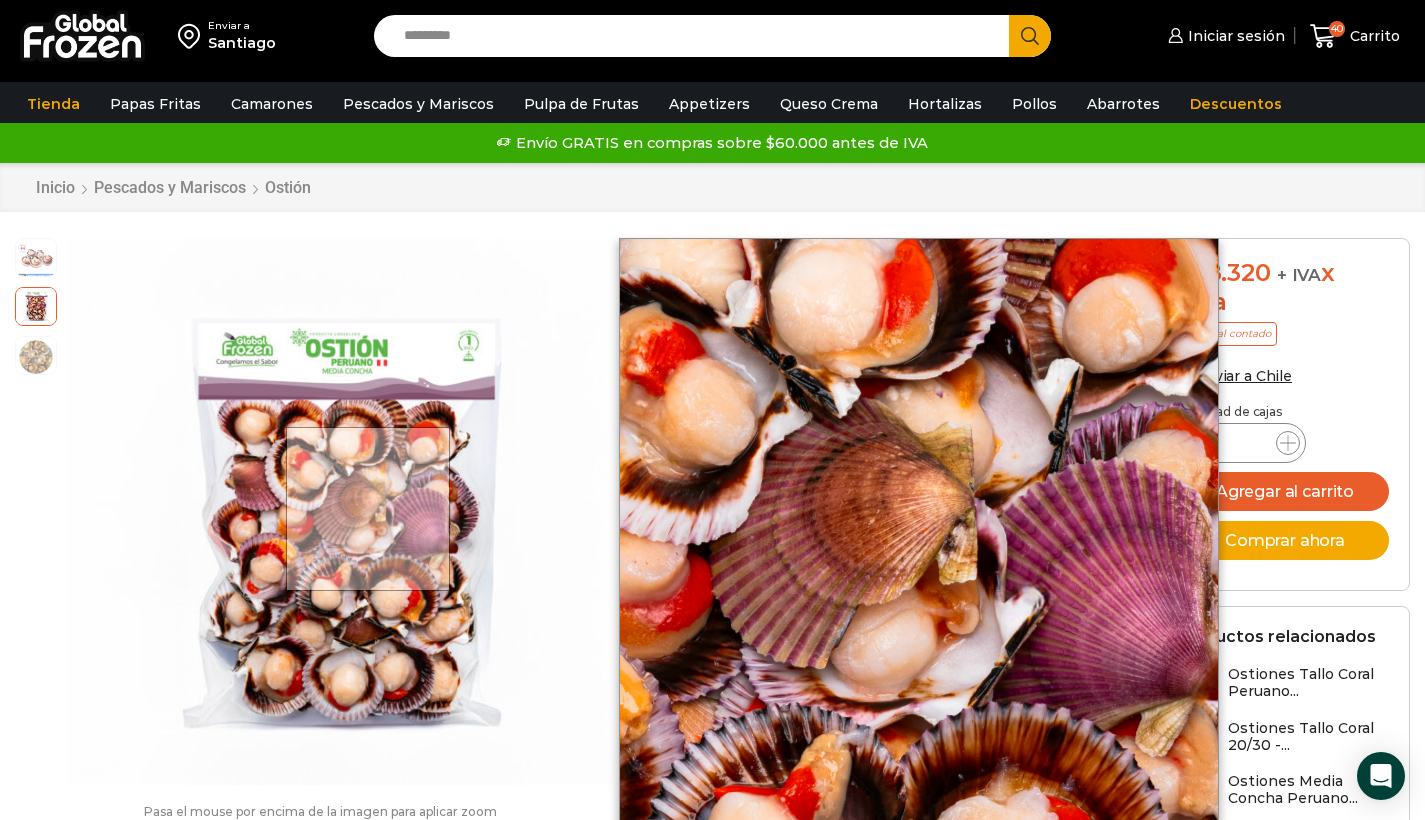 click at bounding box center (368, 509) 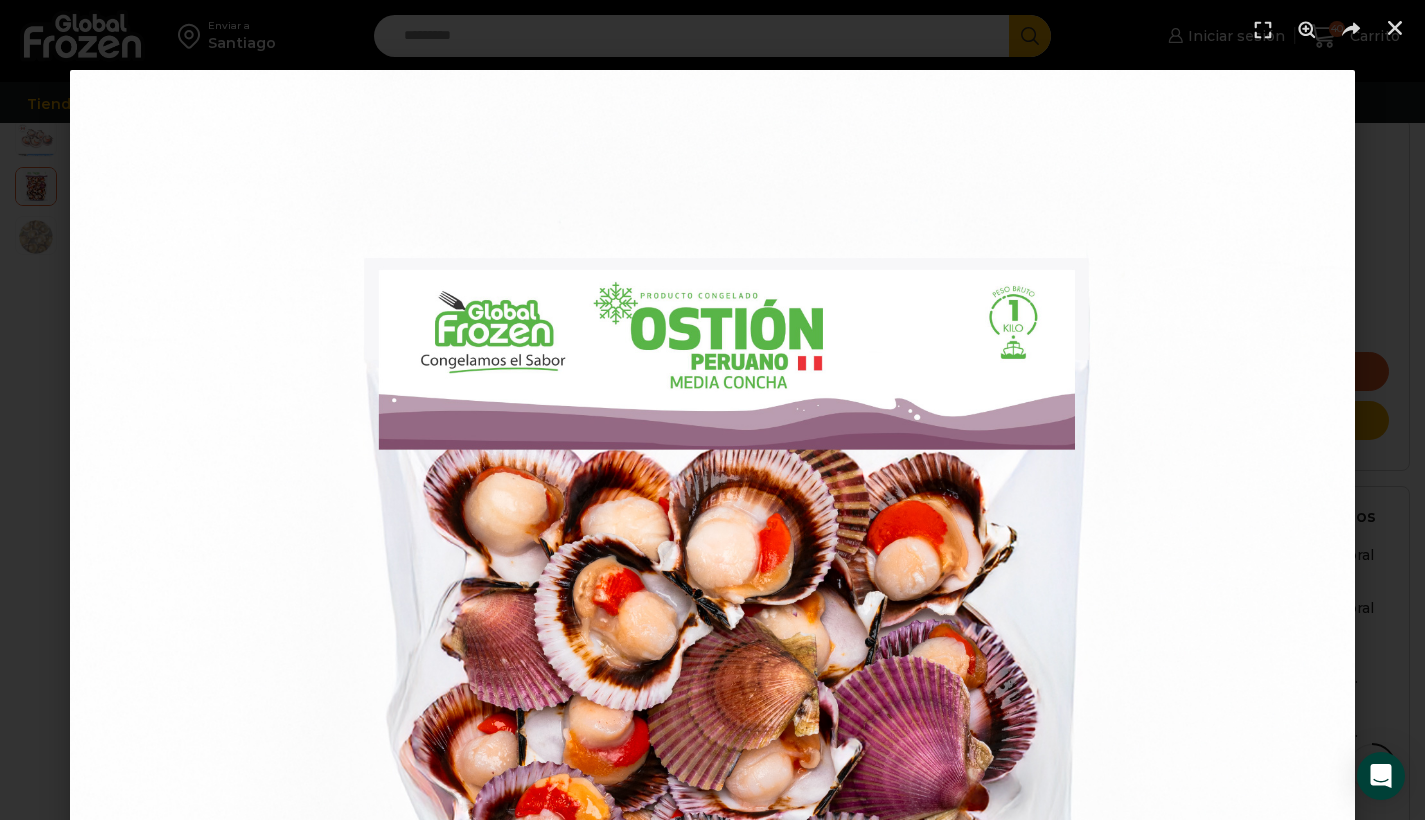 scroll, scrollTop: 327, scrollLeft: 0, axis: vertical 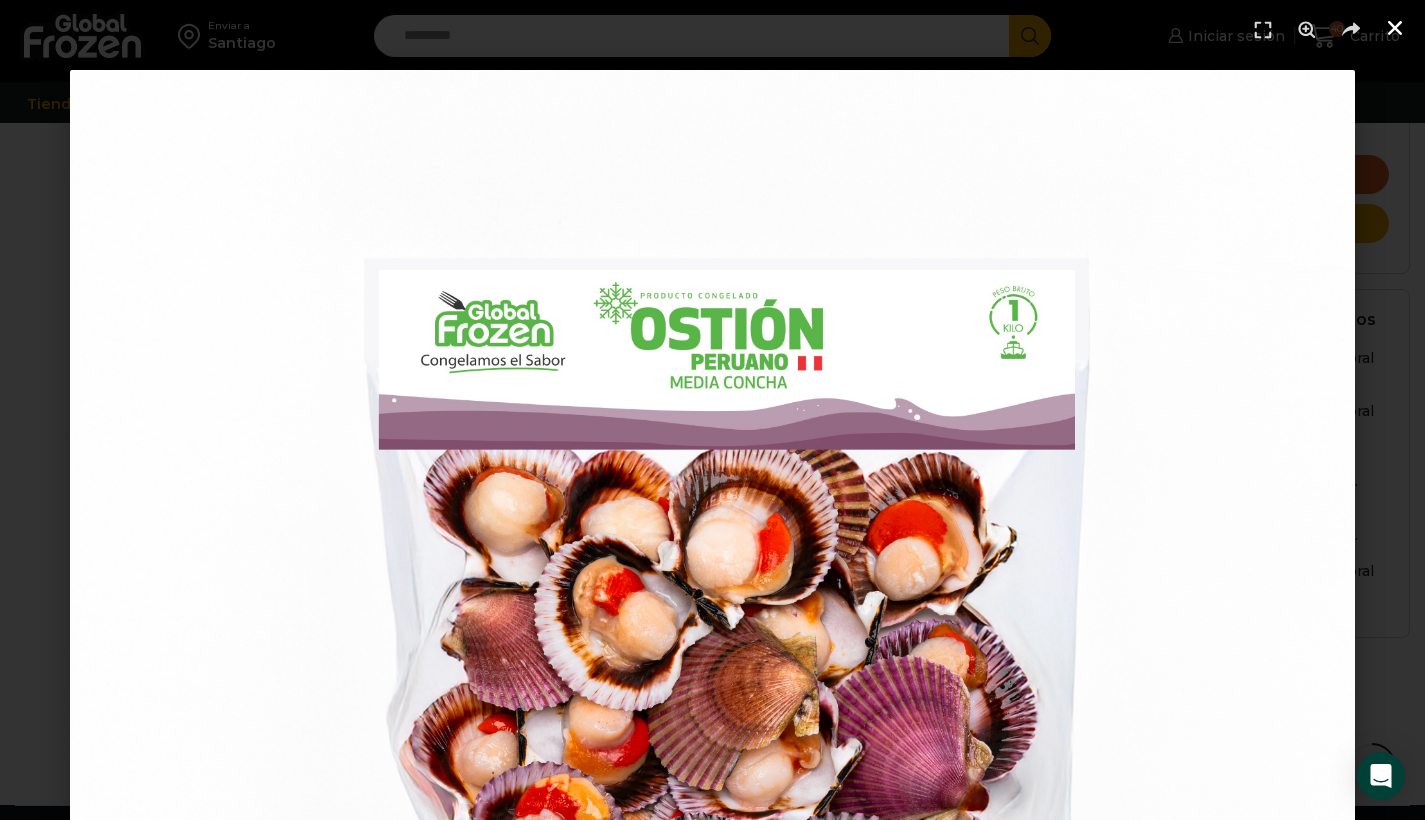 click 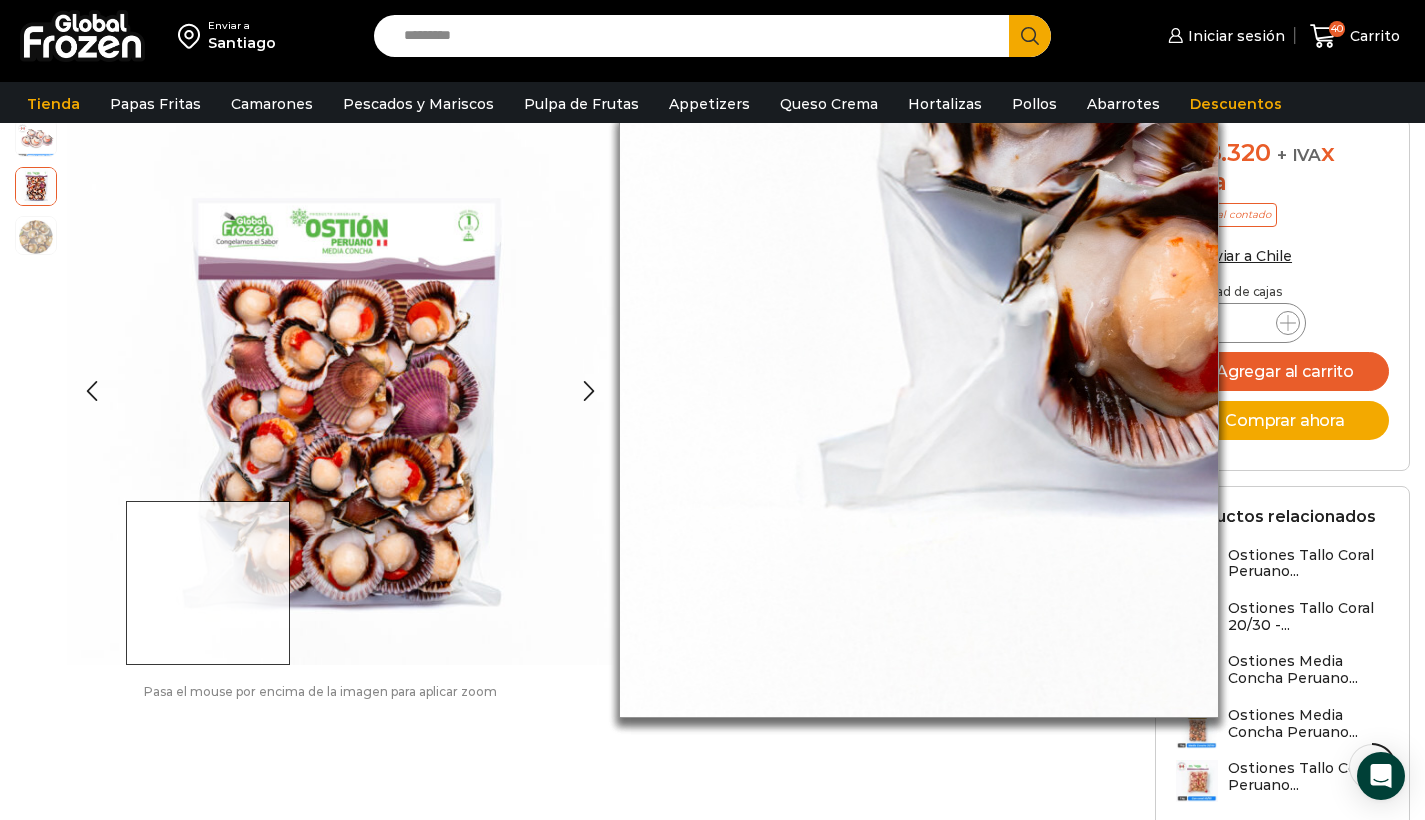 scroll, scrollTop: 0, scrollLeft: 0, axis: both 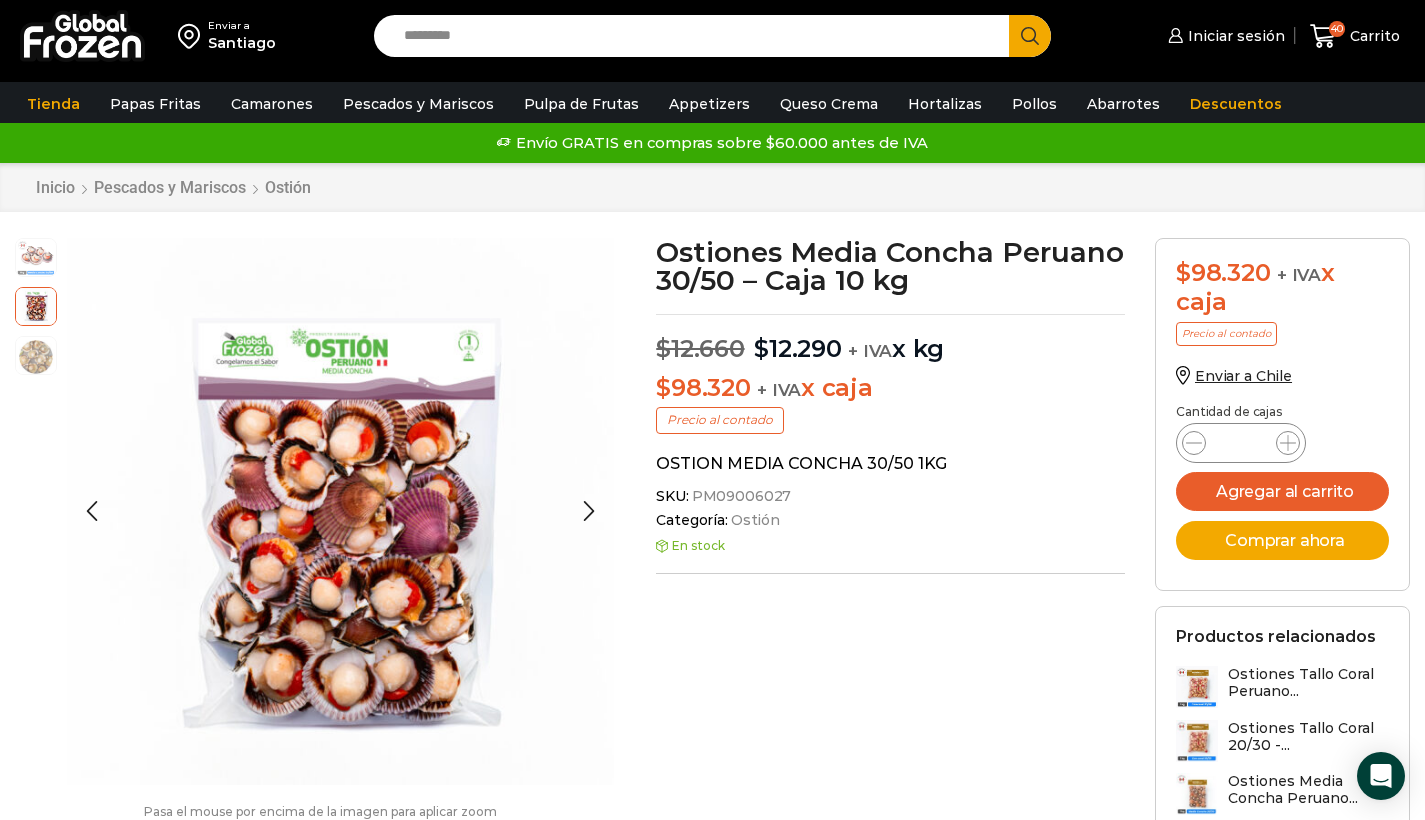 click at bounding box center [36, 256] 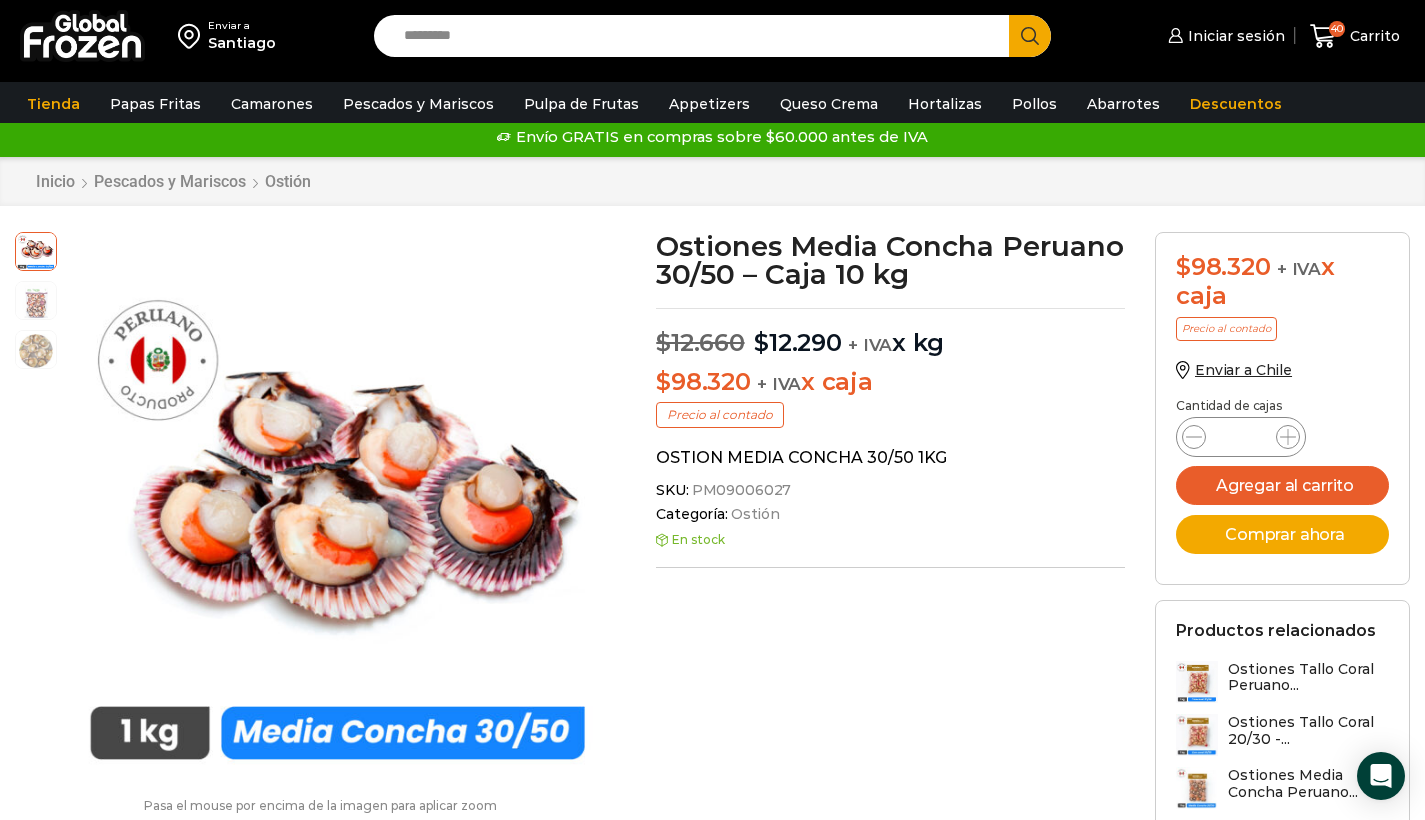 scroll, scrollTop: 0, scrollLeft: 0, axis: both 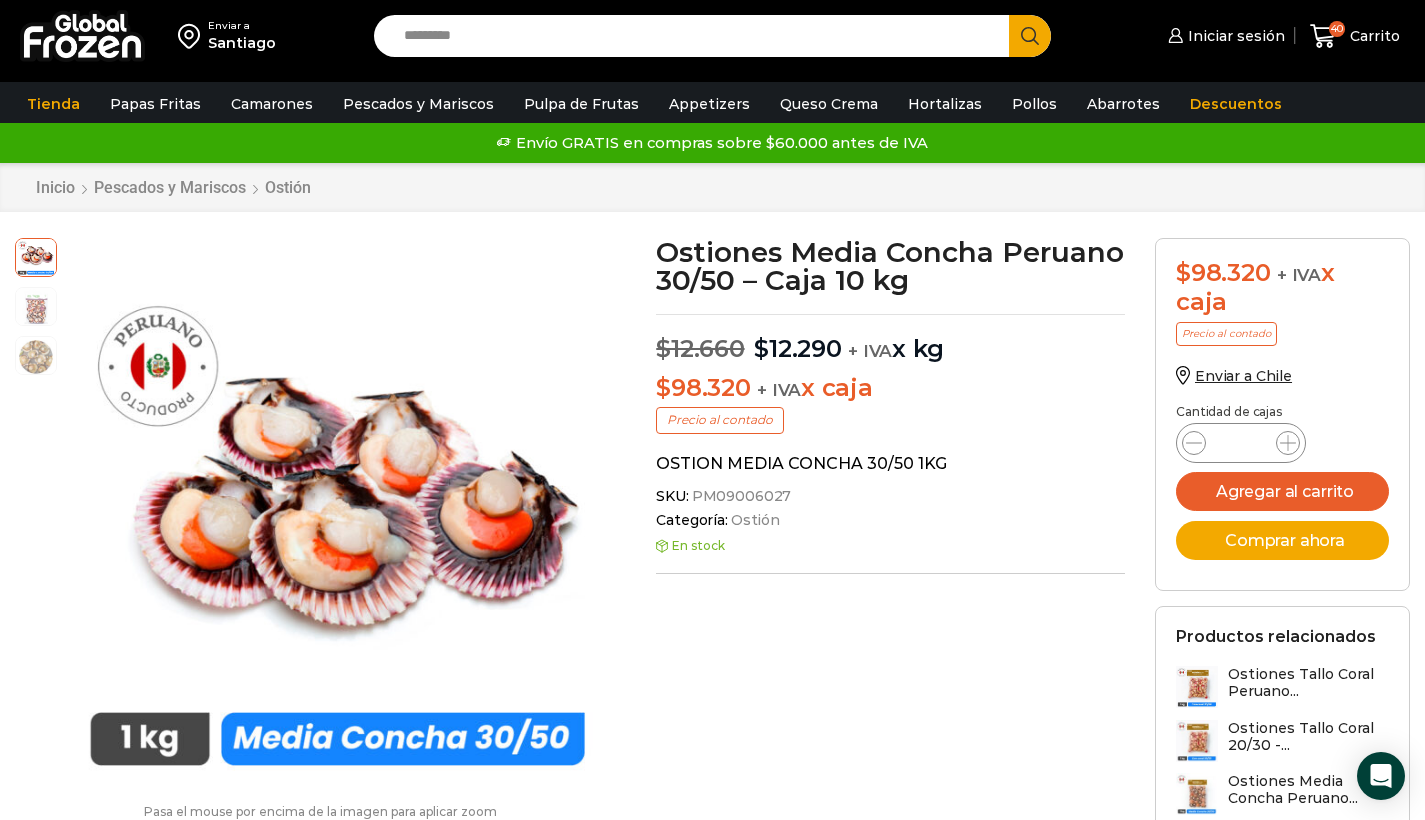 click on "Search input" at bounding box center (697, 36) 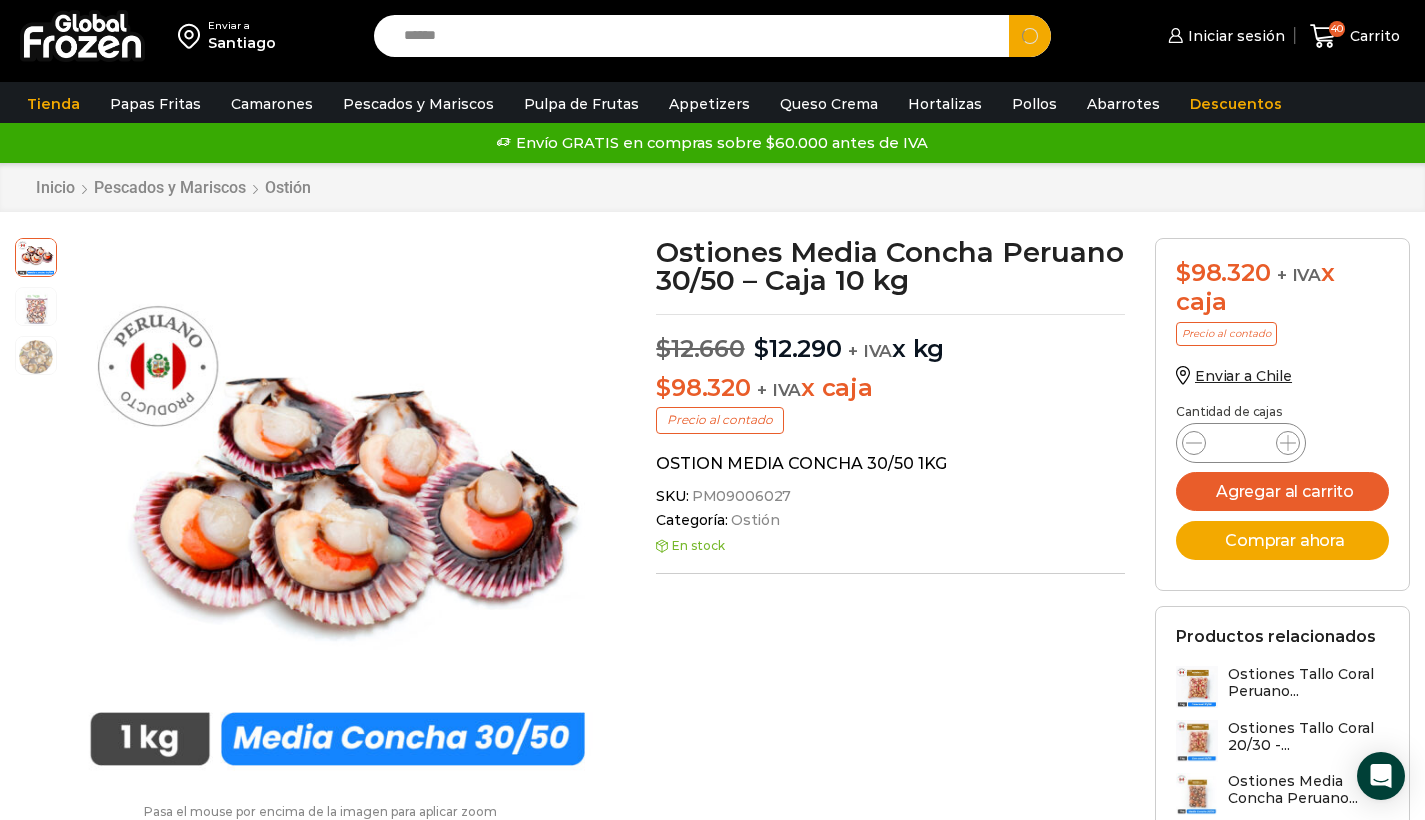 type on "******" 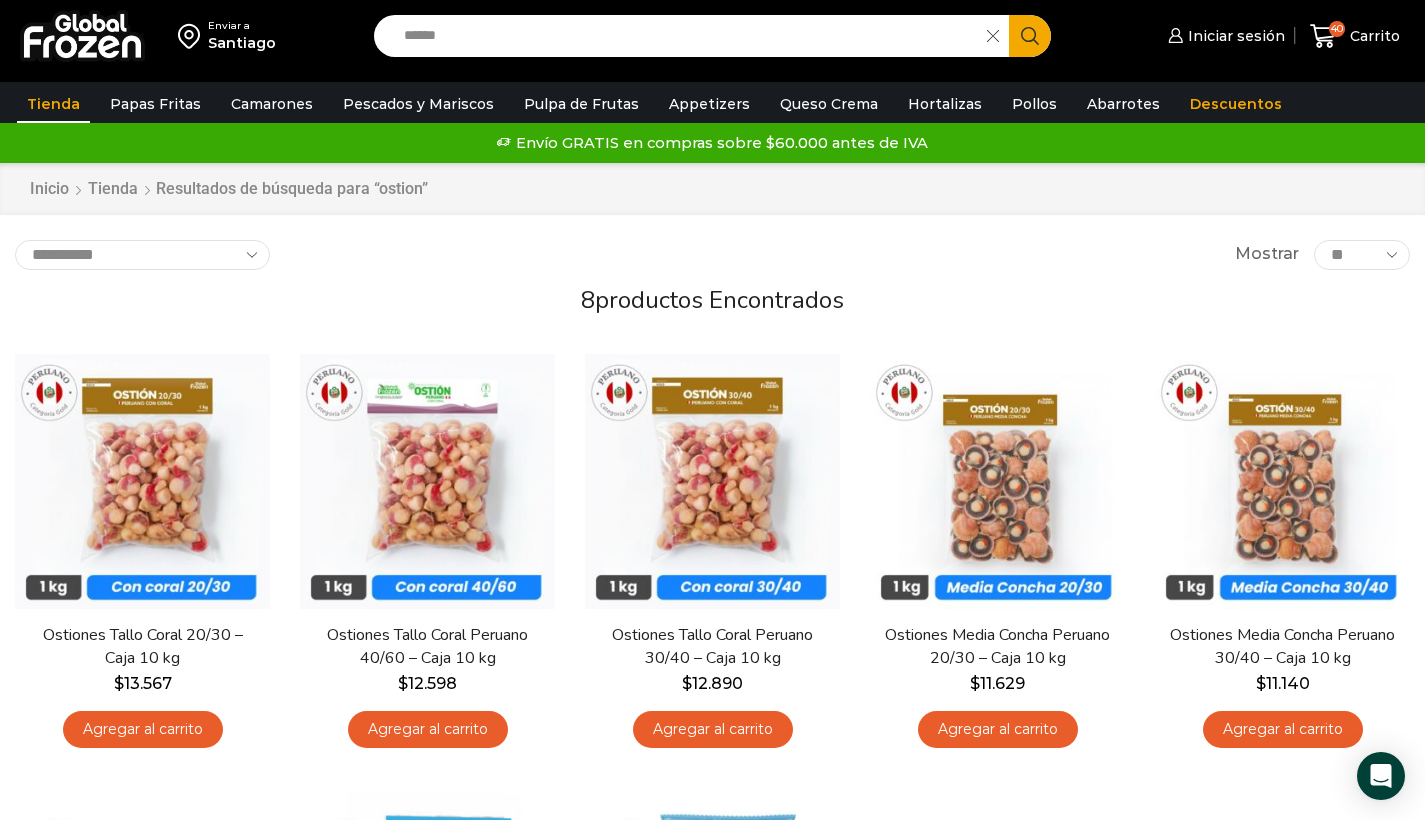 scroll, scrollTop: 0, scrollLeft: 0, axis: both 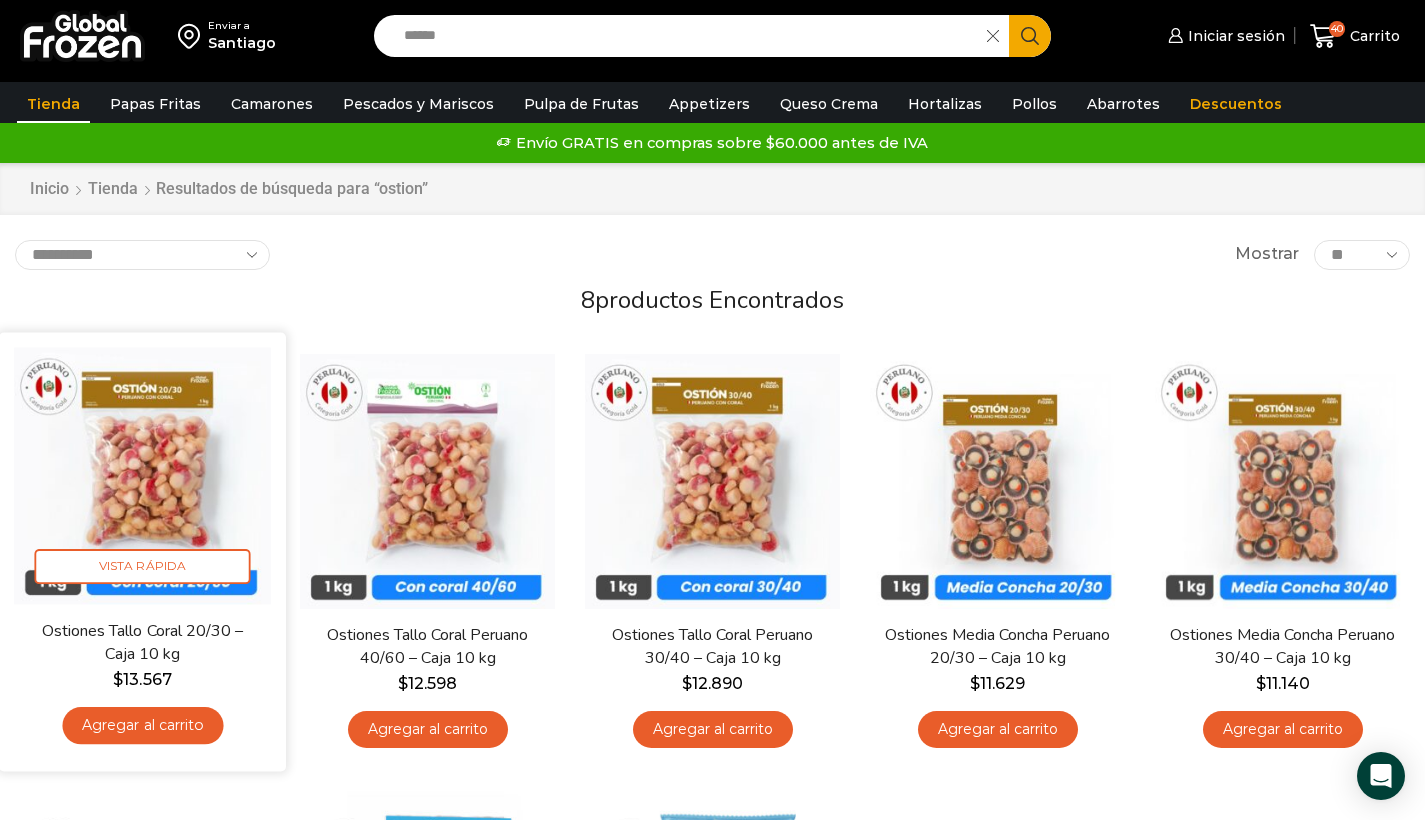 click at bounding box center [142, 475] 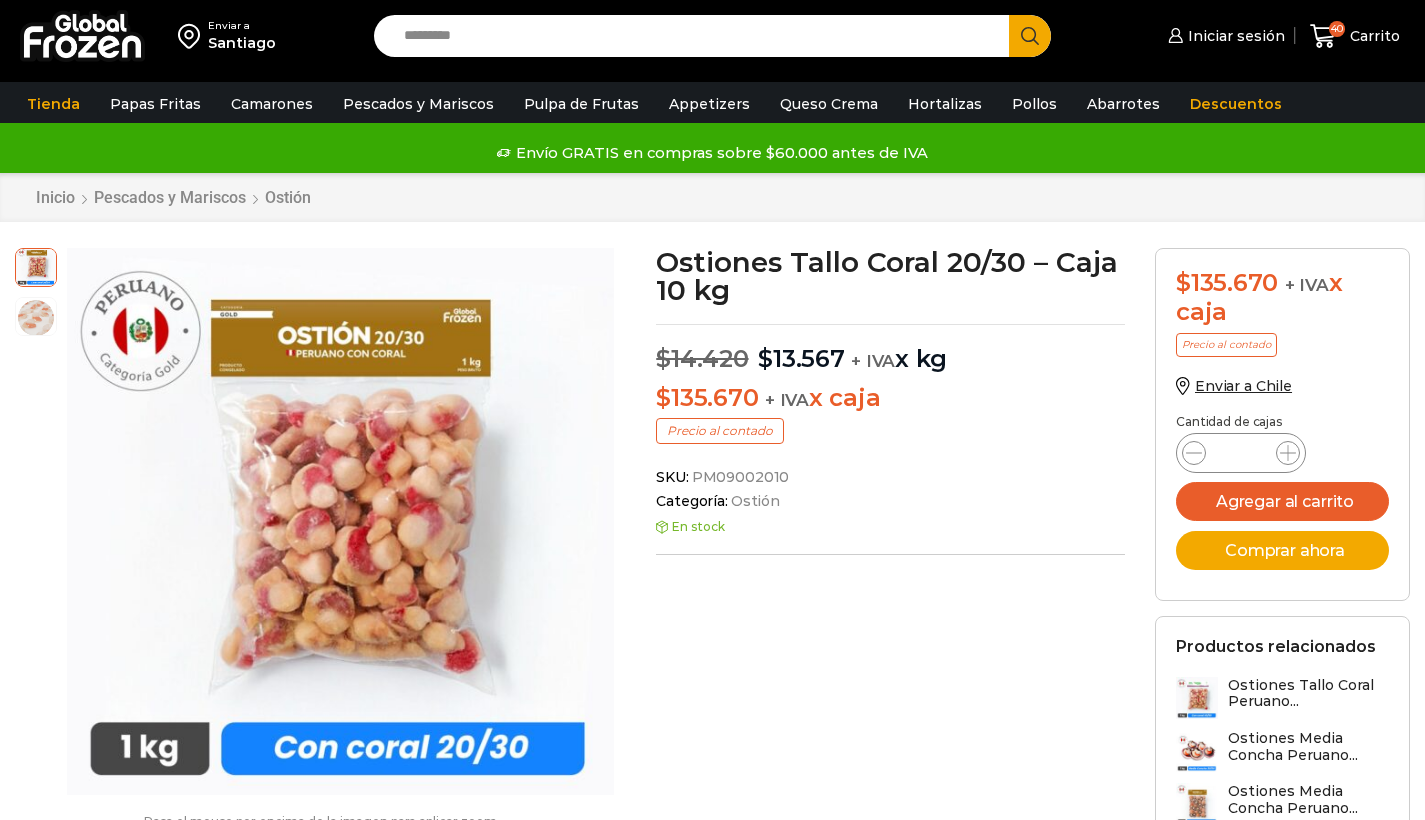 scroll, scrollTop: 1, scrollLeft: 0, axis: vertical 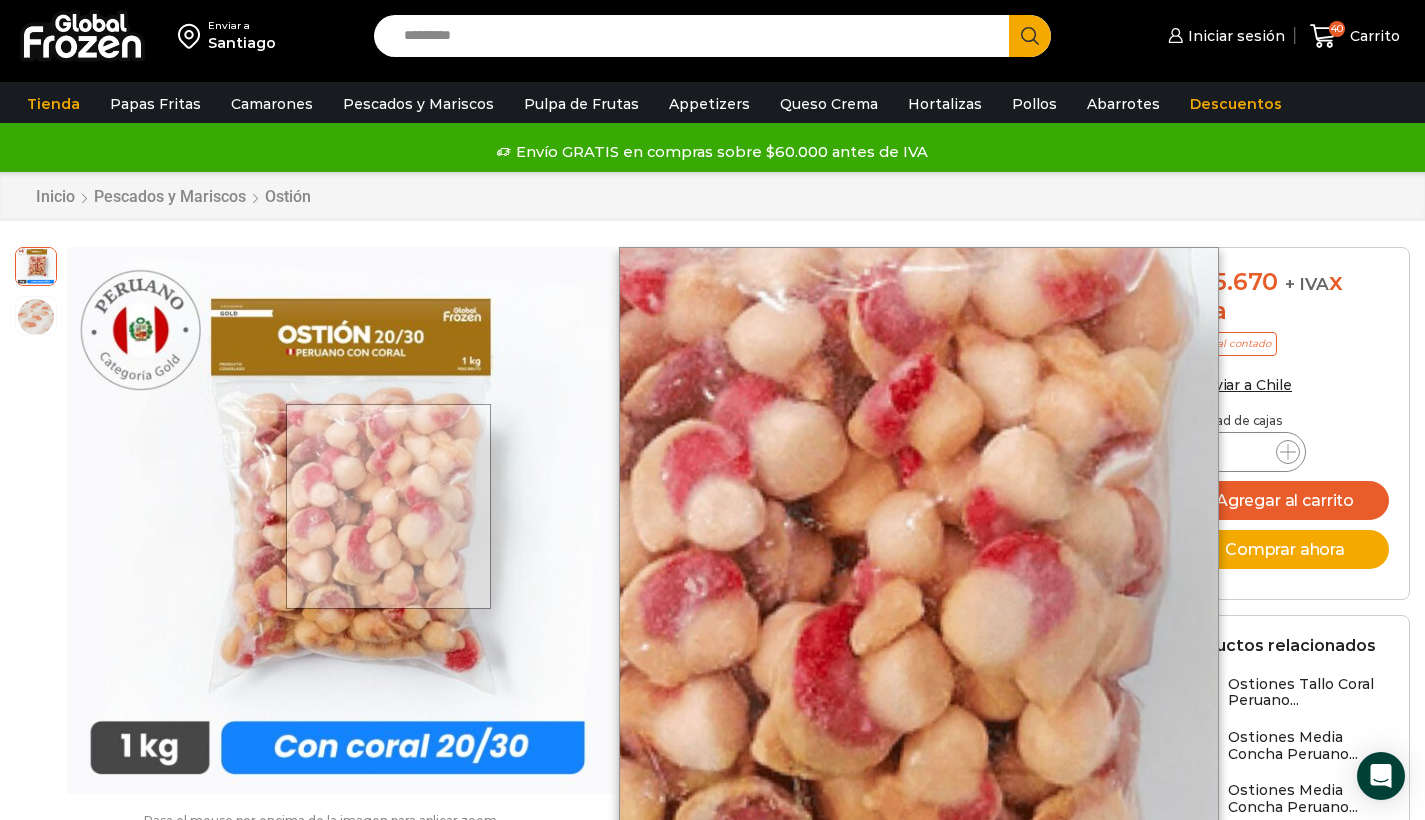 click at bounding box center (388, 506) 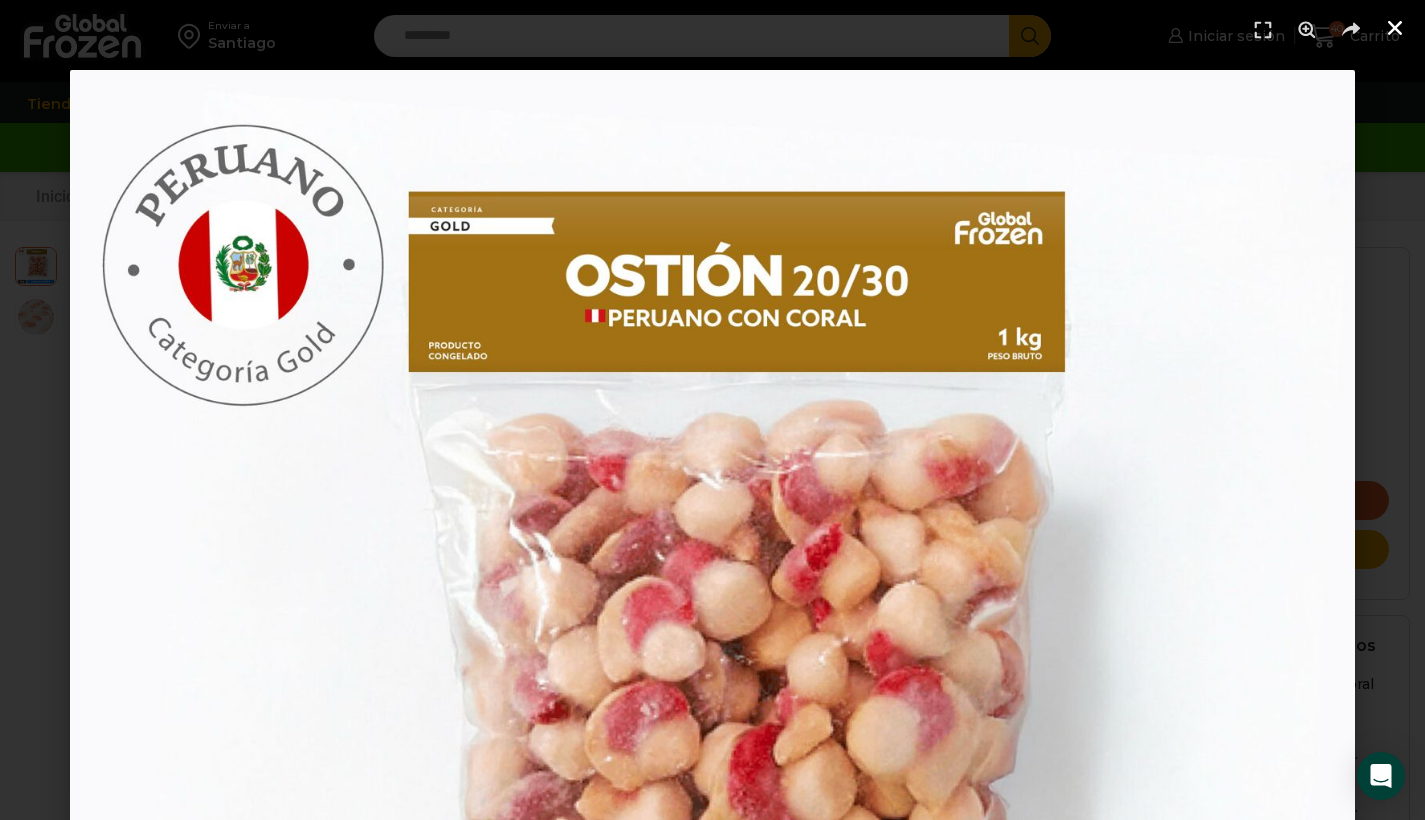 click 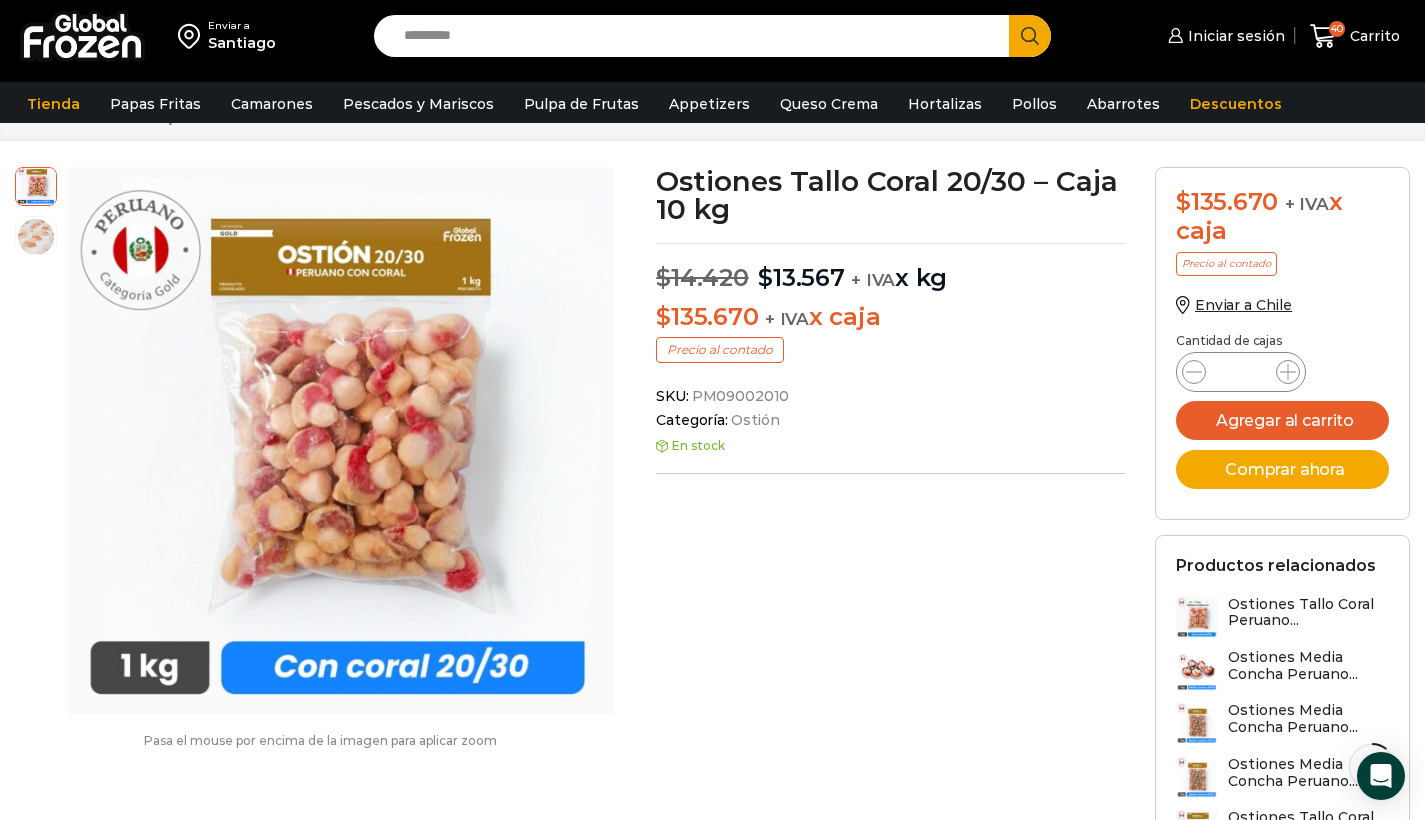 scroll, scrollTop: 53, scrollLeft: 0, axis: vertical 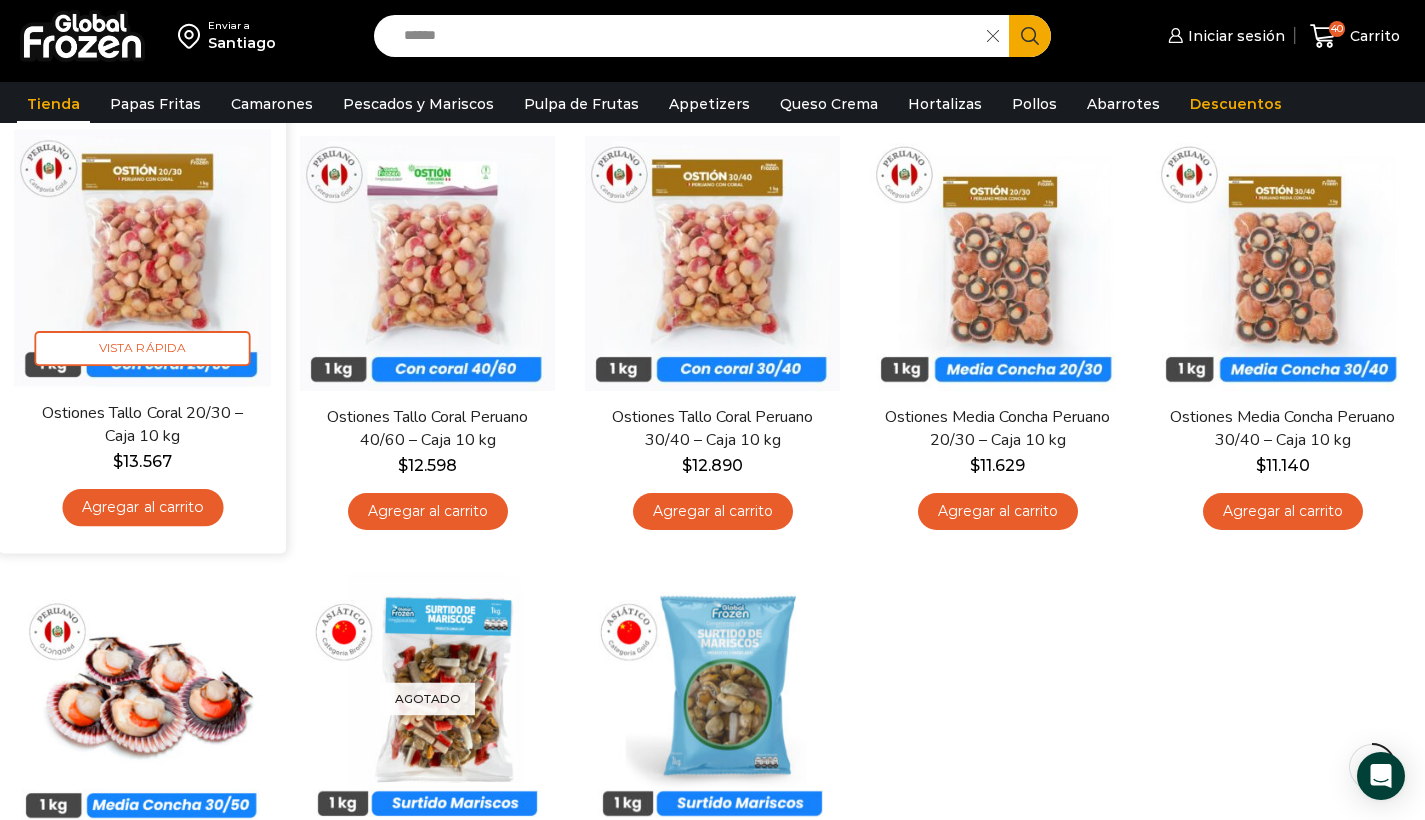 click at bounding box center [142, 258] 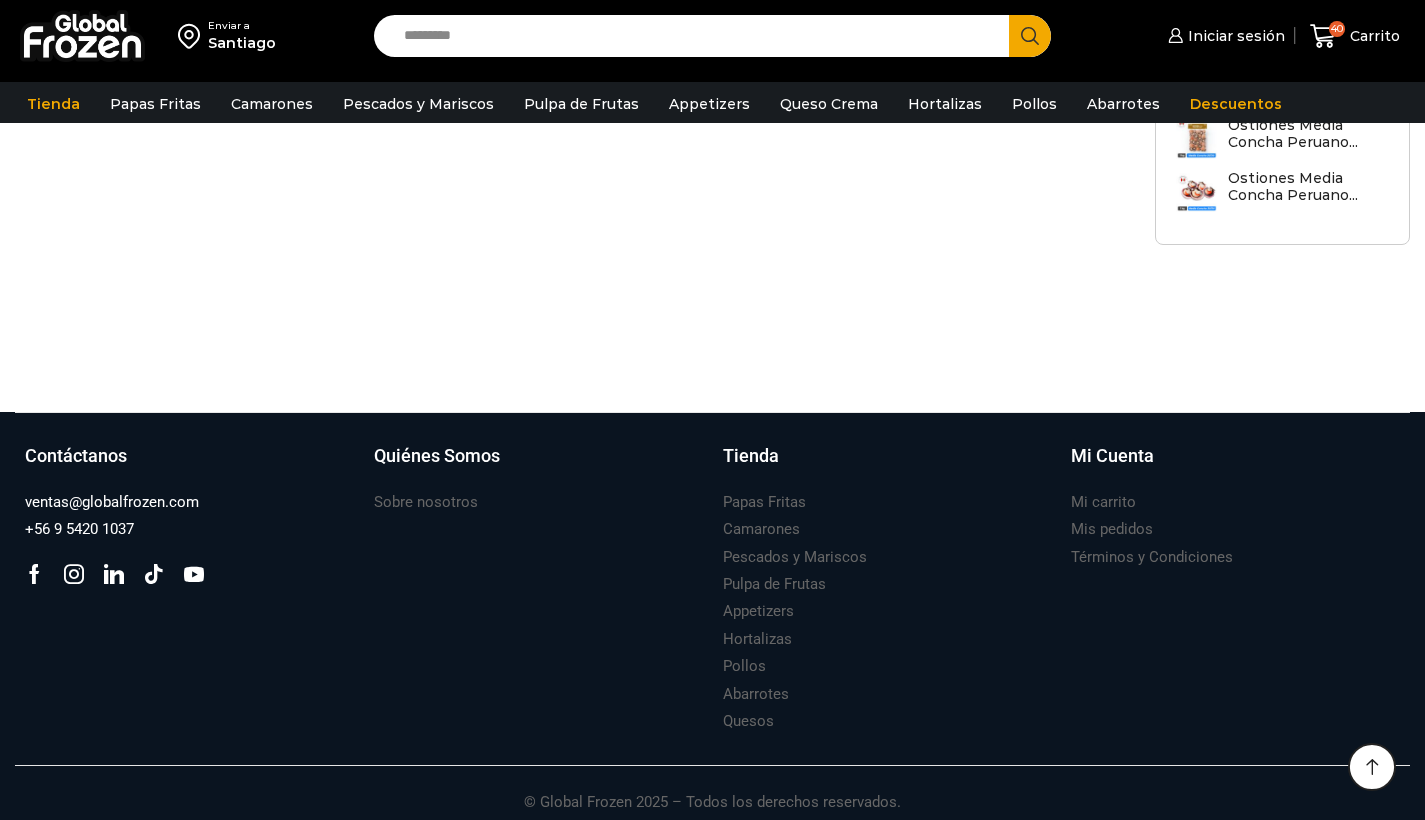 scroll, scrollTop: 178, scrollLeft: 0, axis: vertical 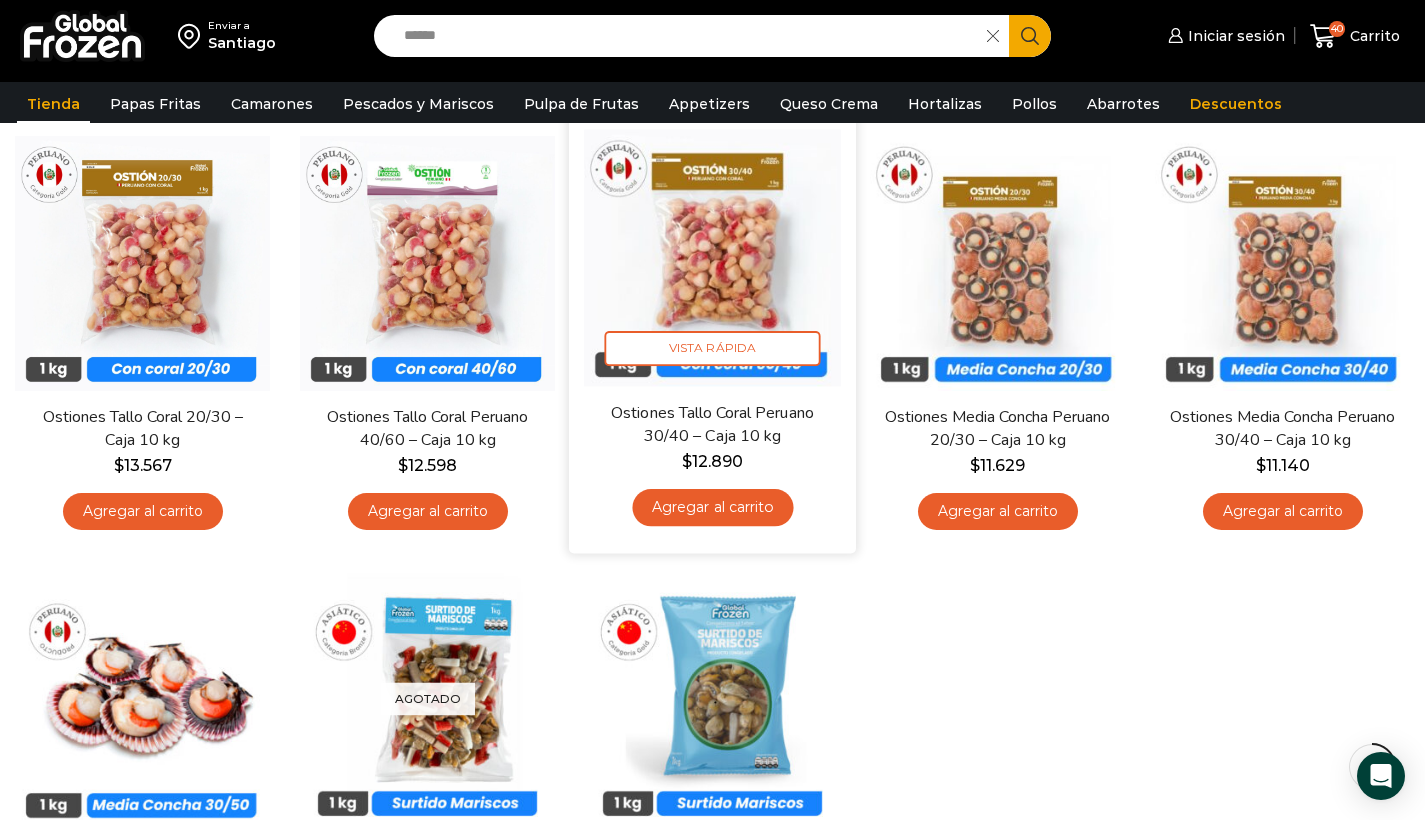 click at bounding box center (712, 258) 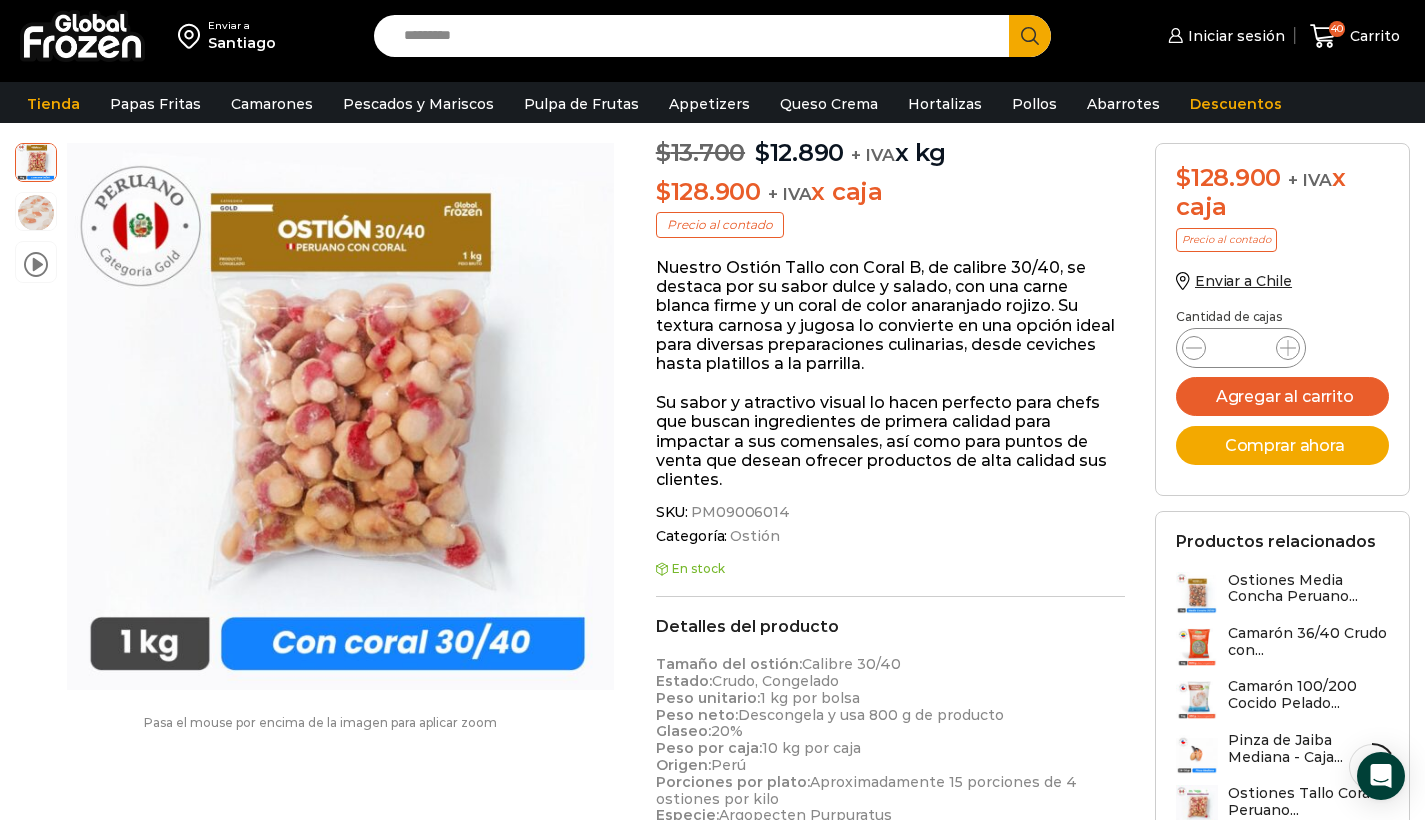 scroll, scrollTop: 320, scrollLeft: 0, axis: vertical 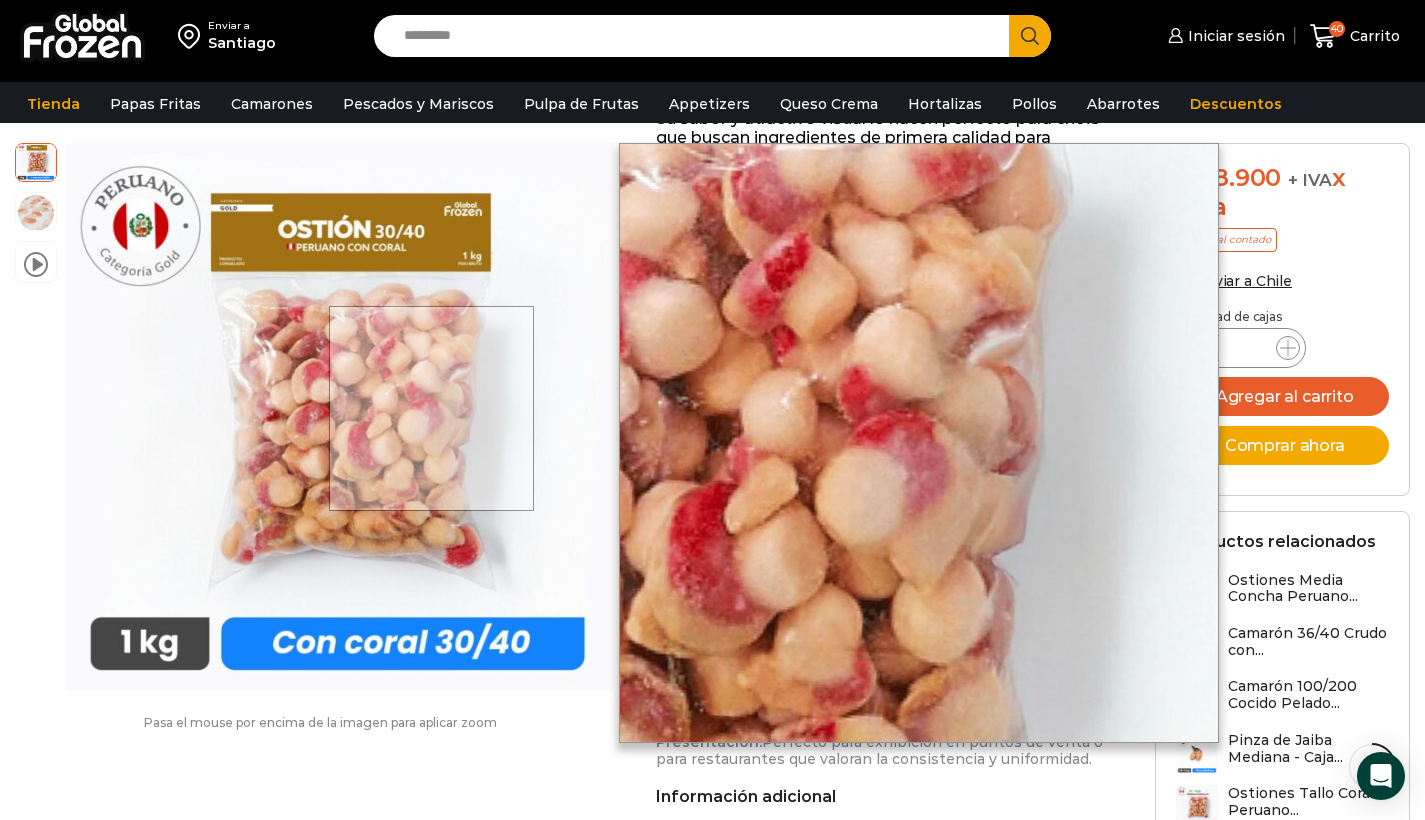click at bounding box center (431, 408) 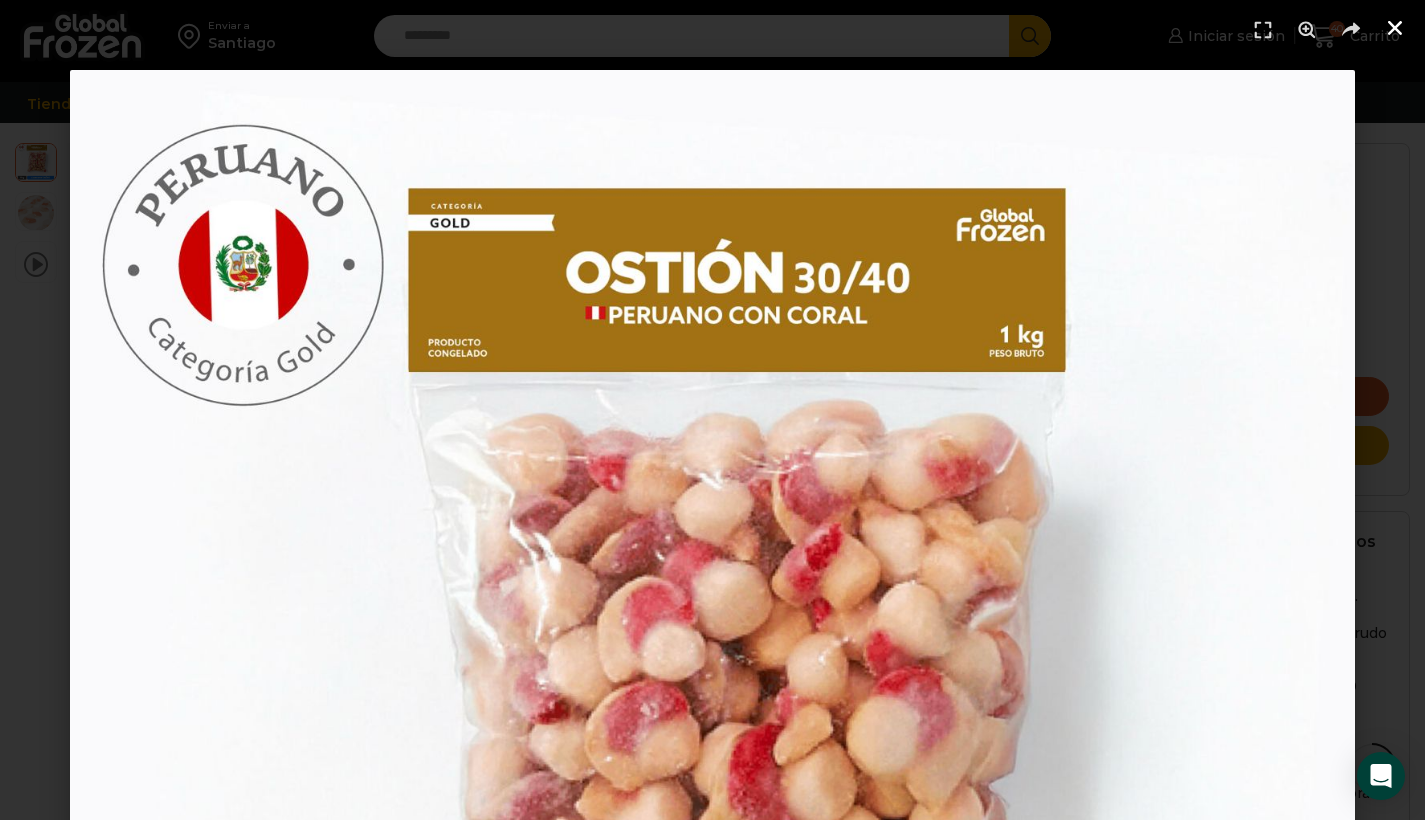 click 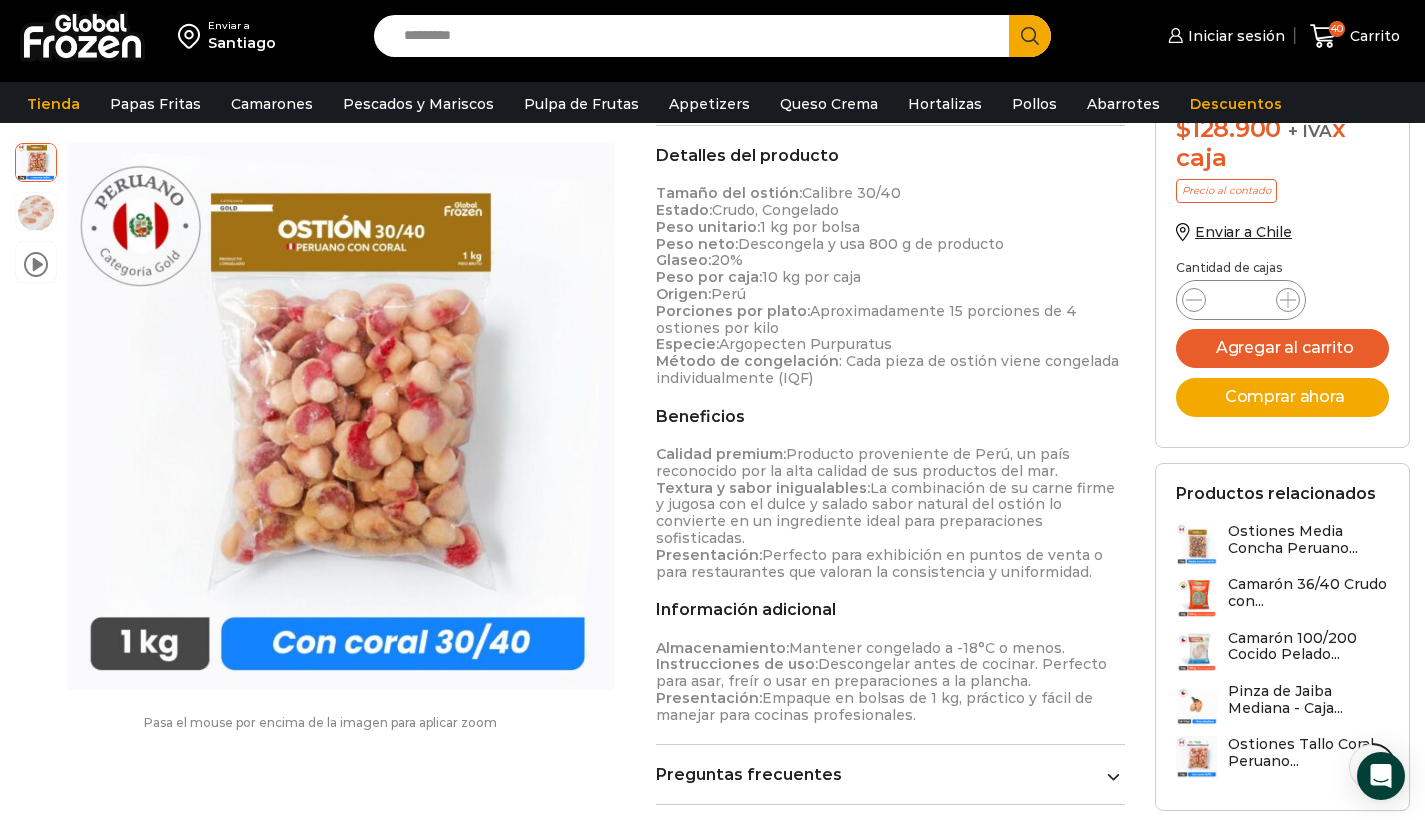 scroll, scrollTop: 673, scrollLeft: 0, axis: vertical 